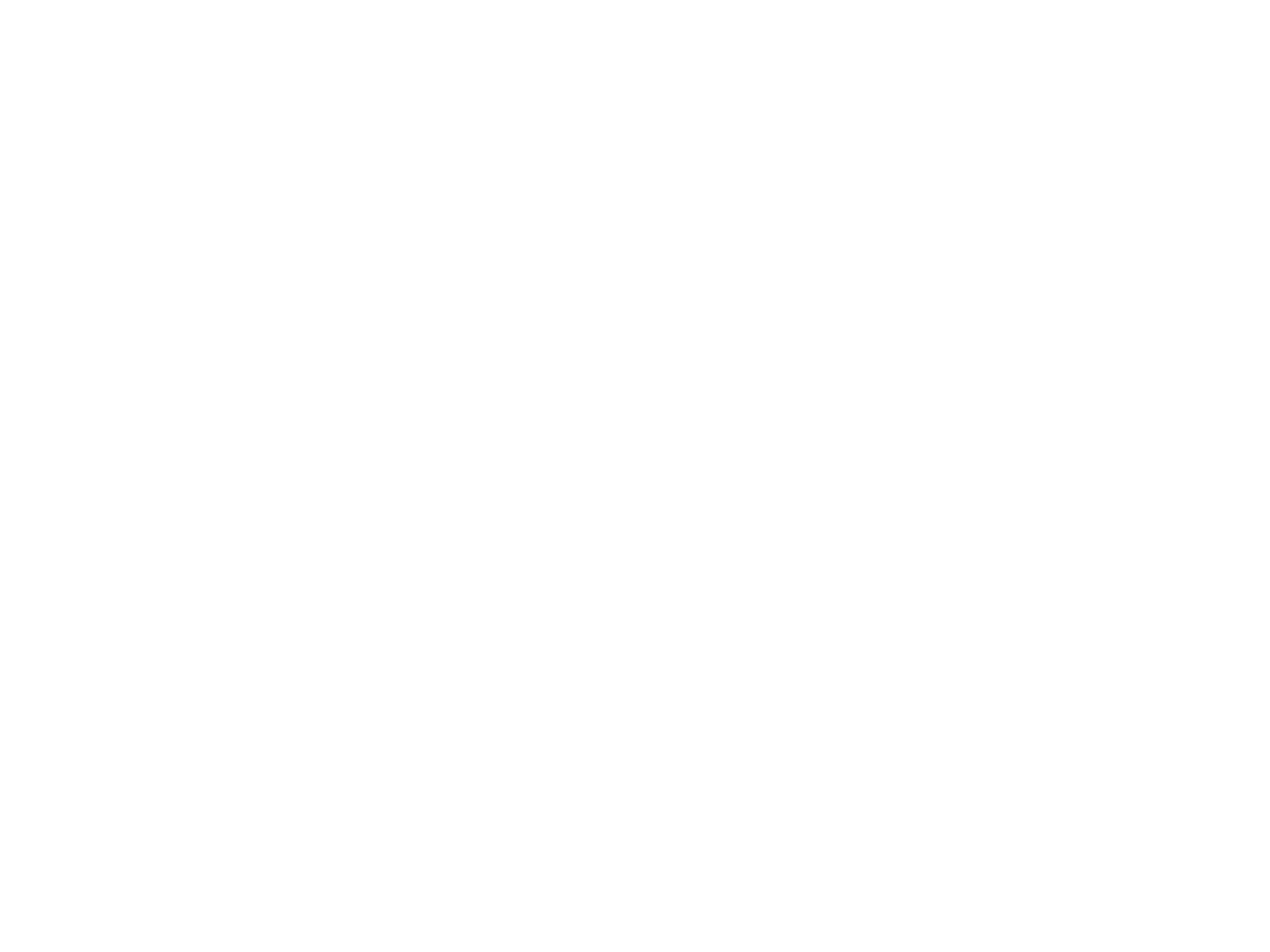 scroll, scrollTop: 0, scrollLeft: 0, axis: both 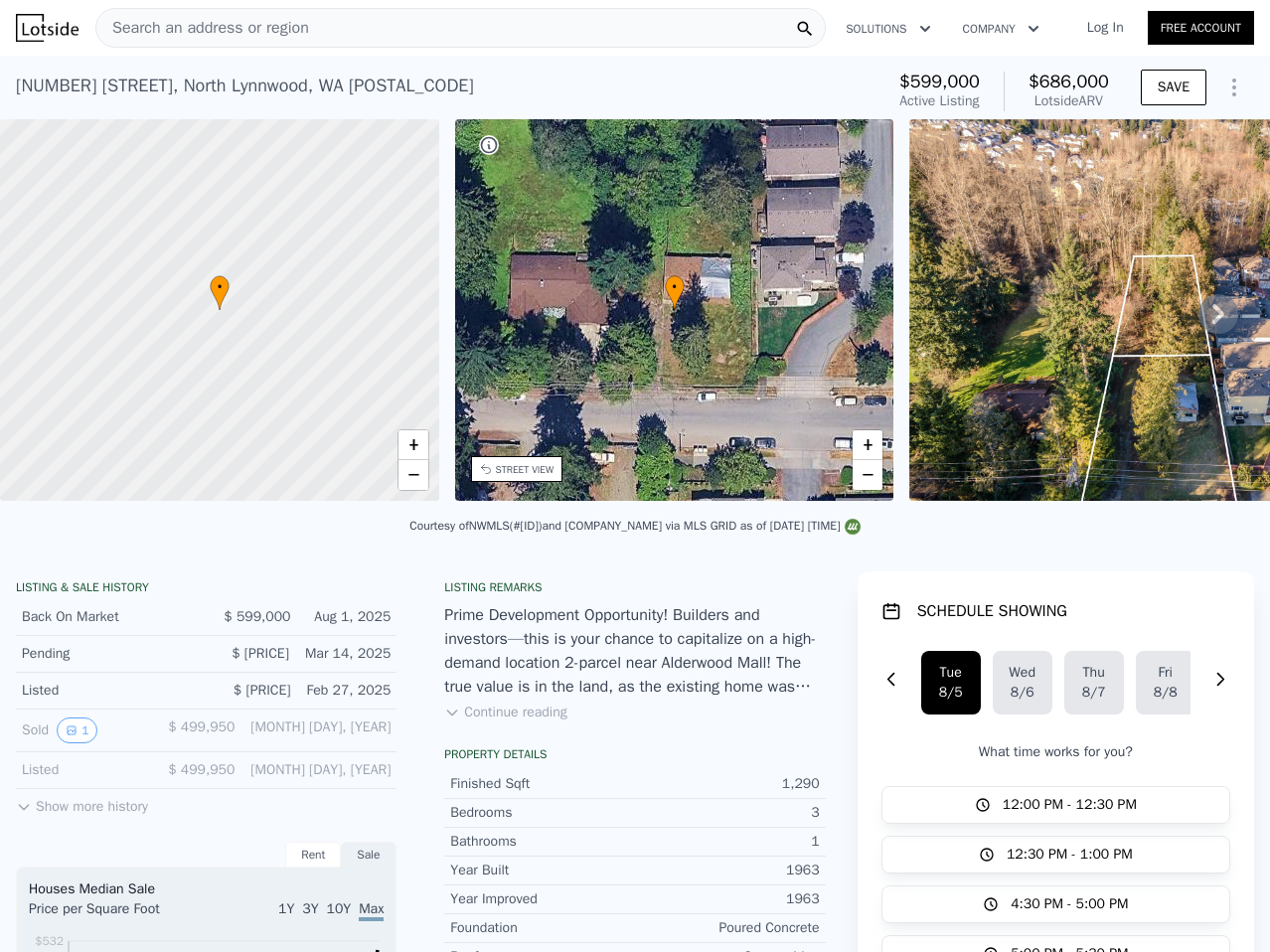 click on "Search an address or region" at bounding box center (460, 28) 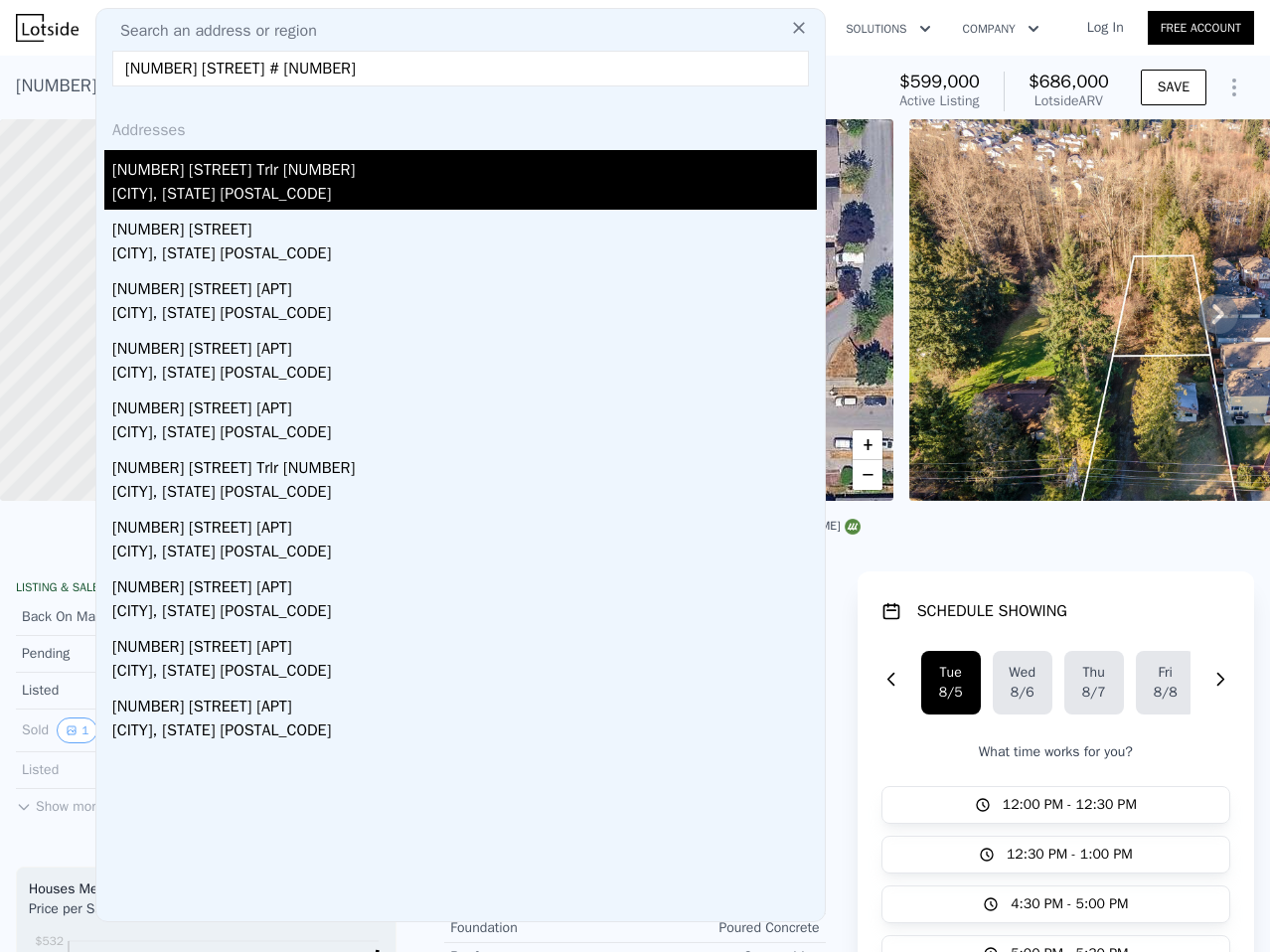 type on "[NUMBER] [STREET] # [NUMBER]" 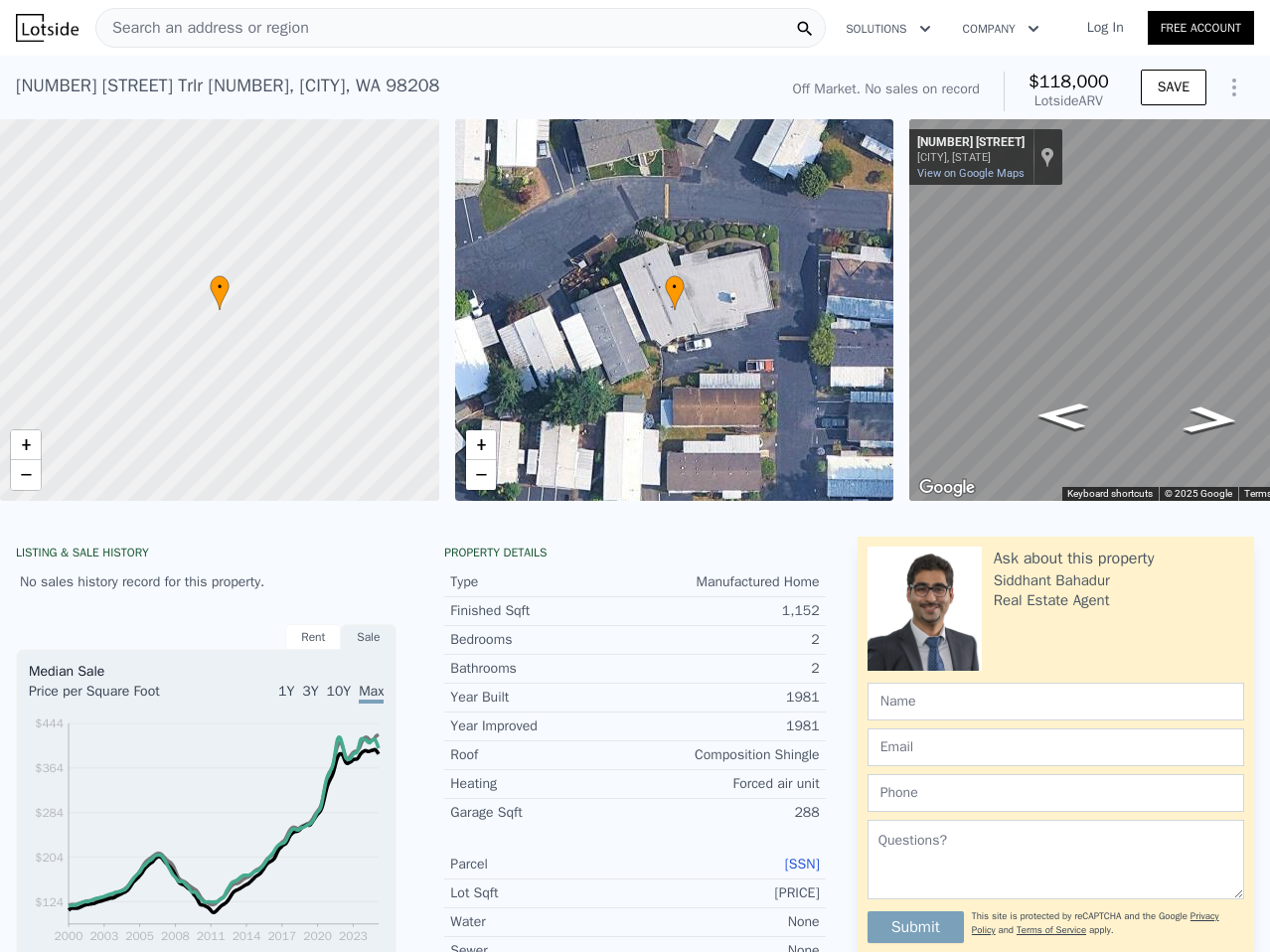 click on "Search an address or region Solutions Company Open main menu Log In Free Account" at bounding box center (635, 28) 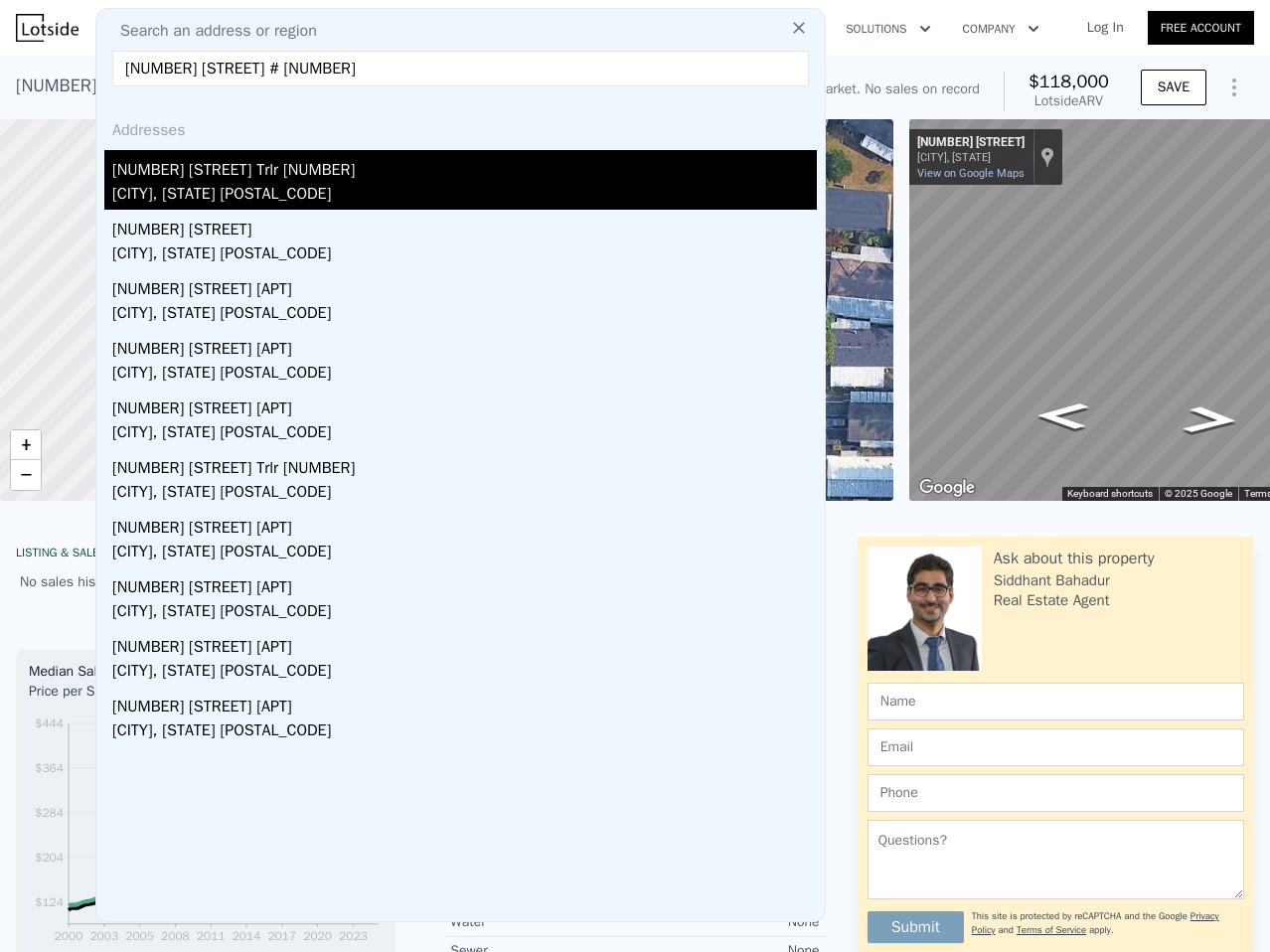 type on "[NUMBER] [STREET] # [NUMBER]" 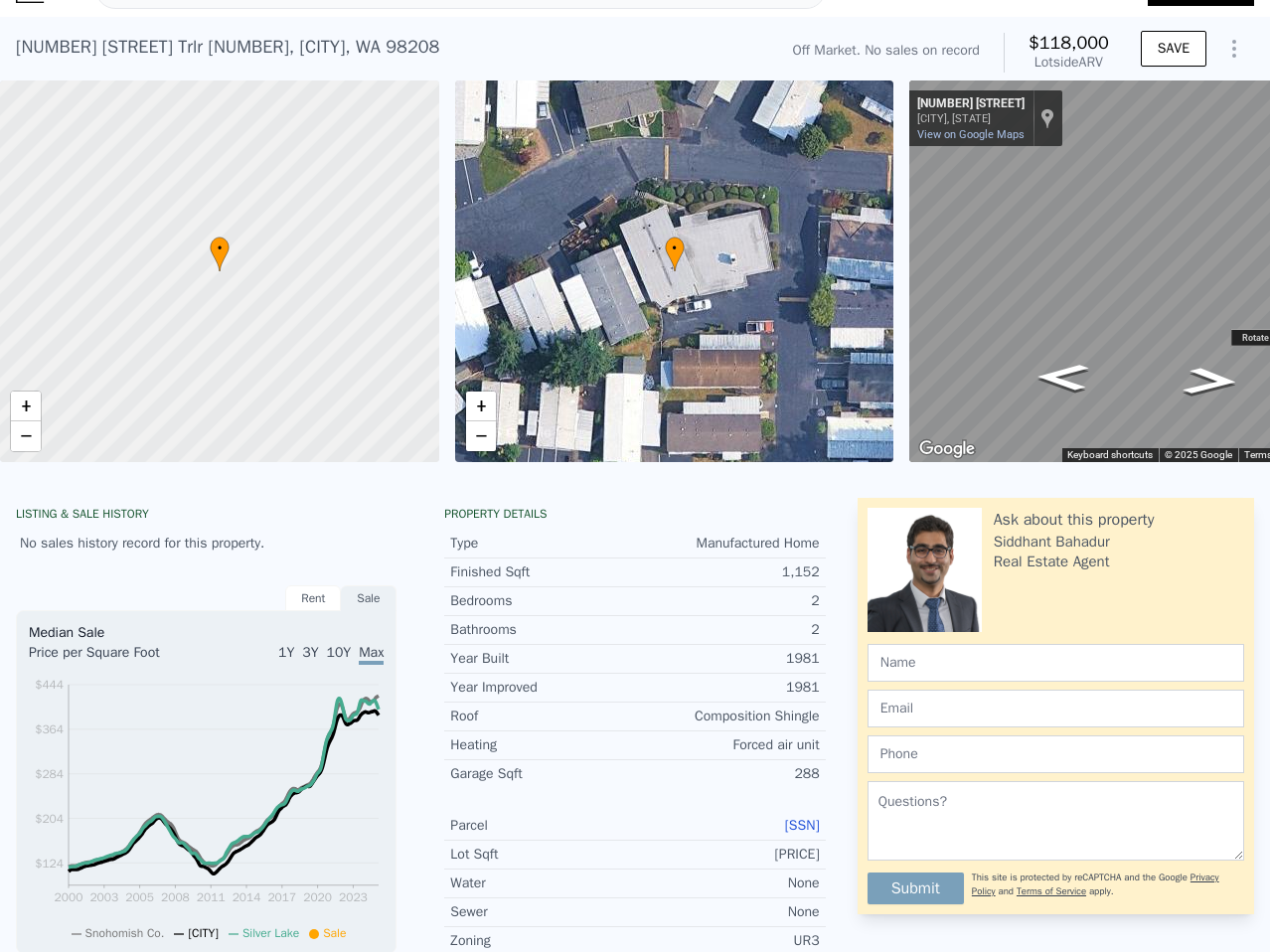 scroll, scrollTop: 0, scrollLeft: 0, axis: both 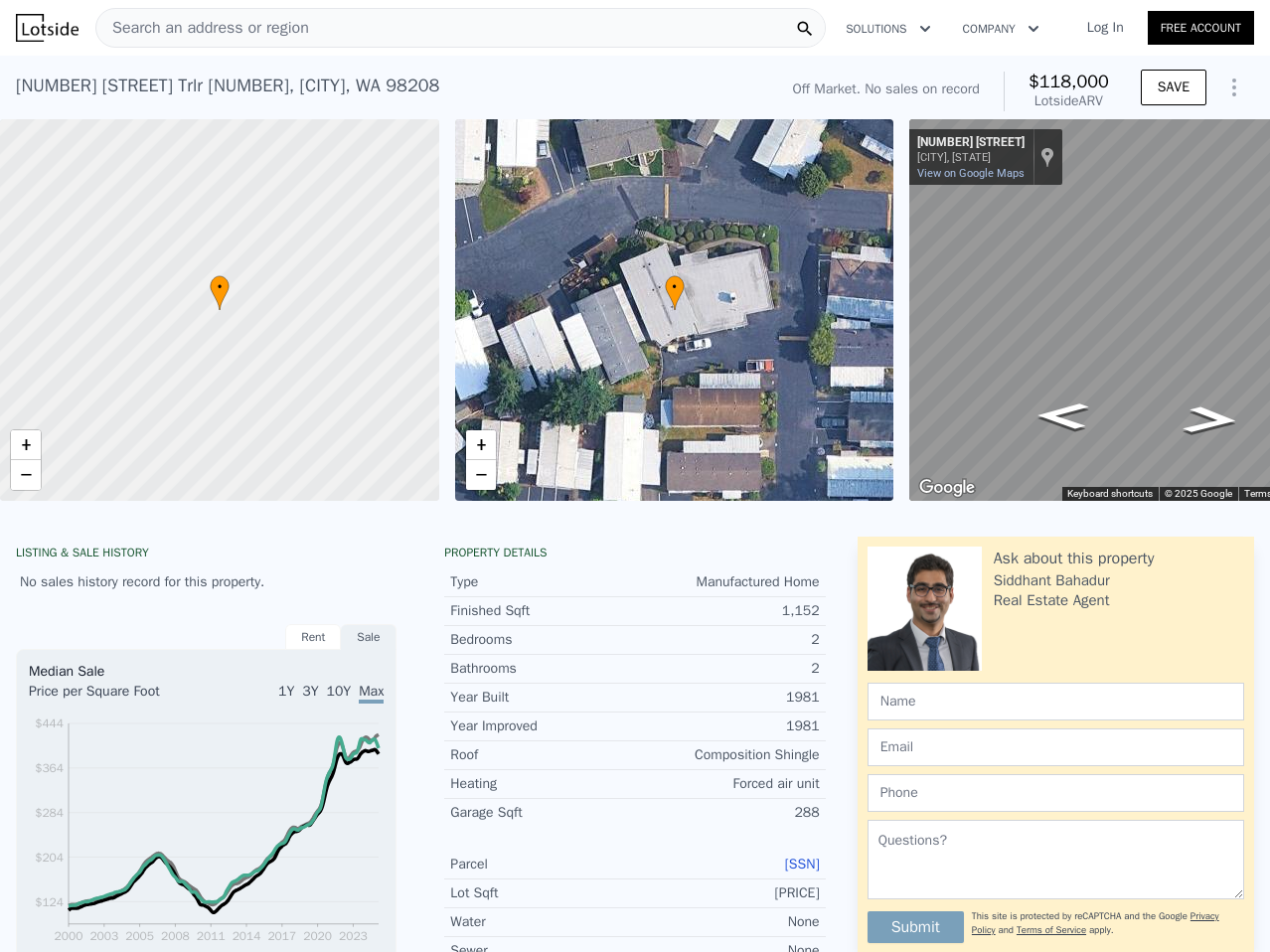 click on "Log In" at bounding box center [1105, 28] 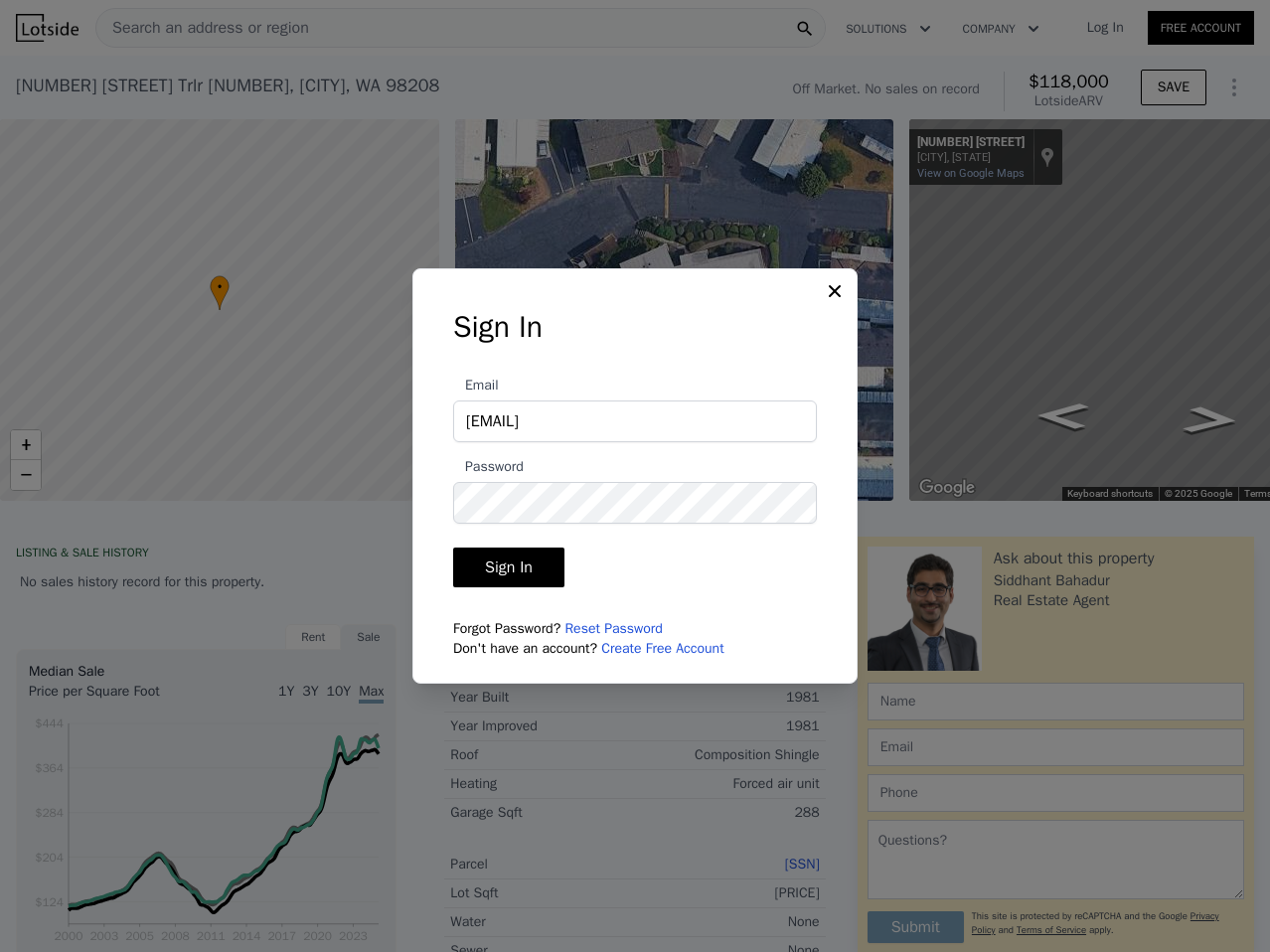 type on "[EMAIL]" 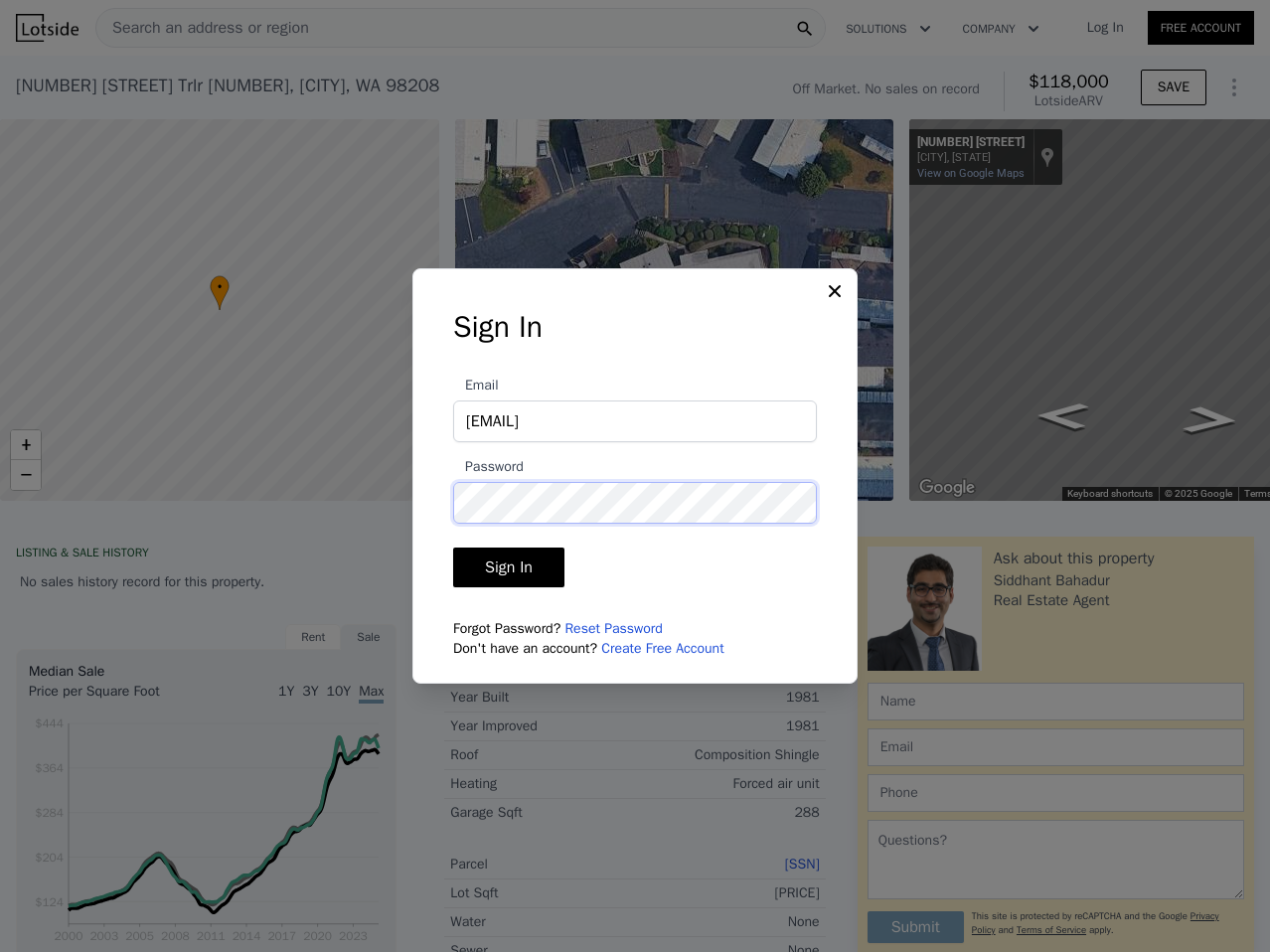 click on "Sign In" at bounding box center [509, 567] 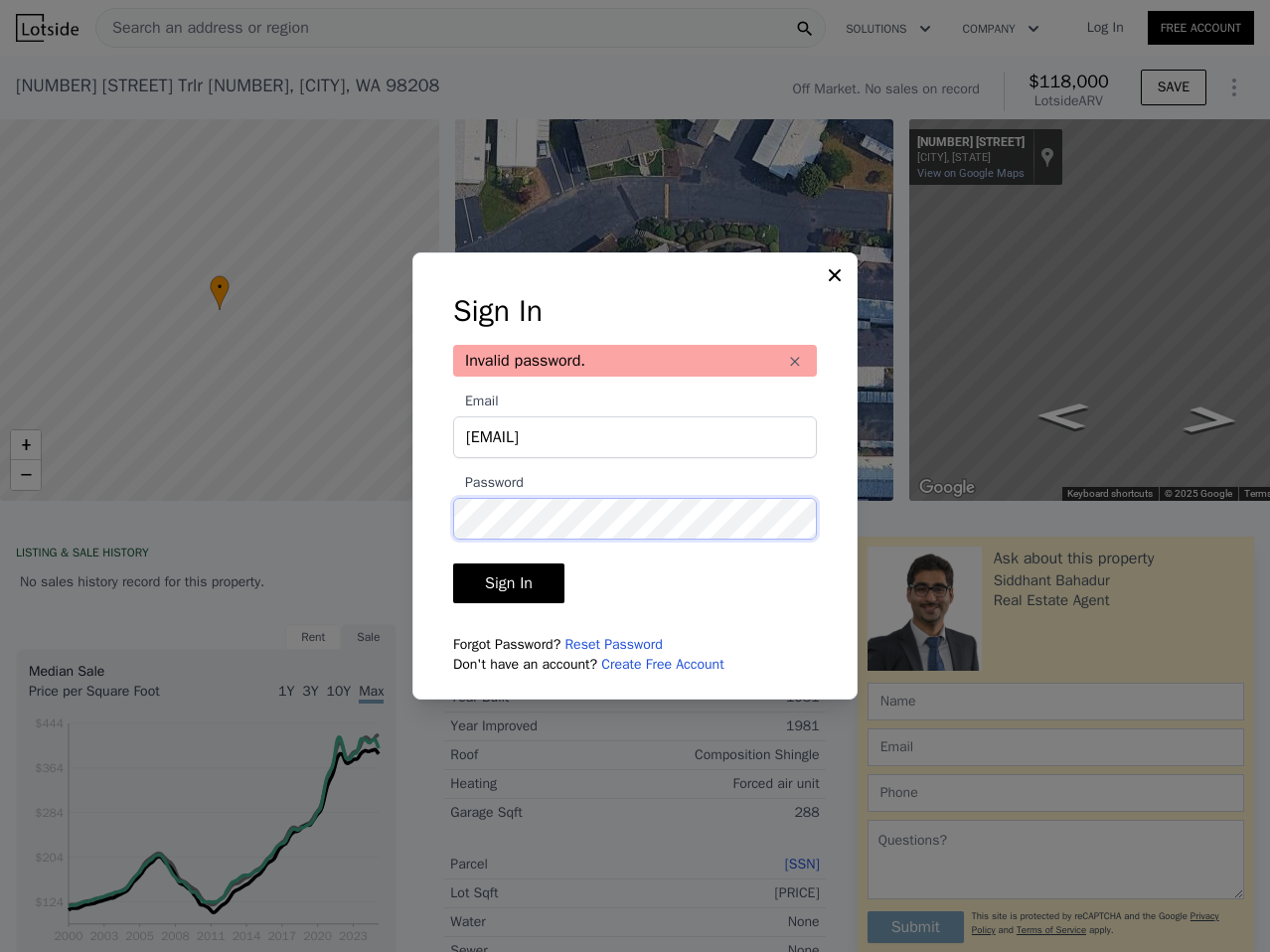 click on "Sign In" at bounding box center (509, 583) 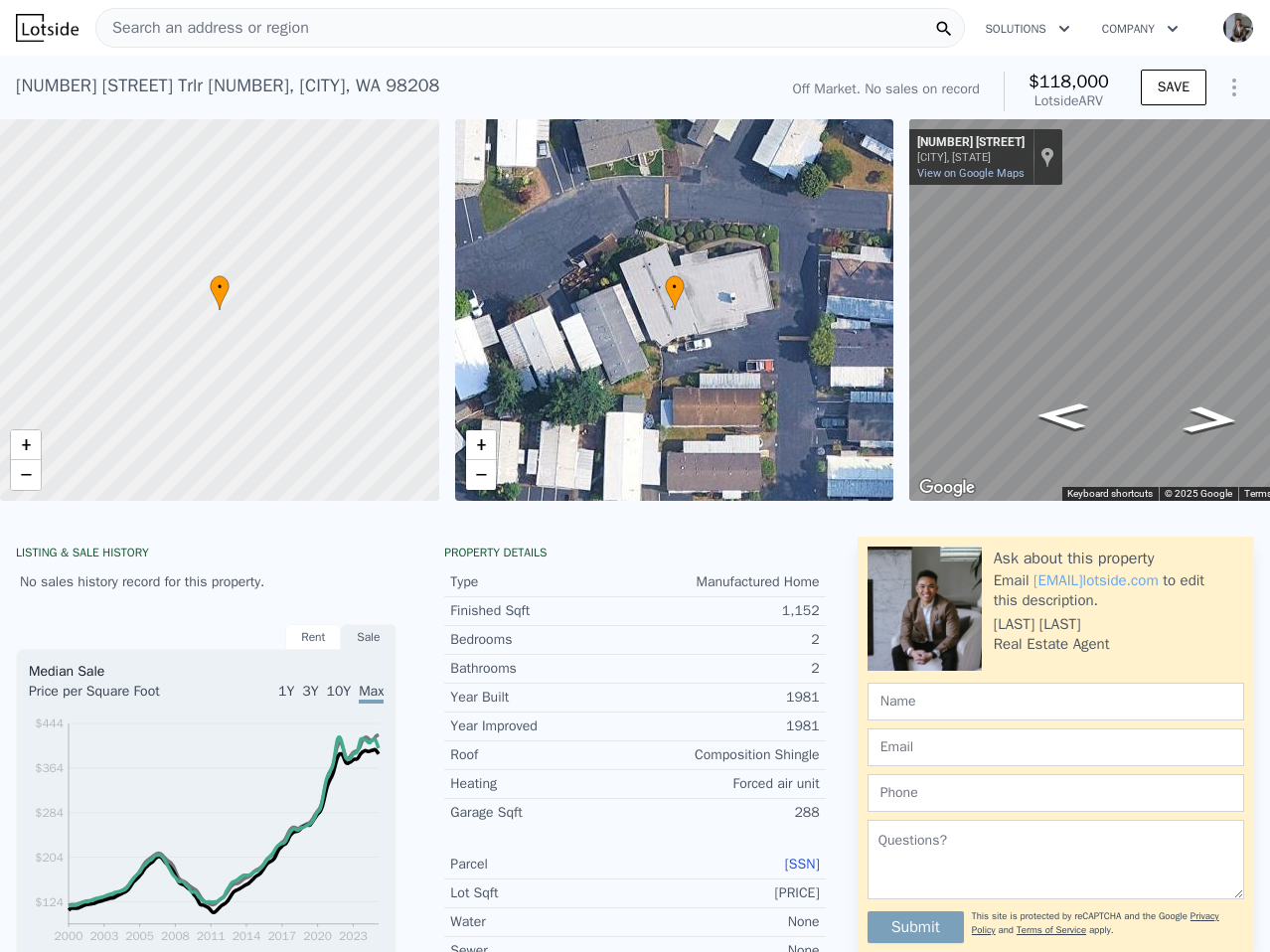 click on "Search an address or region" at bounding box center (530, 28) 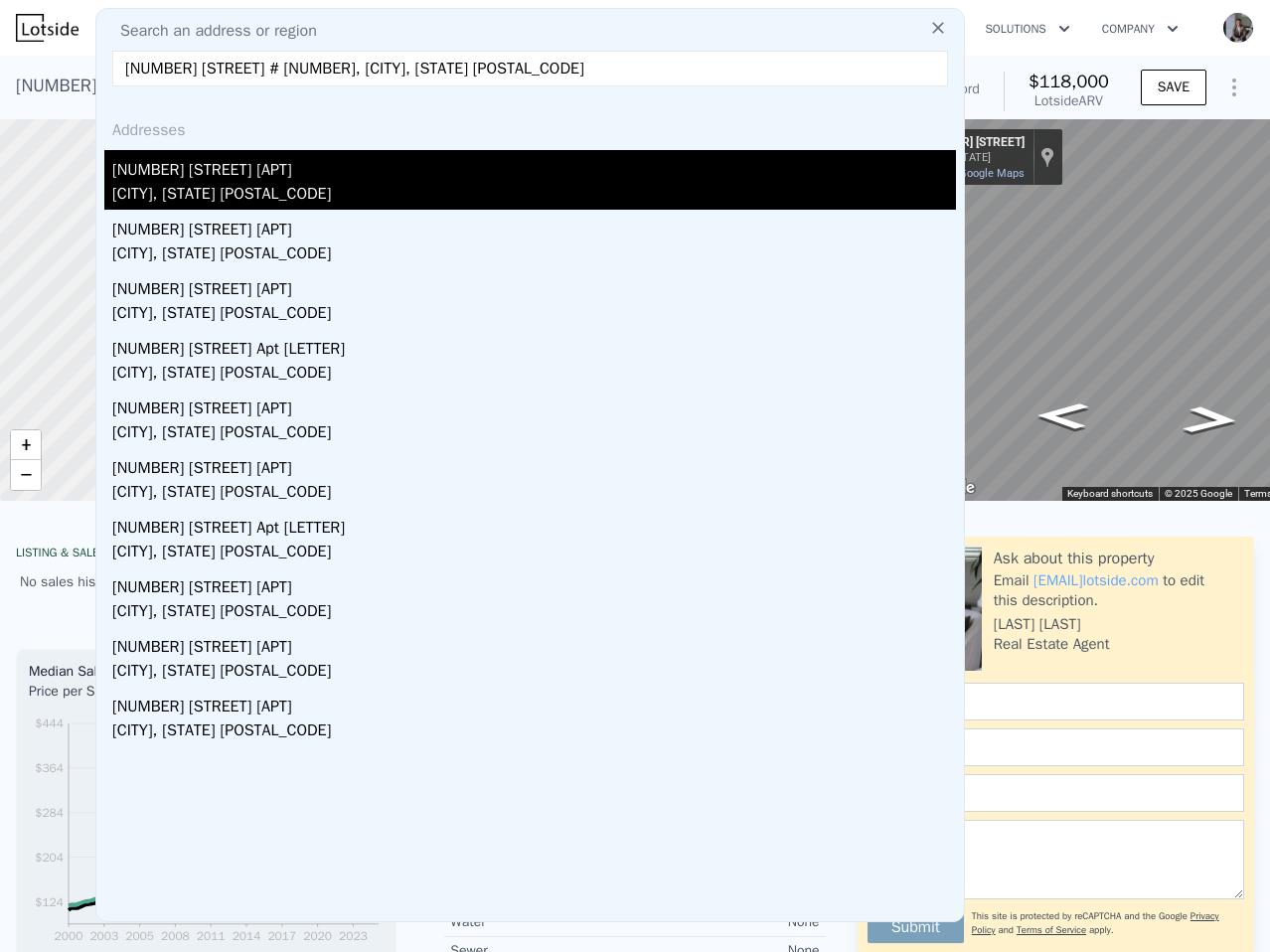 type on "[NUMBER] [STREET] # [NUMBER], [CITY], [STATE] [POSTAL_CODE]" 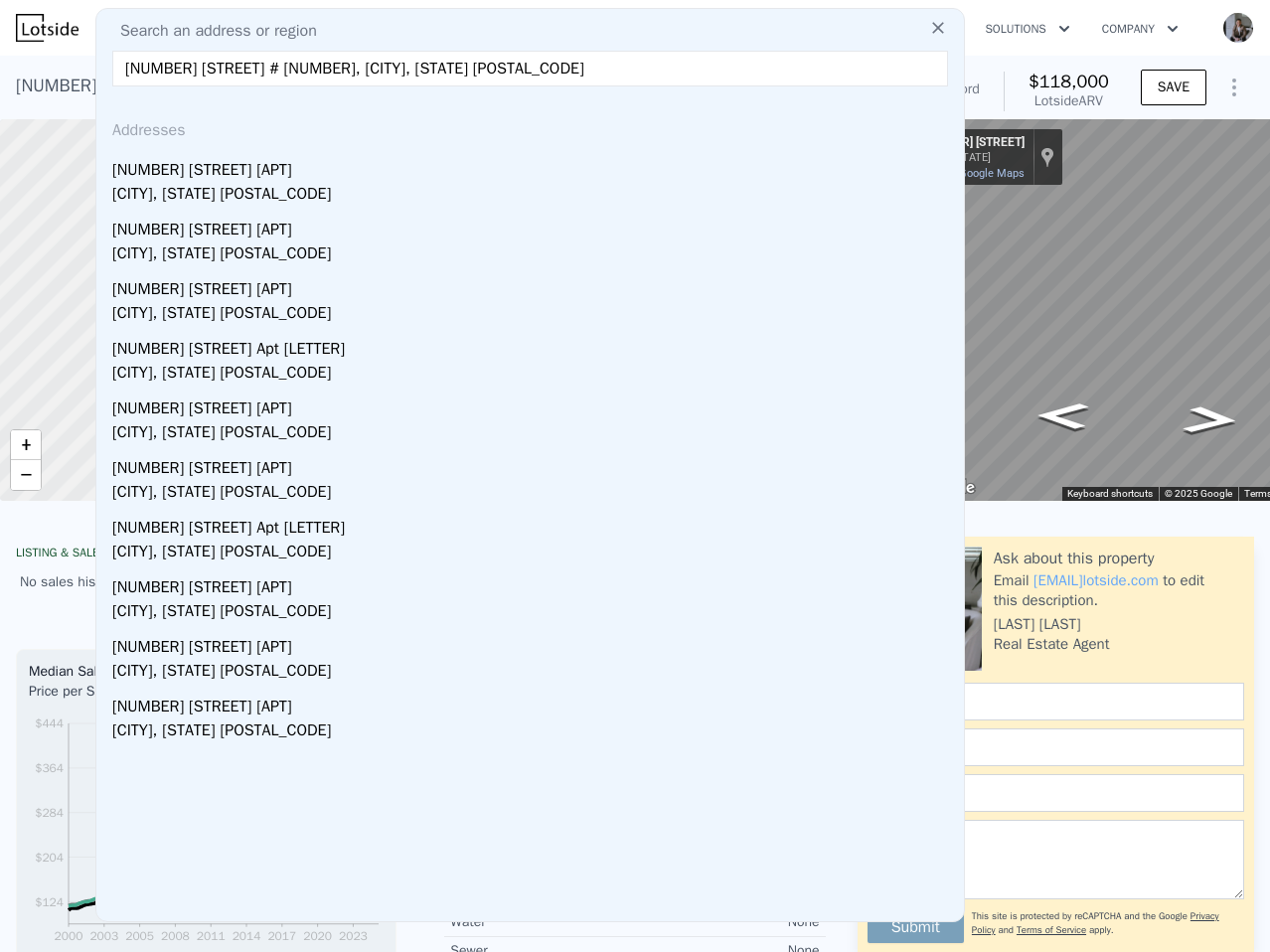click on "[NUMBER] [STREET] [APT]" at bounding box center [534, 166] 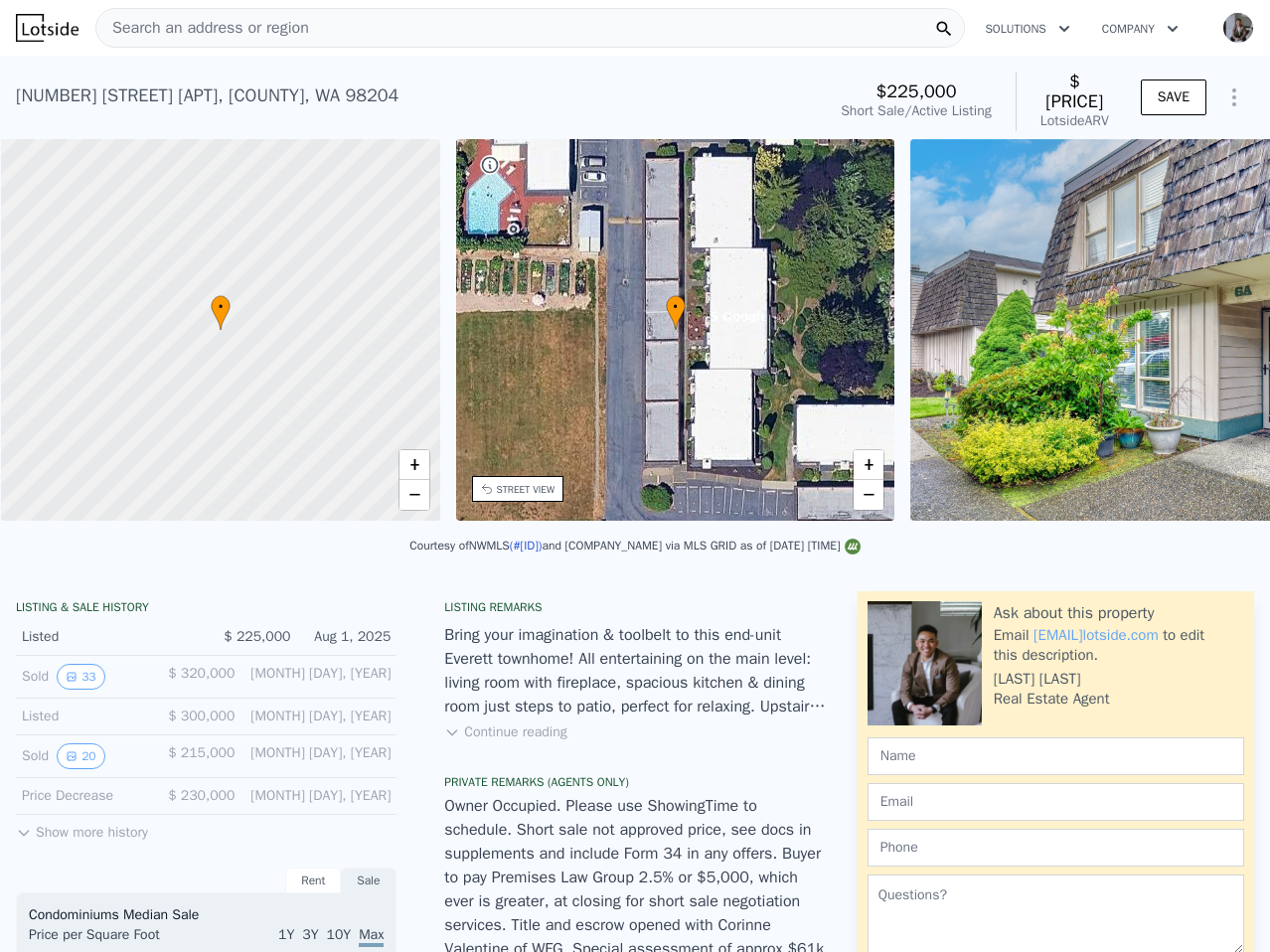 scroll, scrollTop: 0, scrollLeft: 8, axis: horizontal 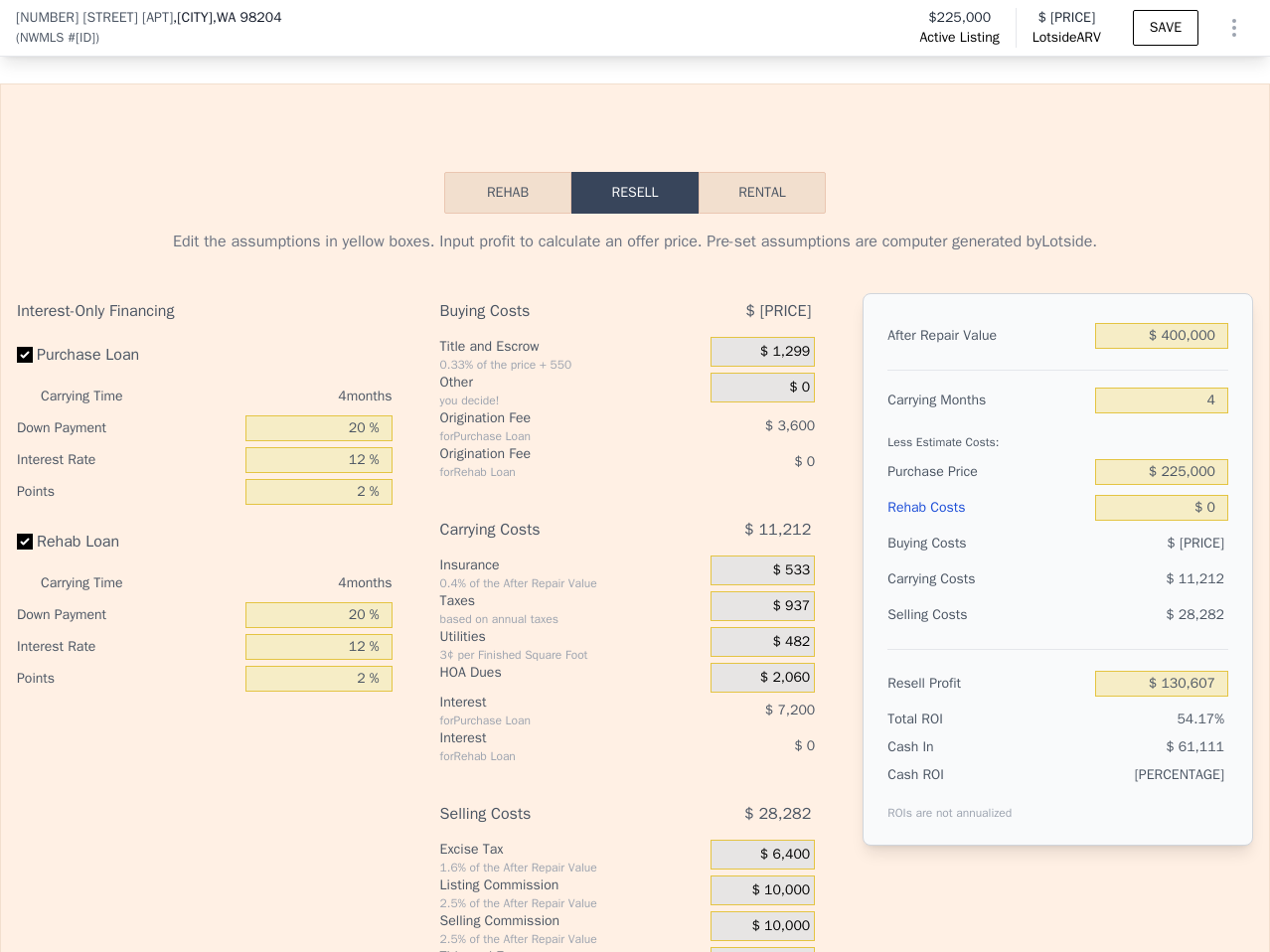 click on "$ 0" at bounding box center (763, 388) 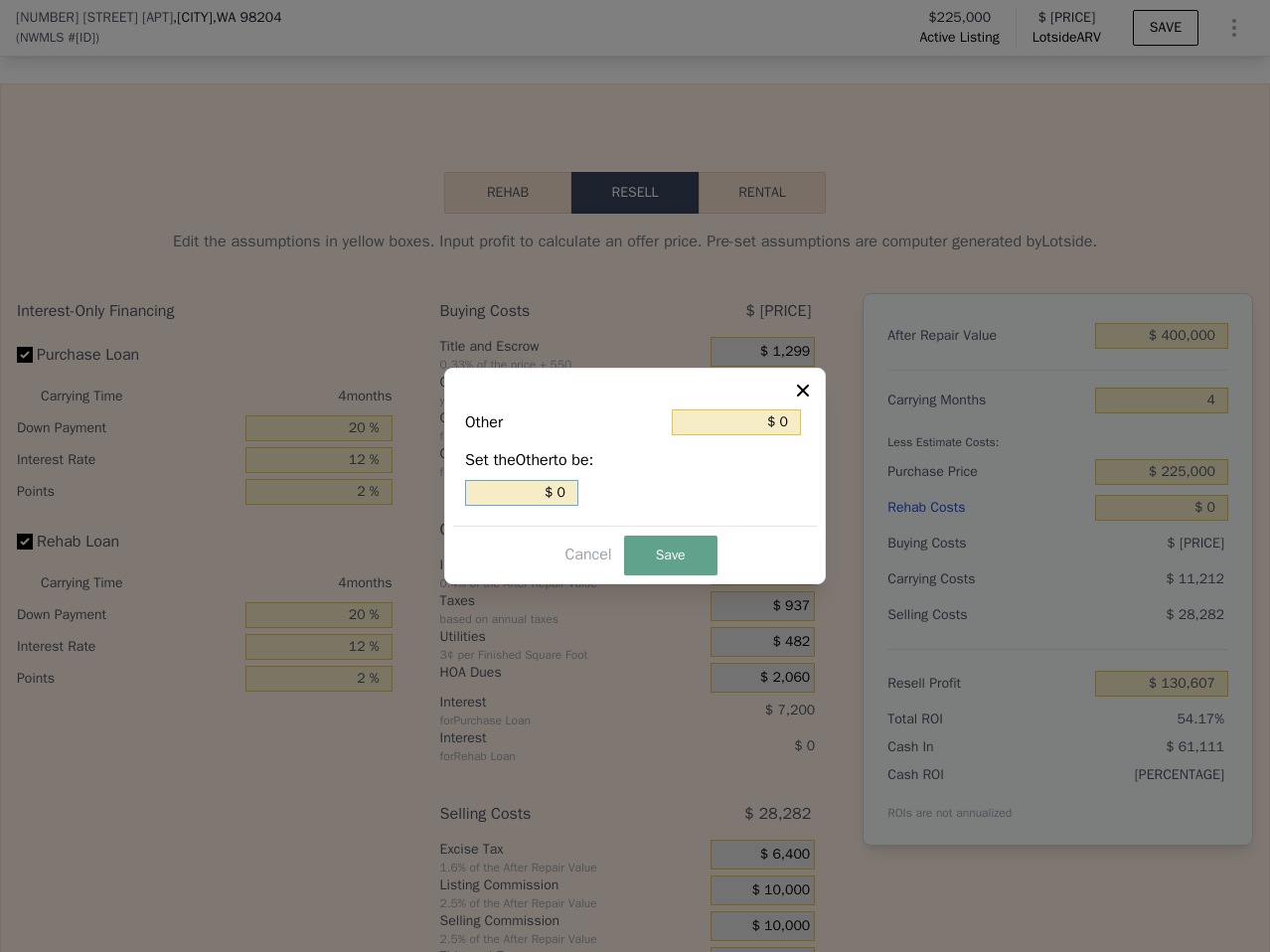 click on "$ 0" at bounding box center [522, 493] 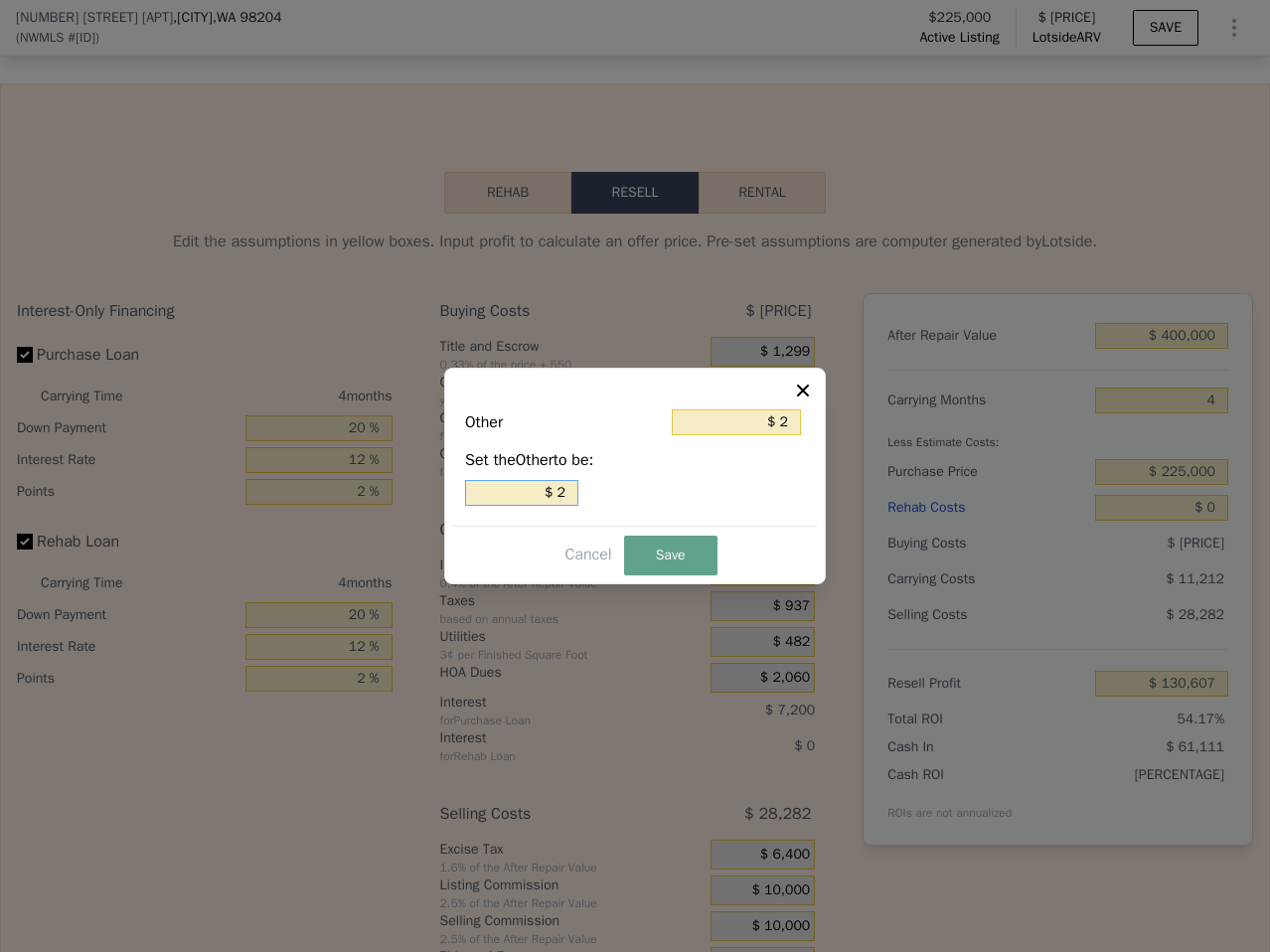 type on "$ 25" 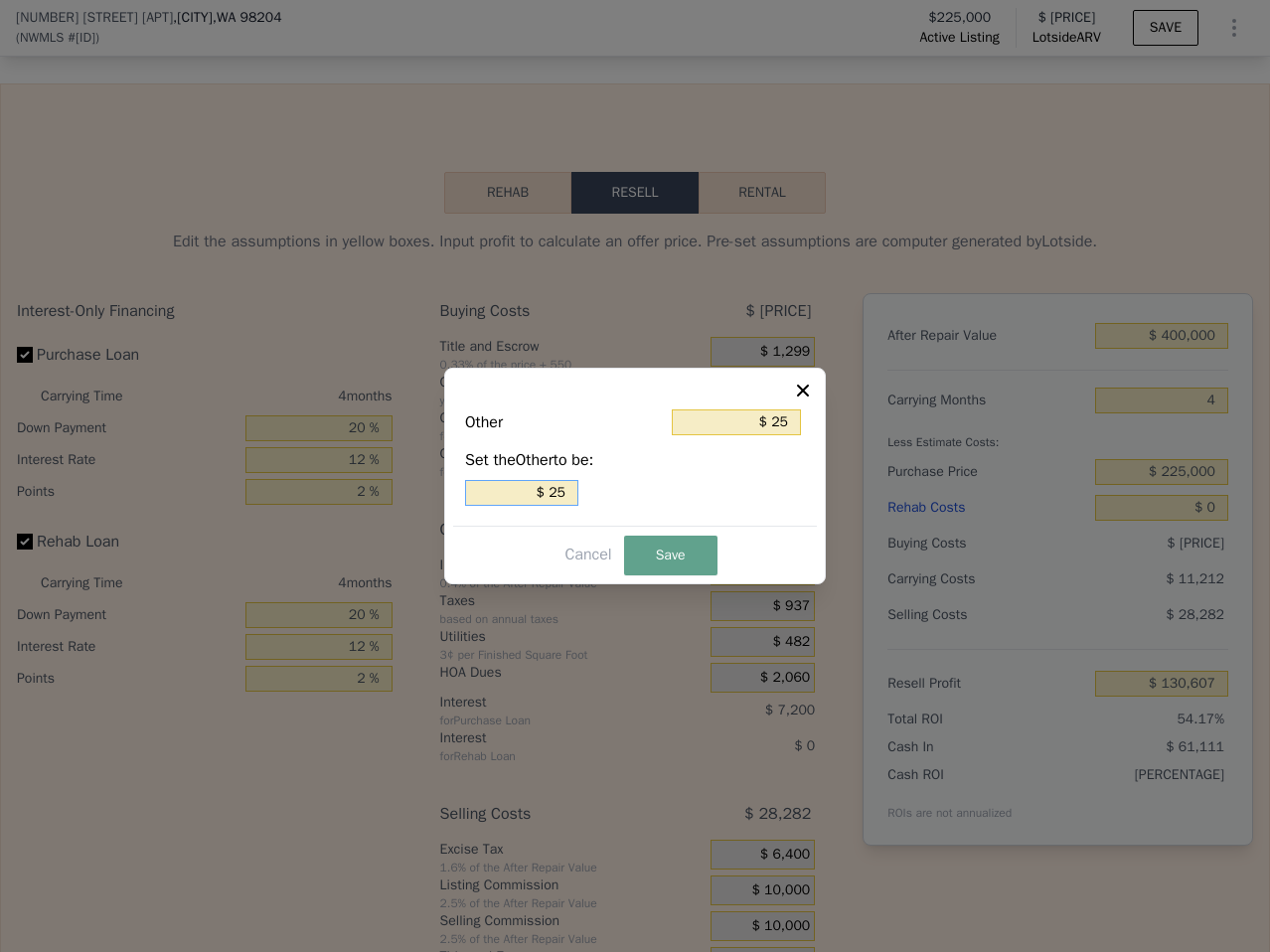 type on "$ 250" 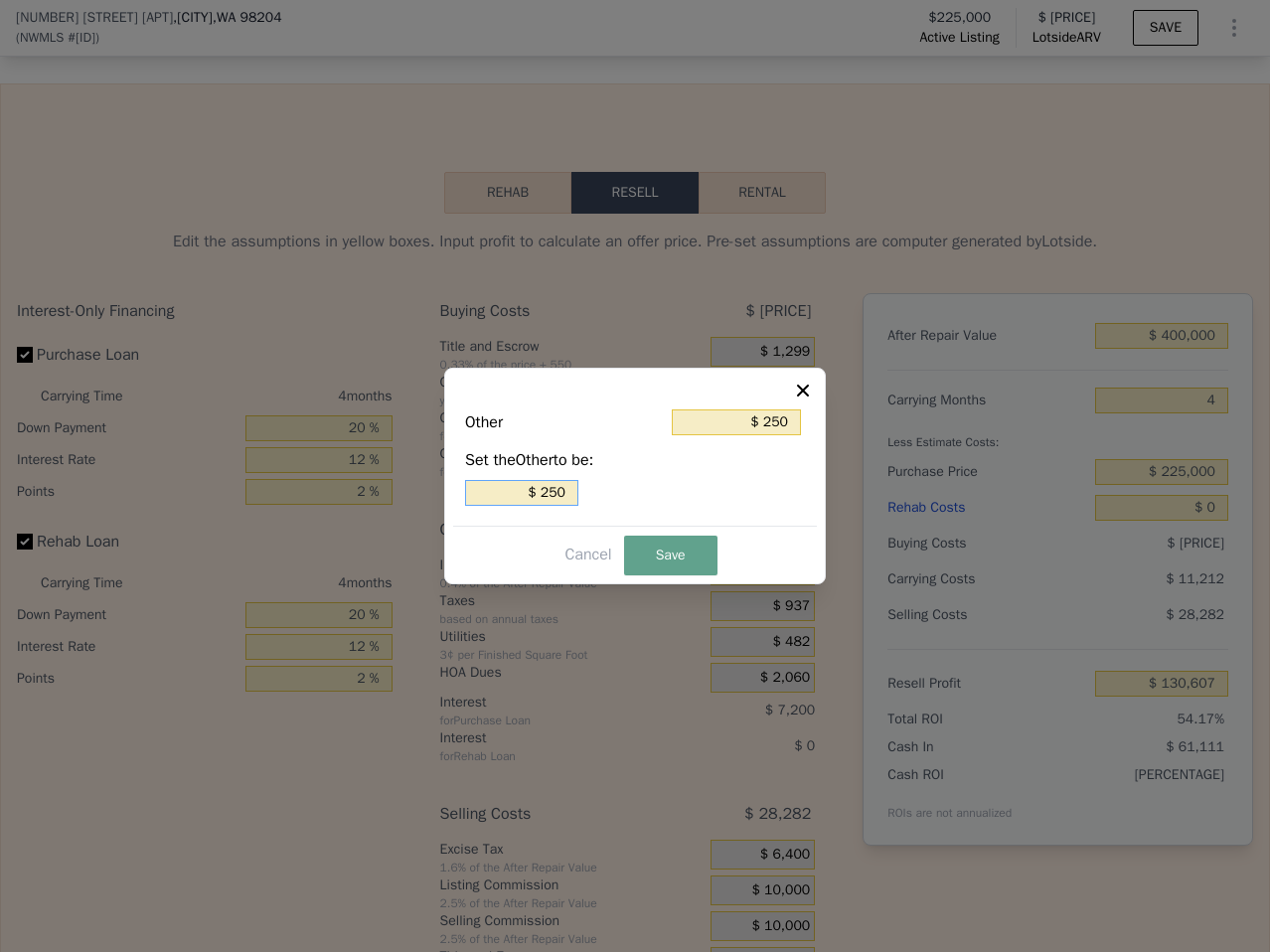 type on "$ 2,500" 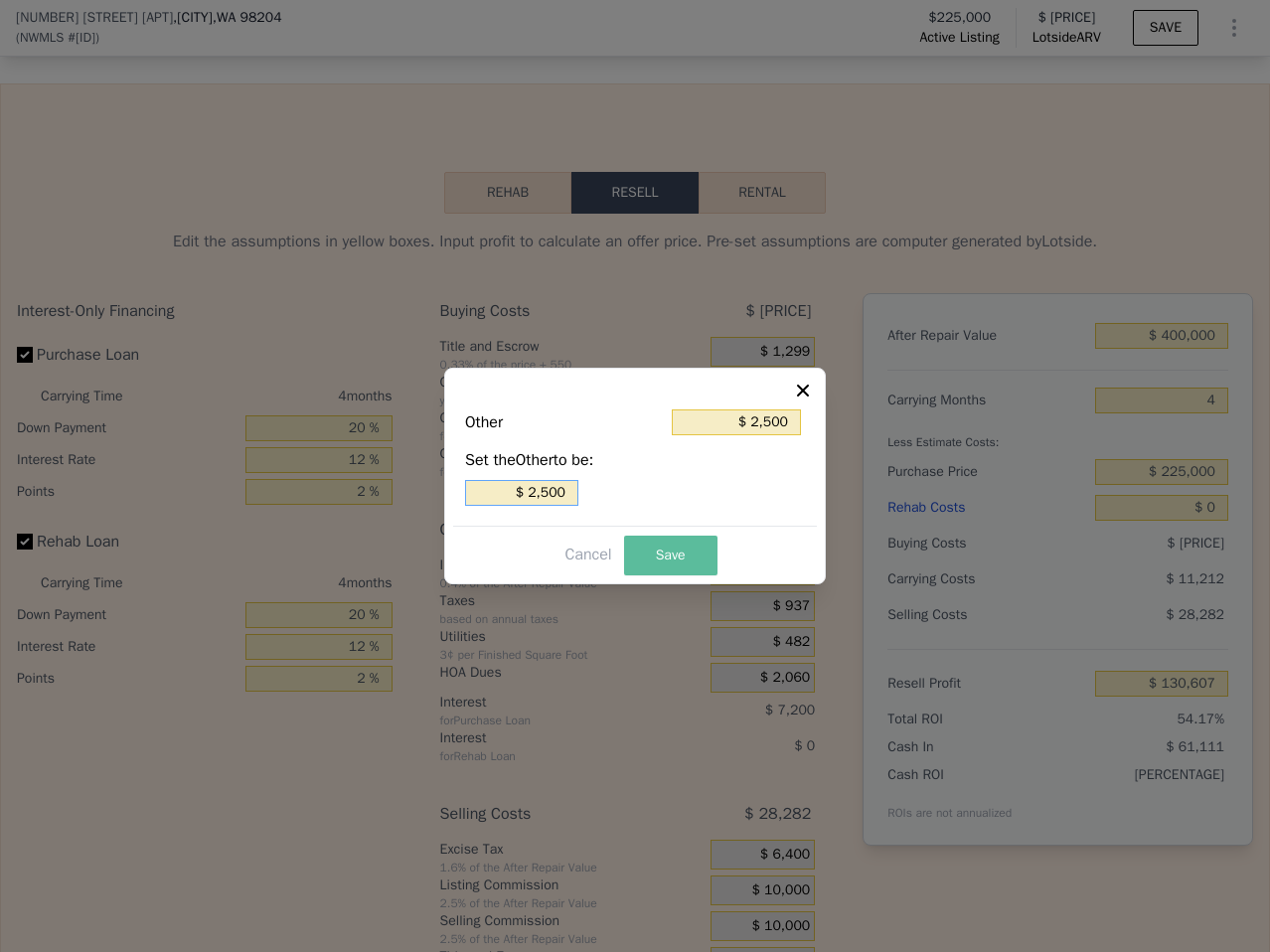 type on "$ 2,500" 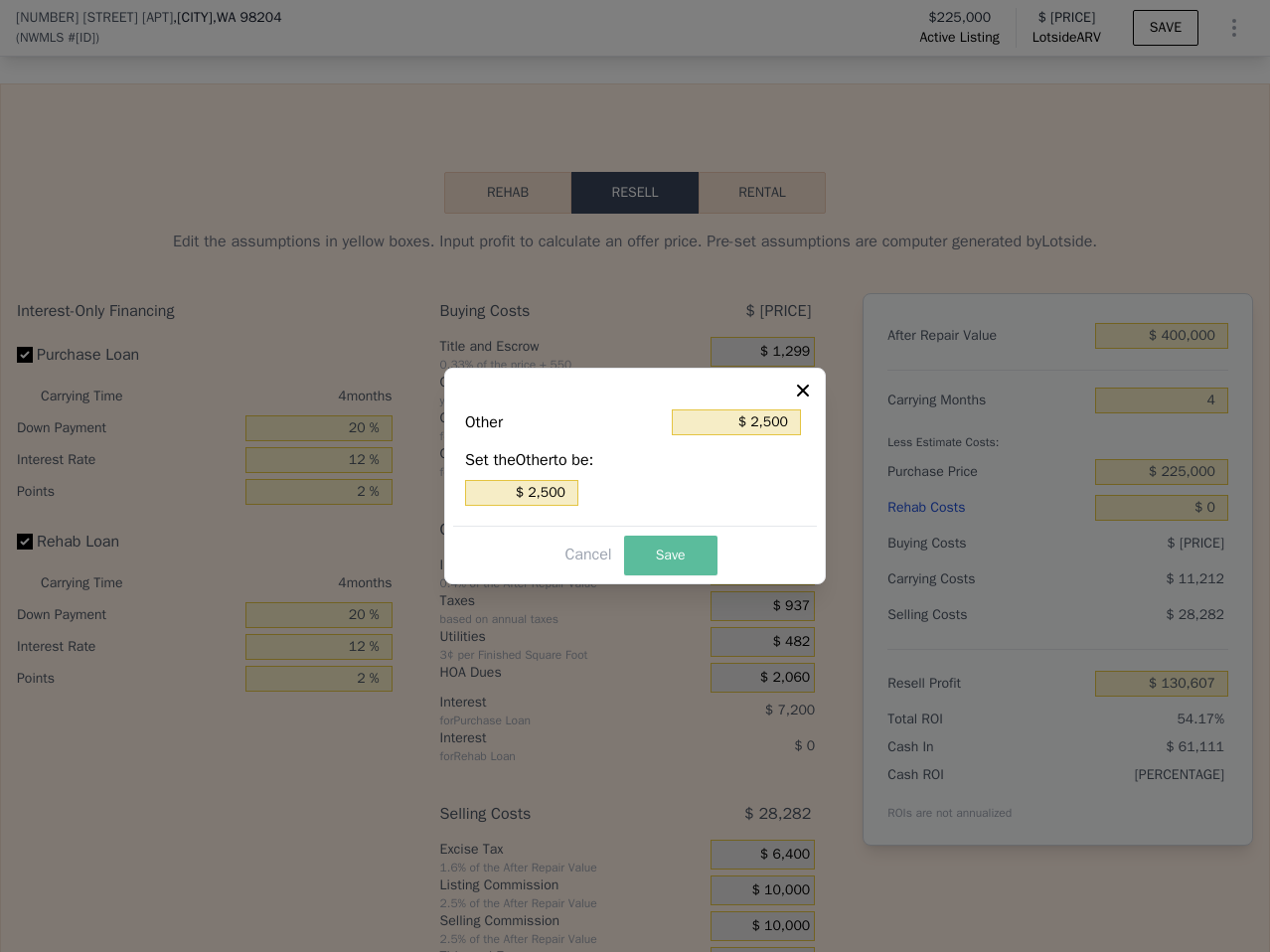 click on "Save" at bounding box center [671, 555] 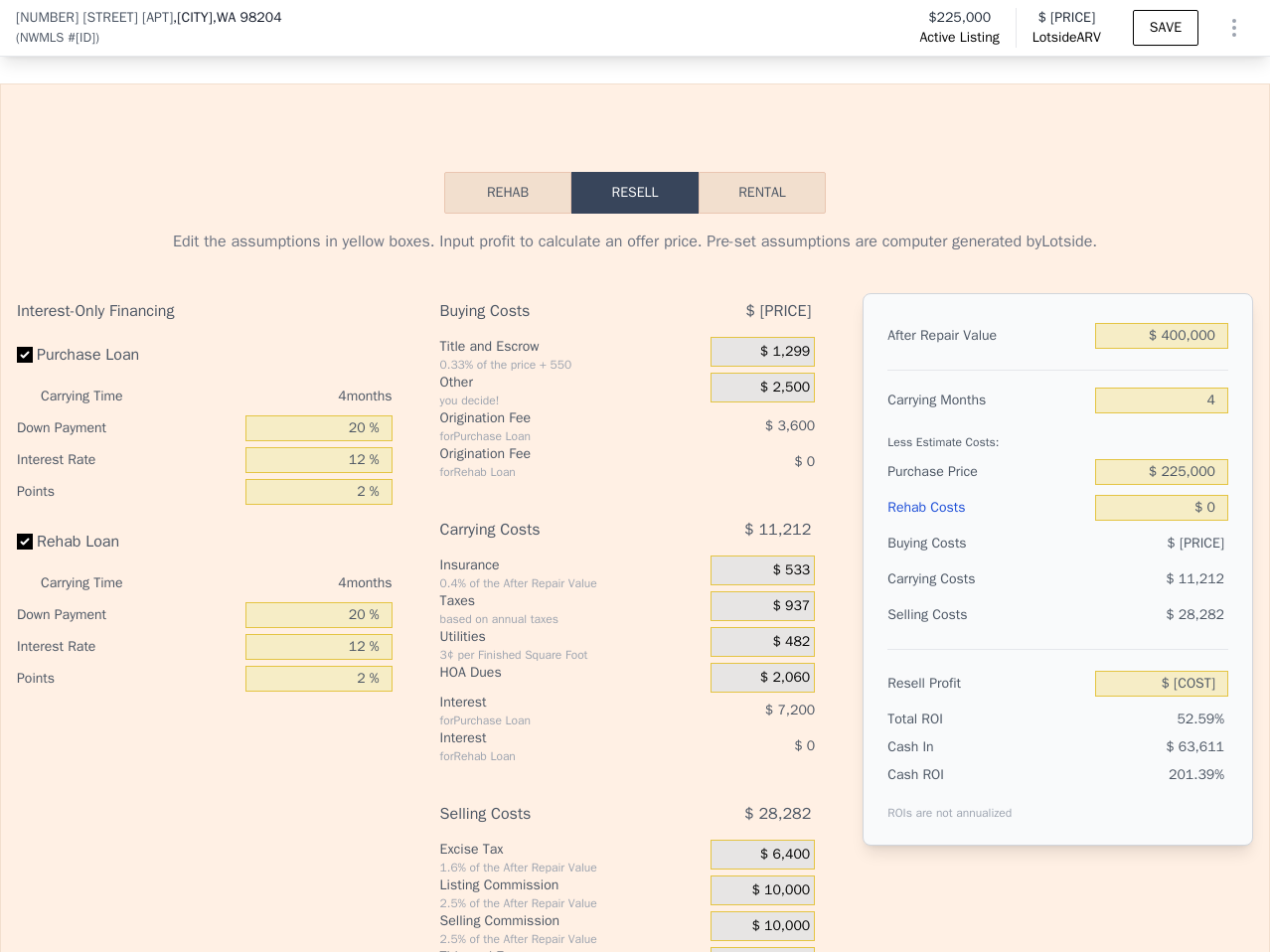 click on "$ 2,500" at bounding box center (785, 388) 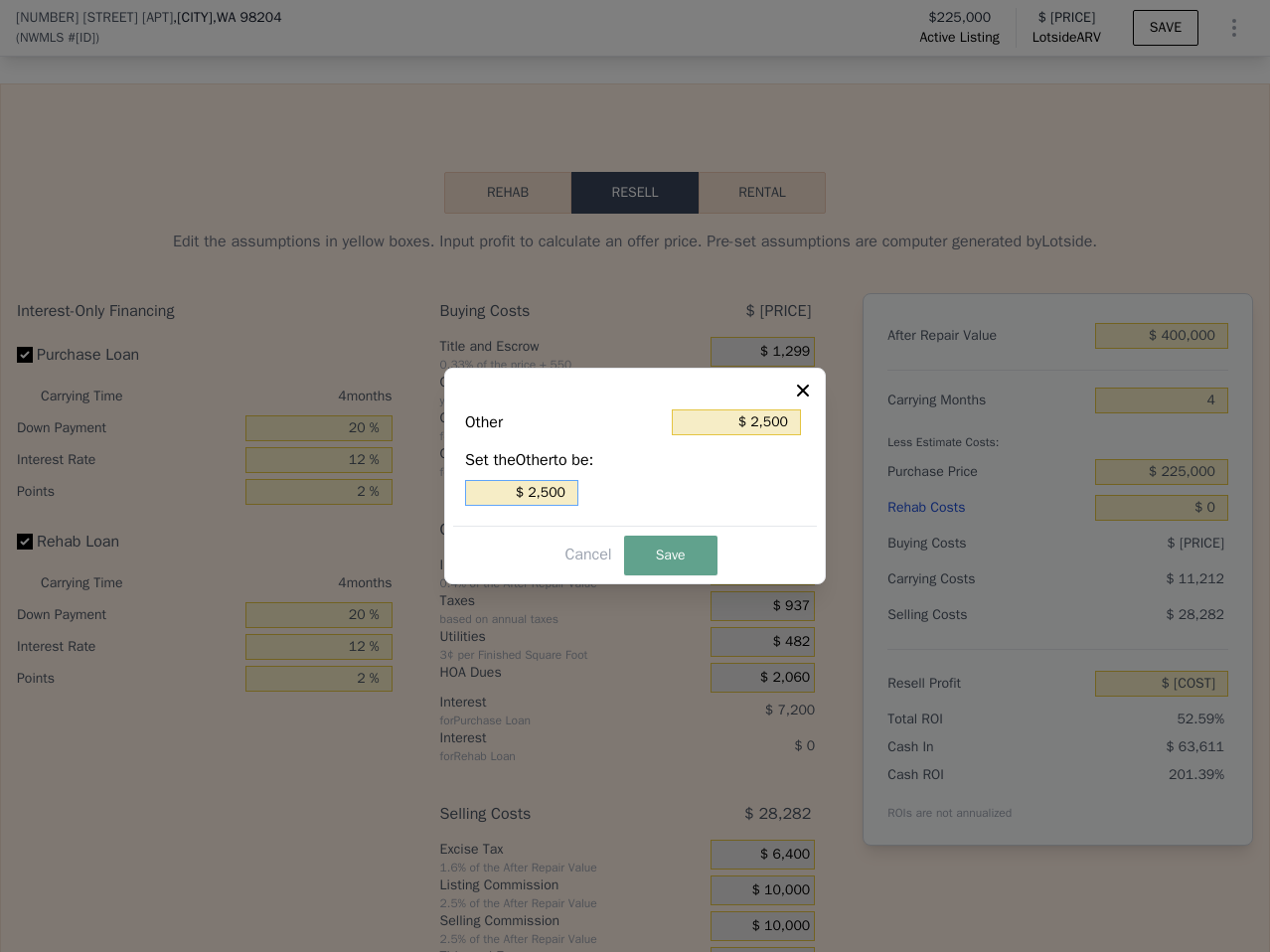 click on "$ 2,500" at bounding box center (522, 493) 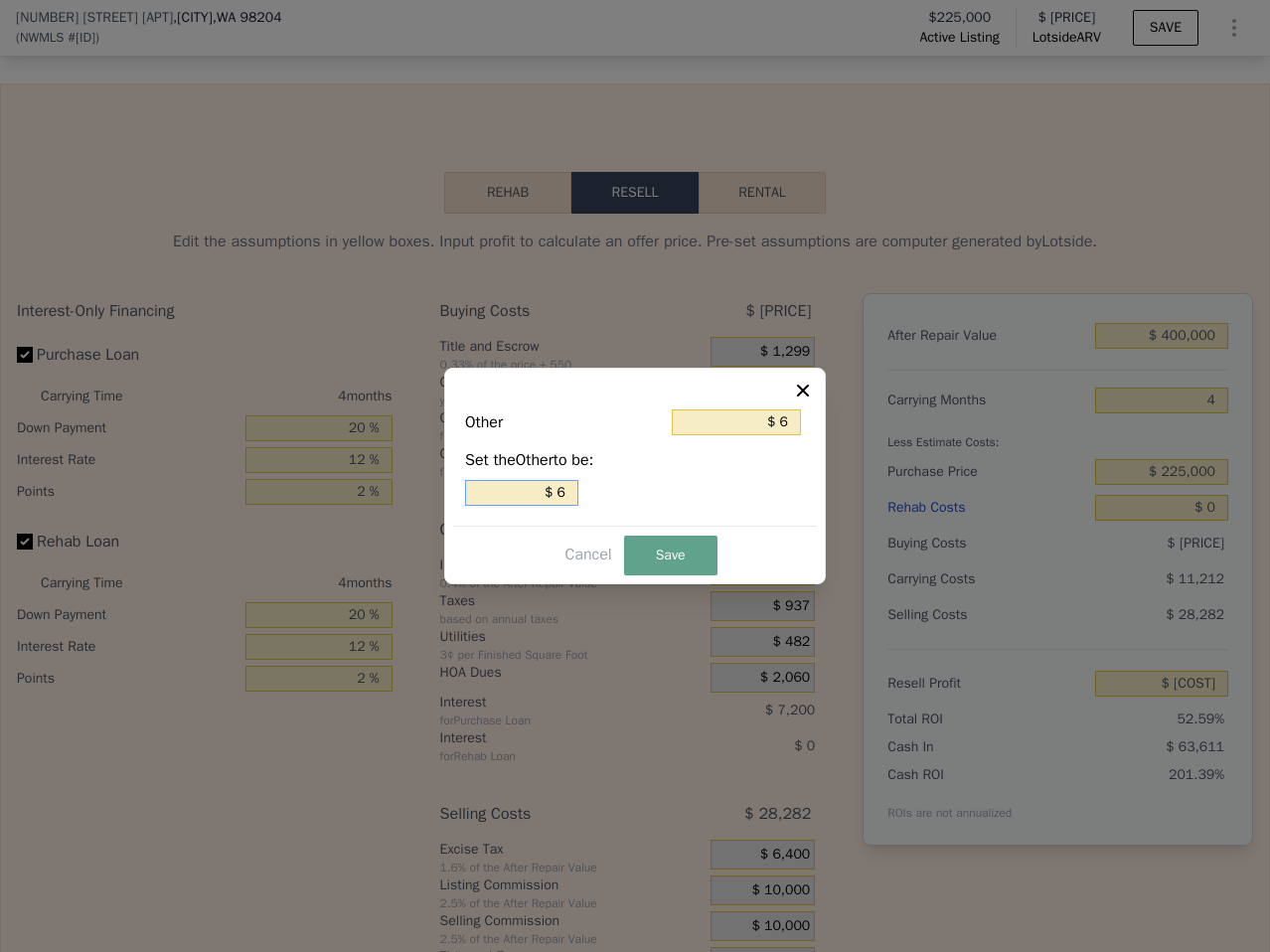 type on "$ 68" 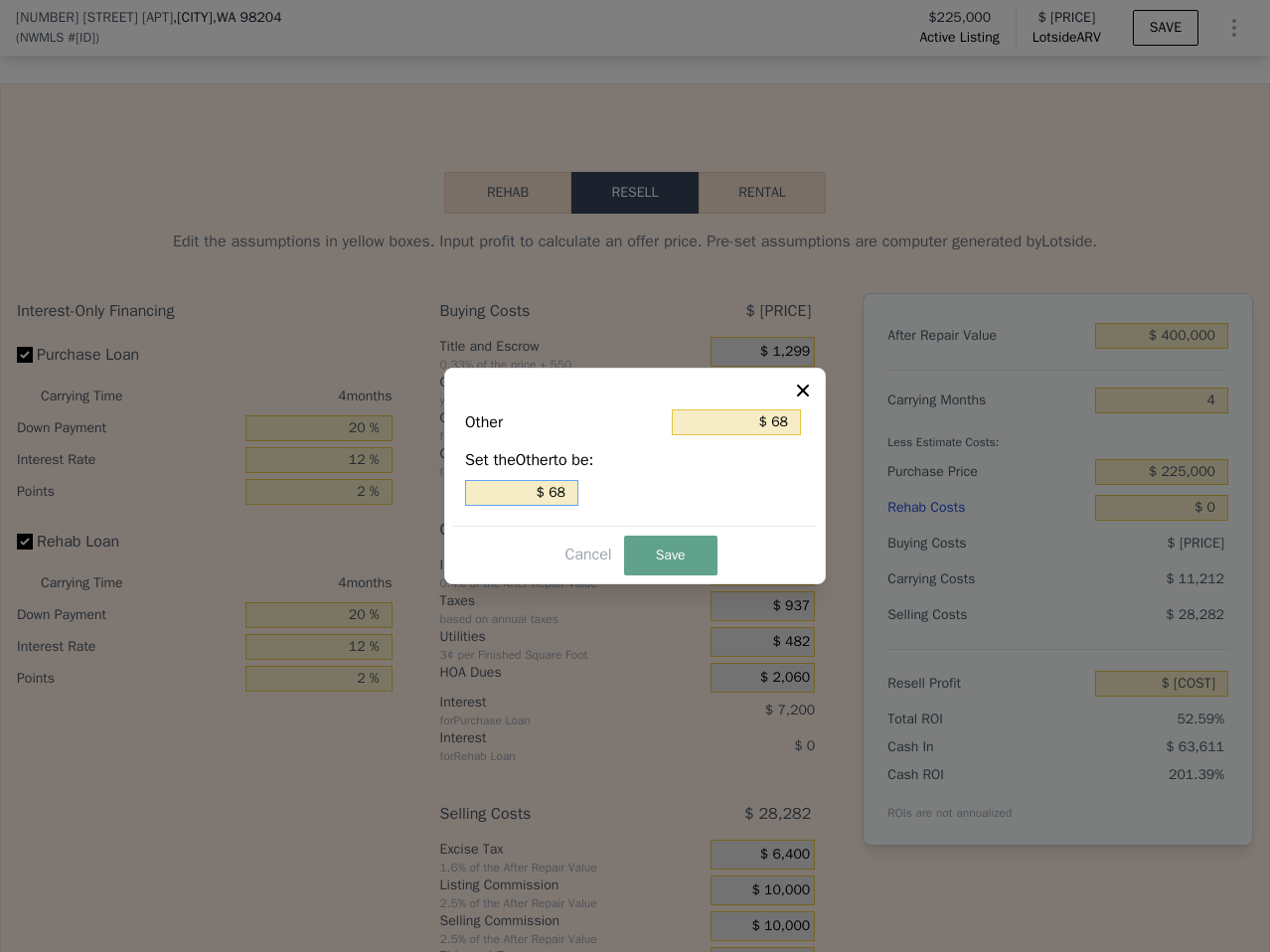 type on "$ 680" 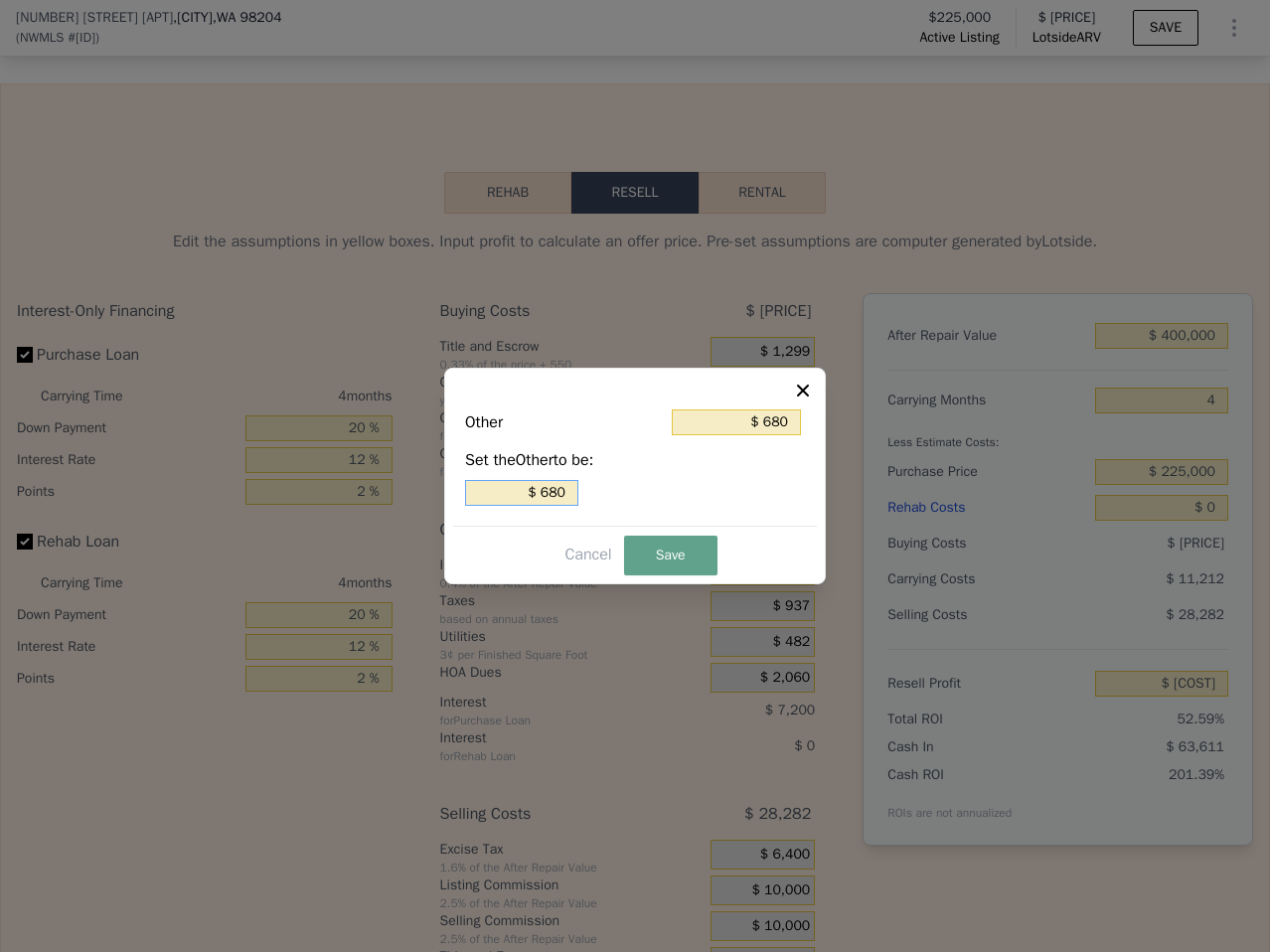 type on "$ 6,800" 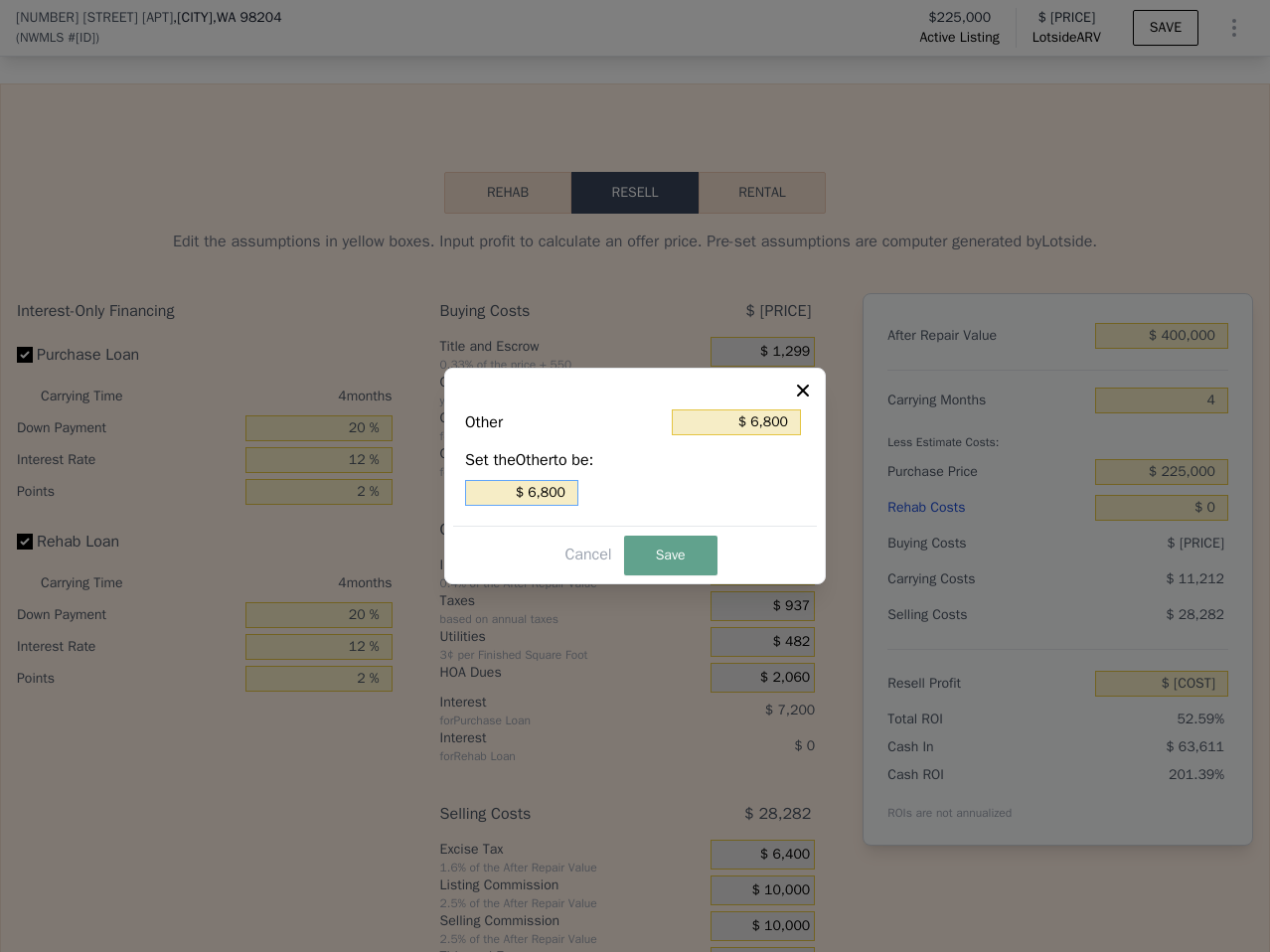 type on "$ 68,000" 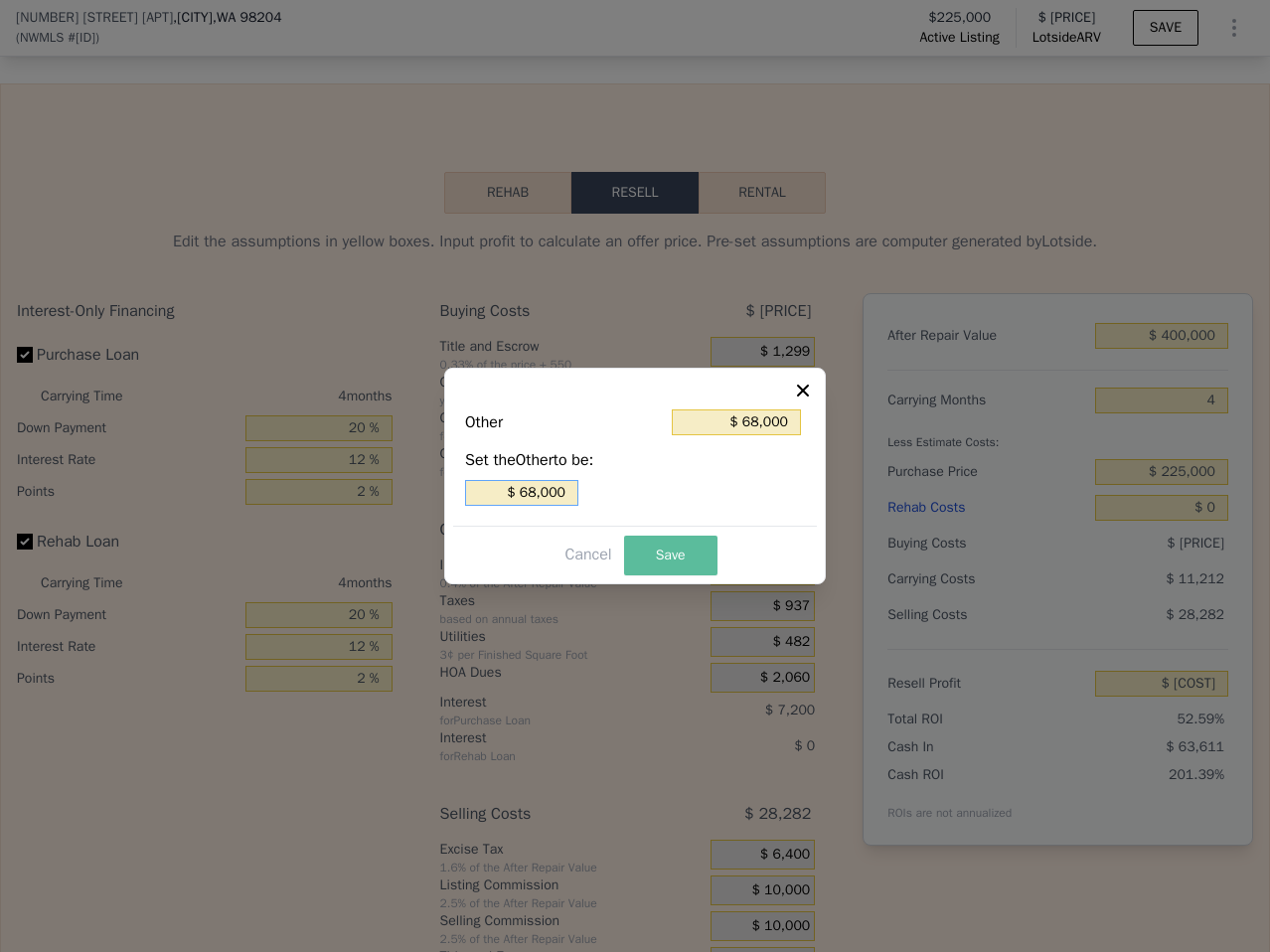 type on "$ 68,000" 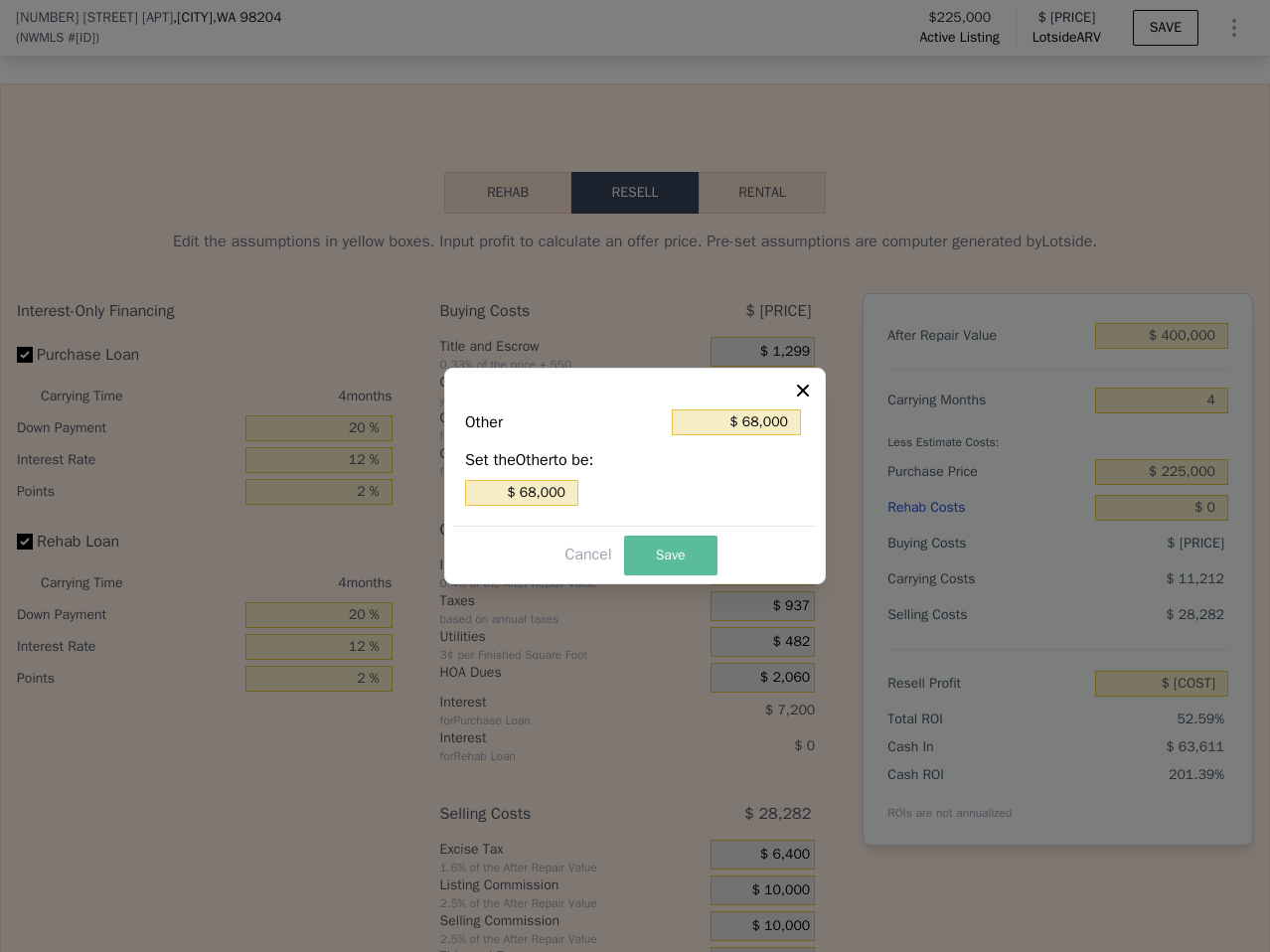 click on "Save" at bounding box center (671, 555) 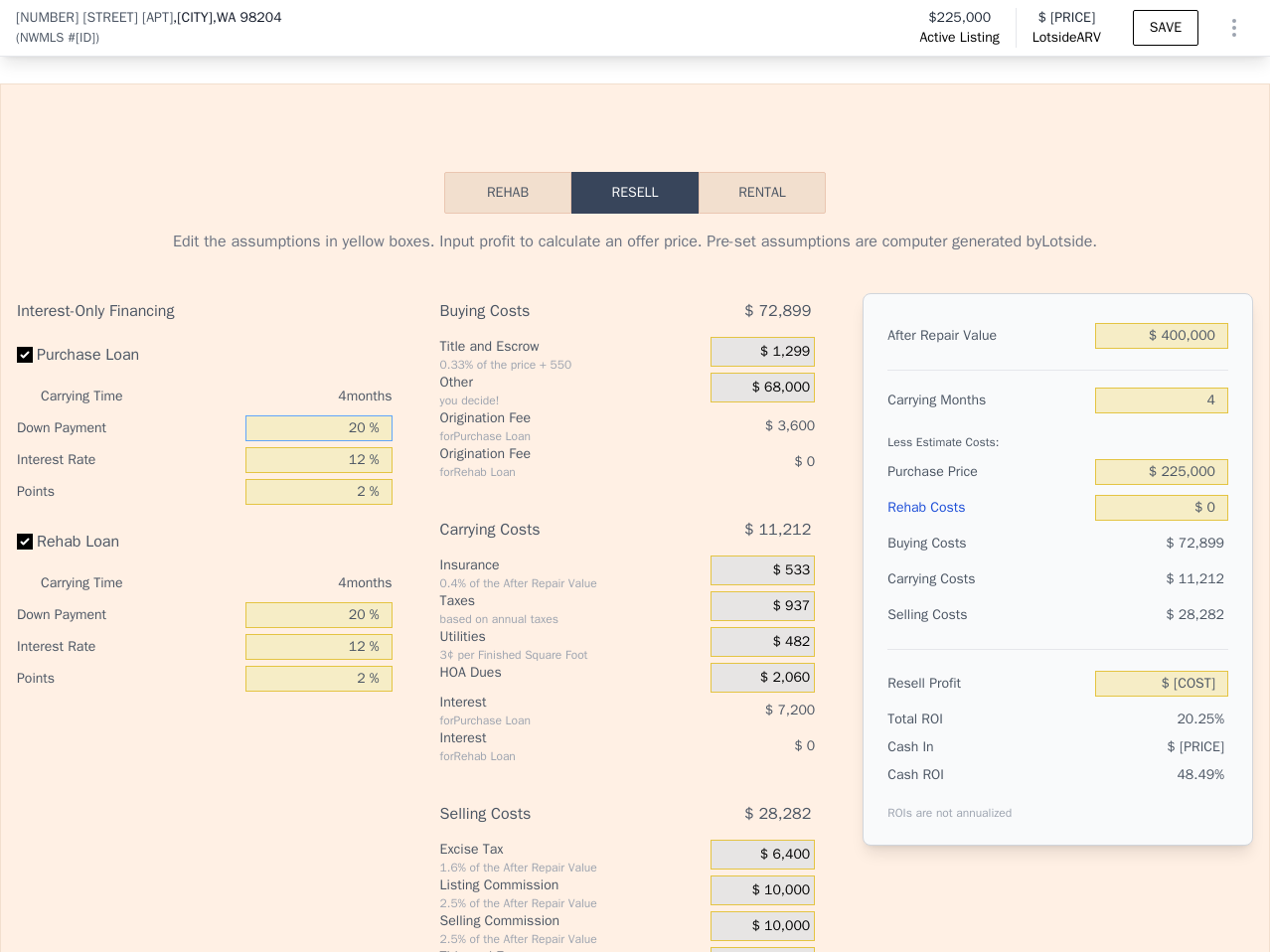 click on "20 %" at bounding box center (319, 428) 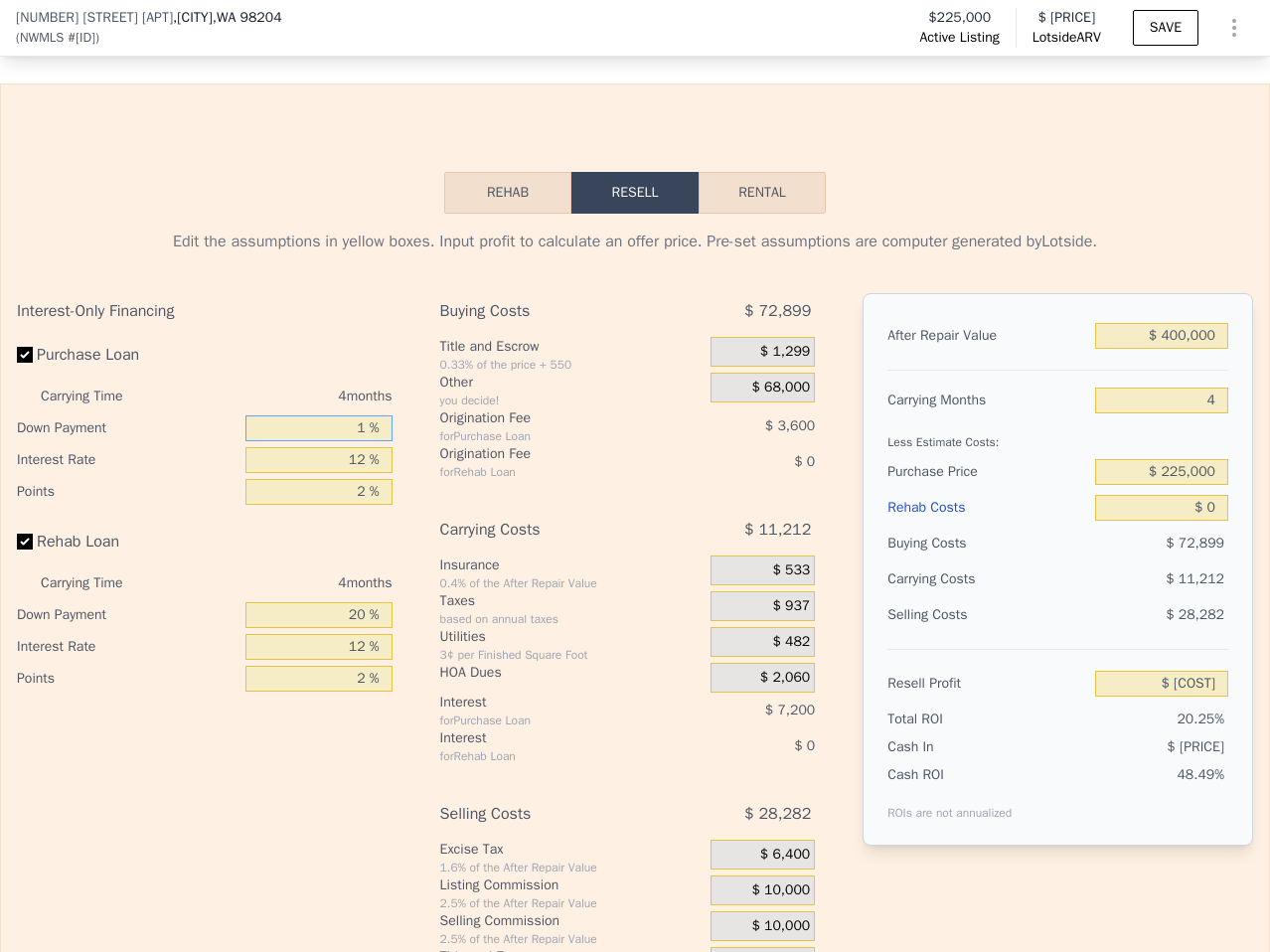 type on "10 %" 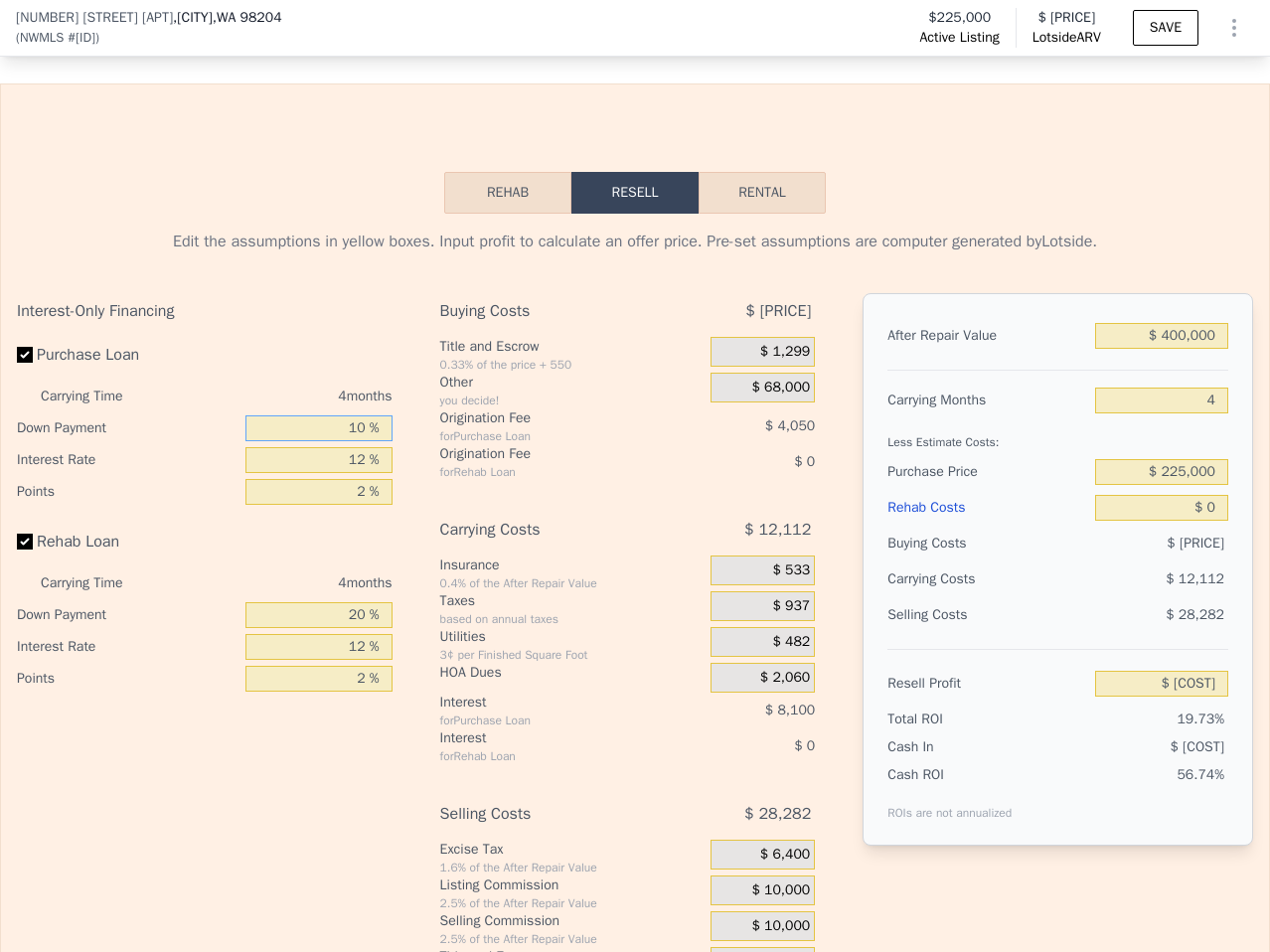 type on "$ [PRICE]" 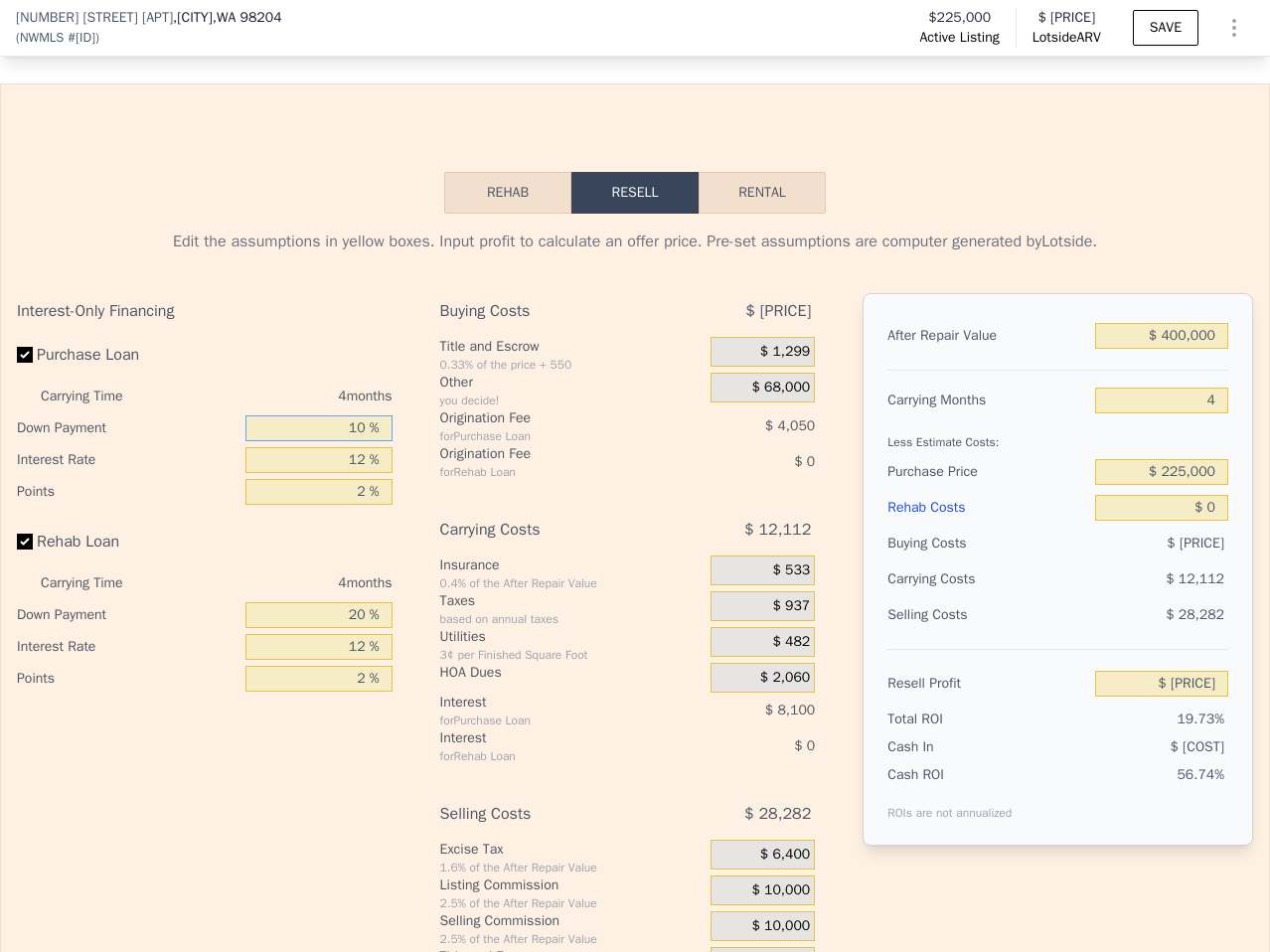 type on "10 %" 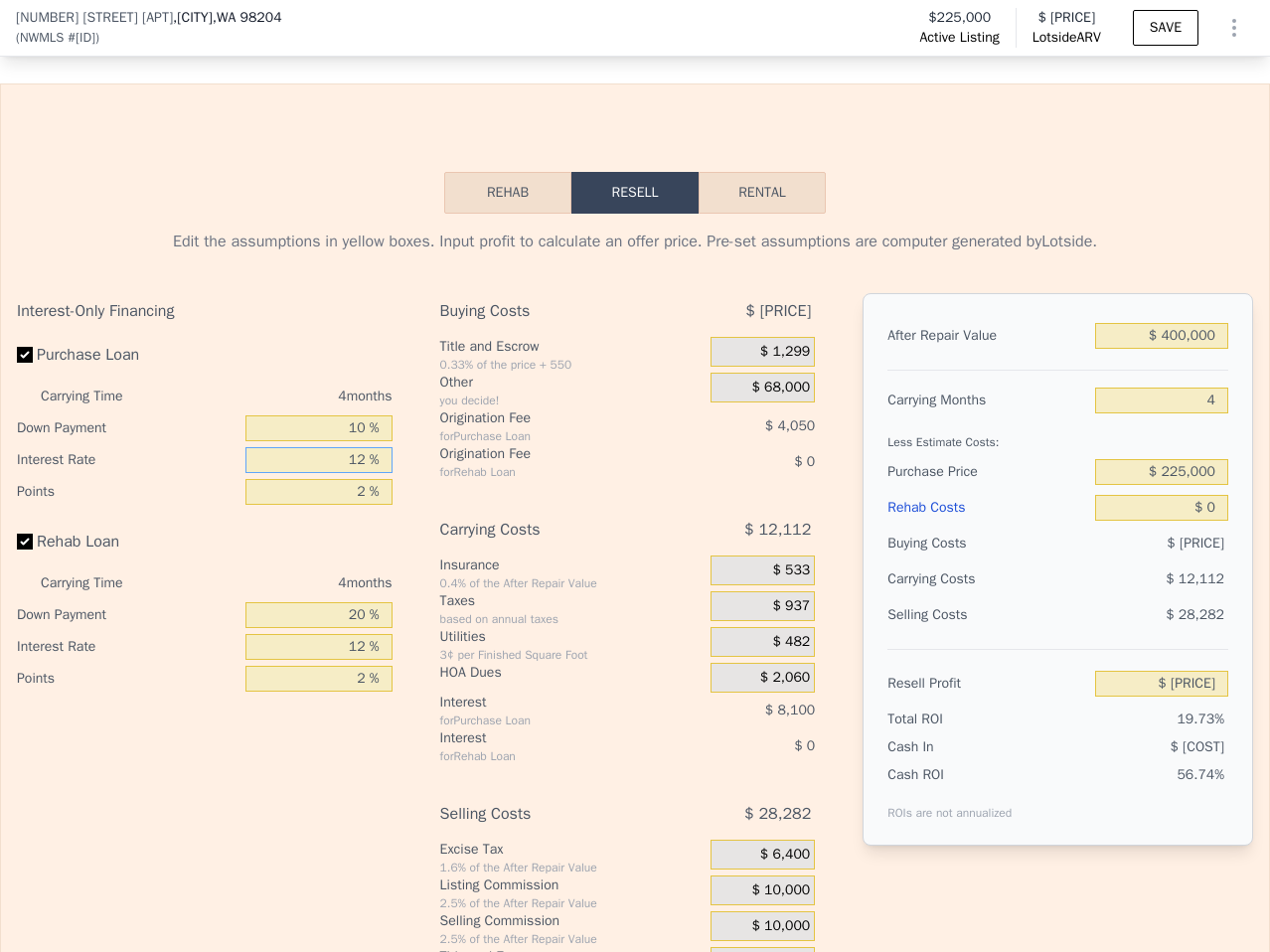 type on "1 %" 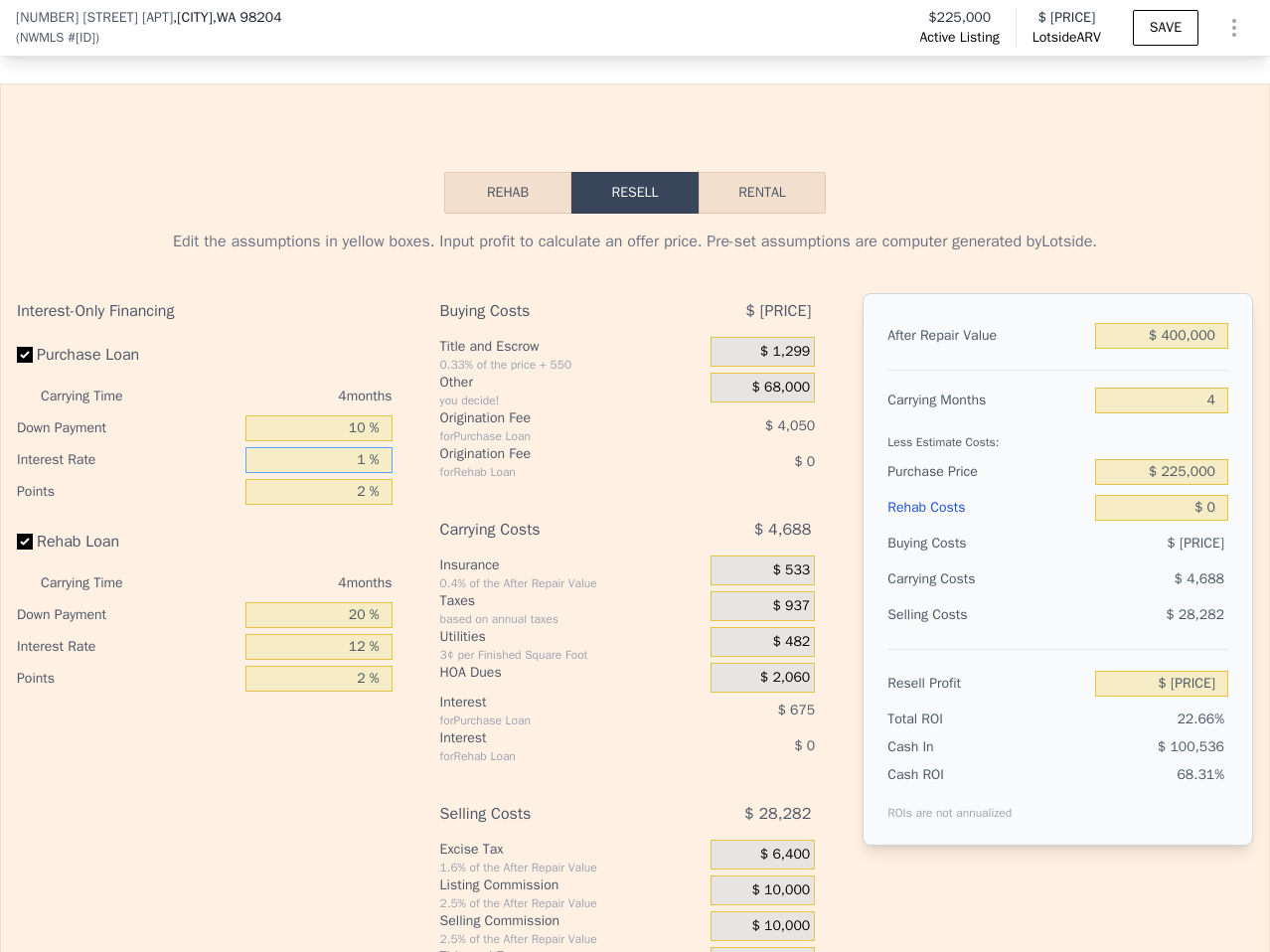 type on "$ [COST]" 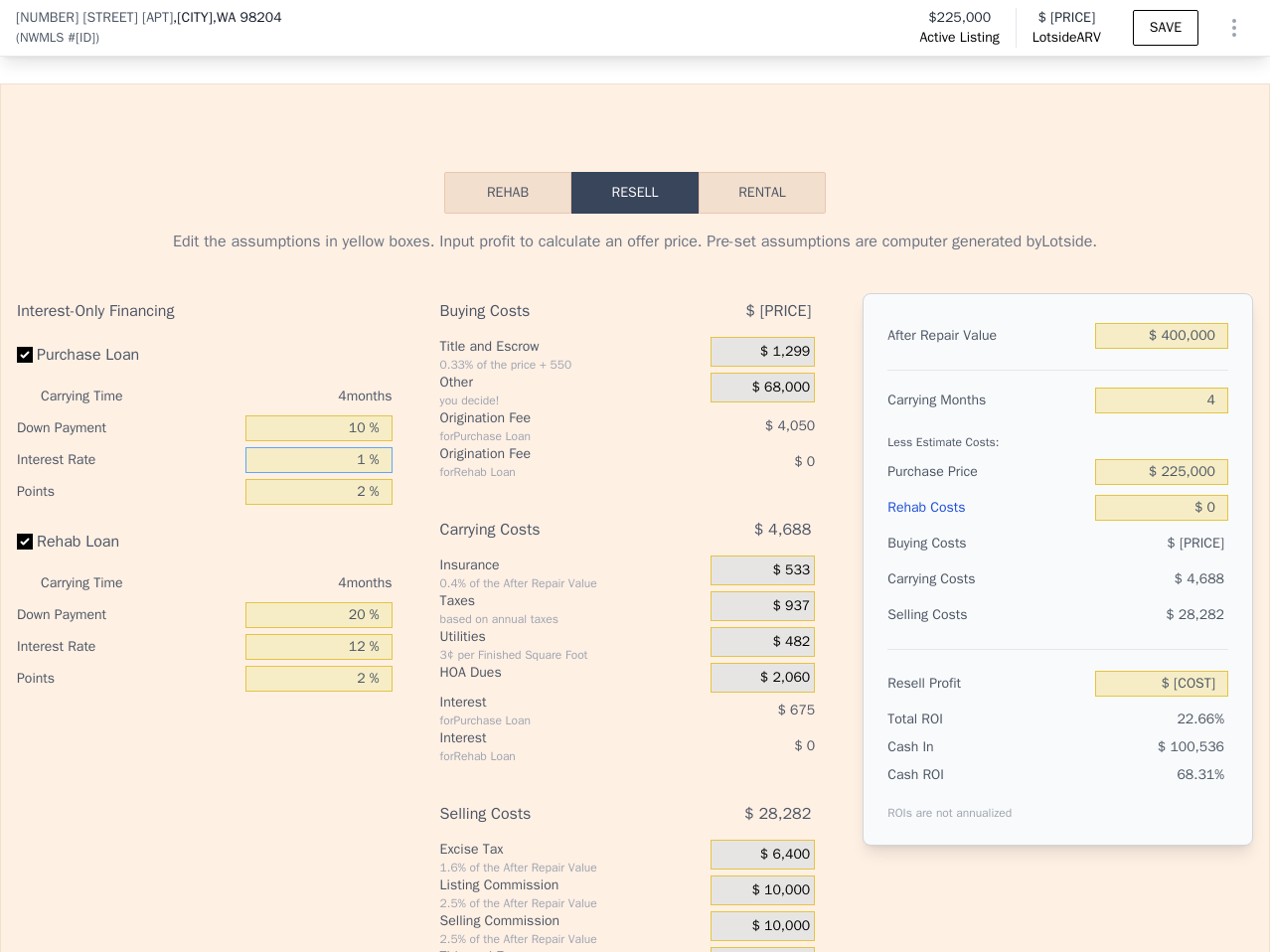type on "11 %" 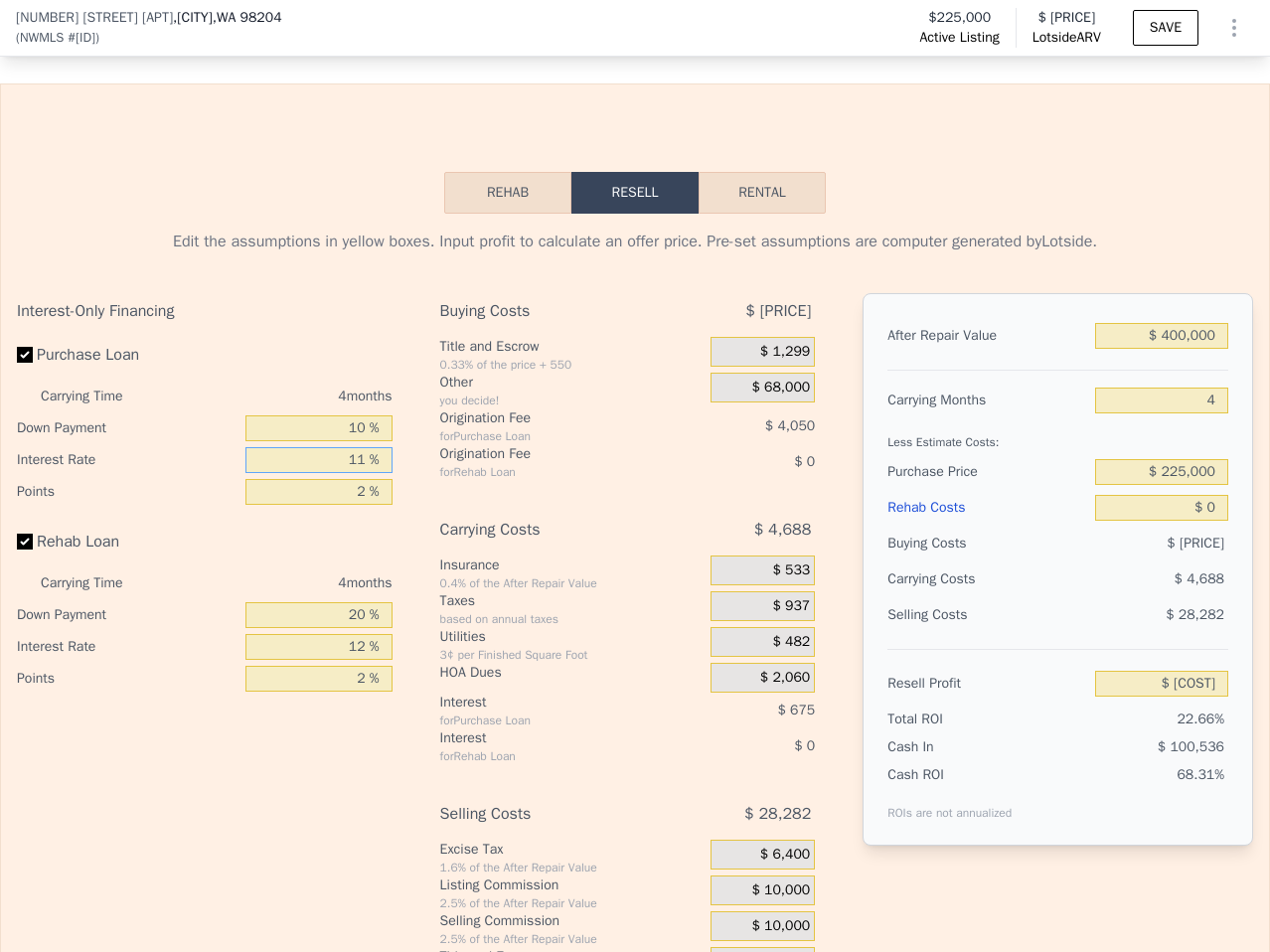 type on "$ 61,933" 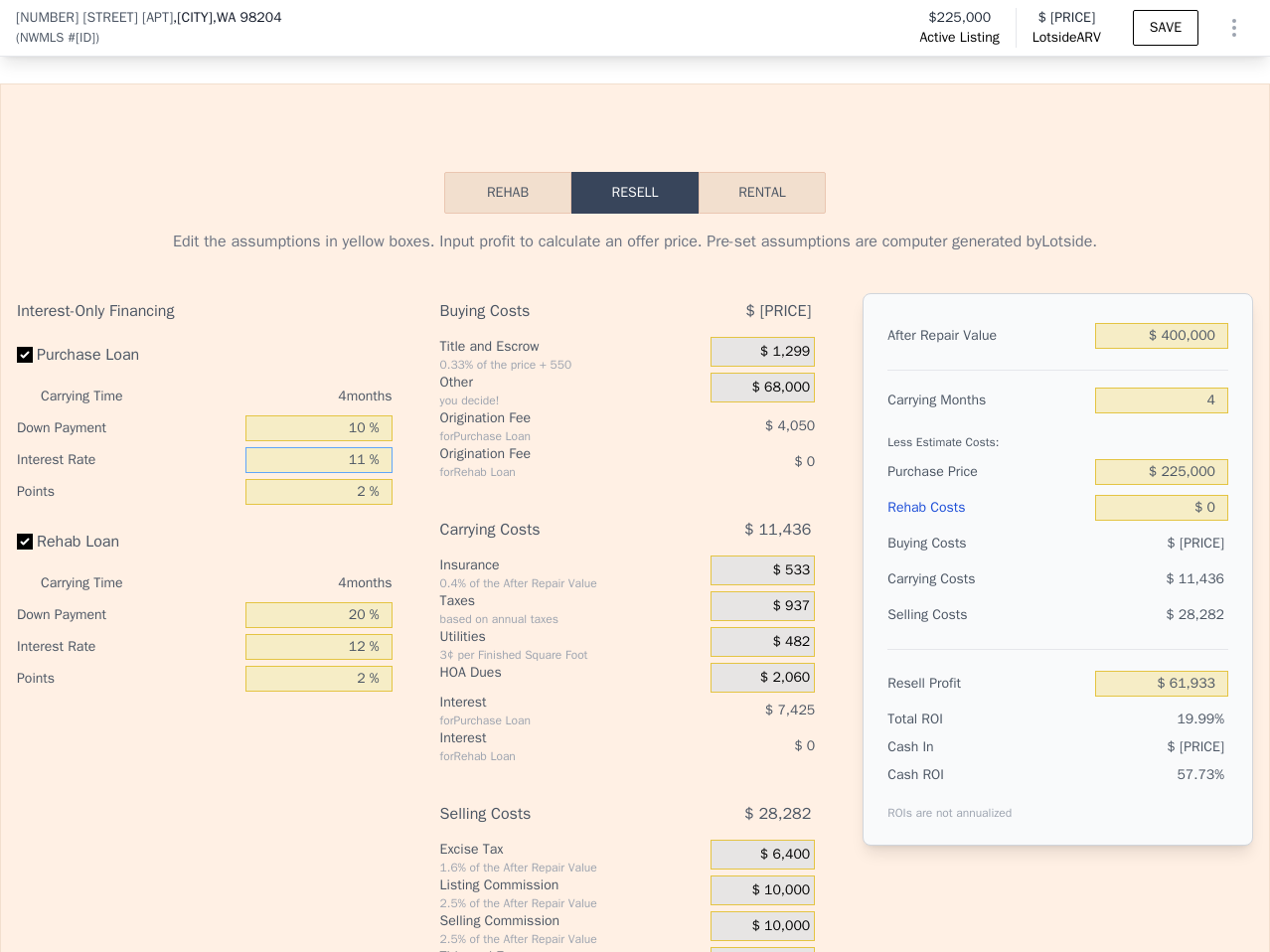 type on "[PERCENTAGE]" 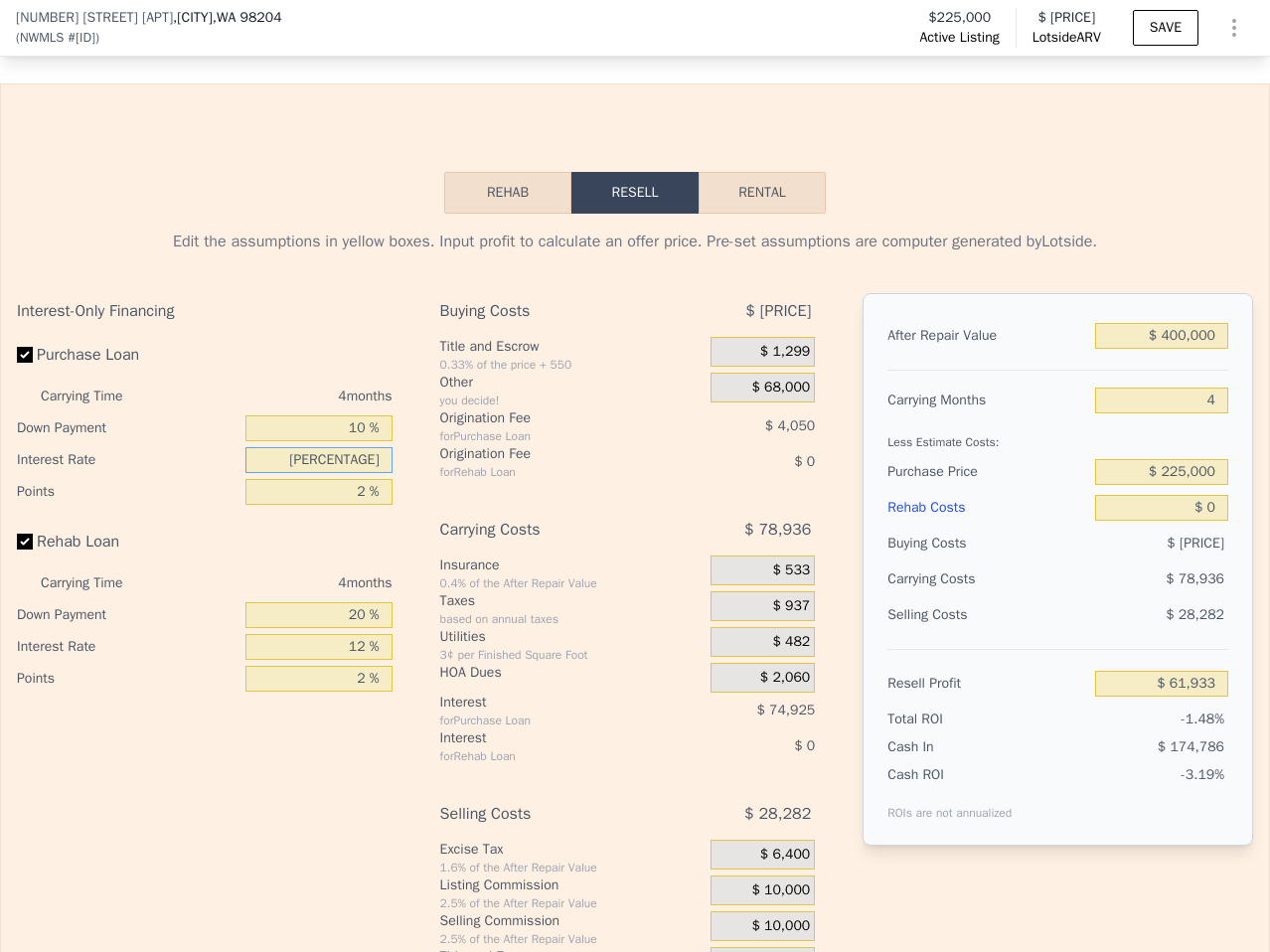 type on "-$ 5,567" 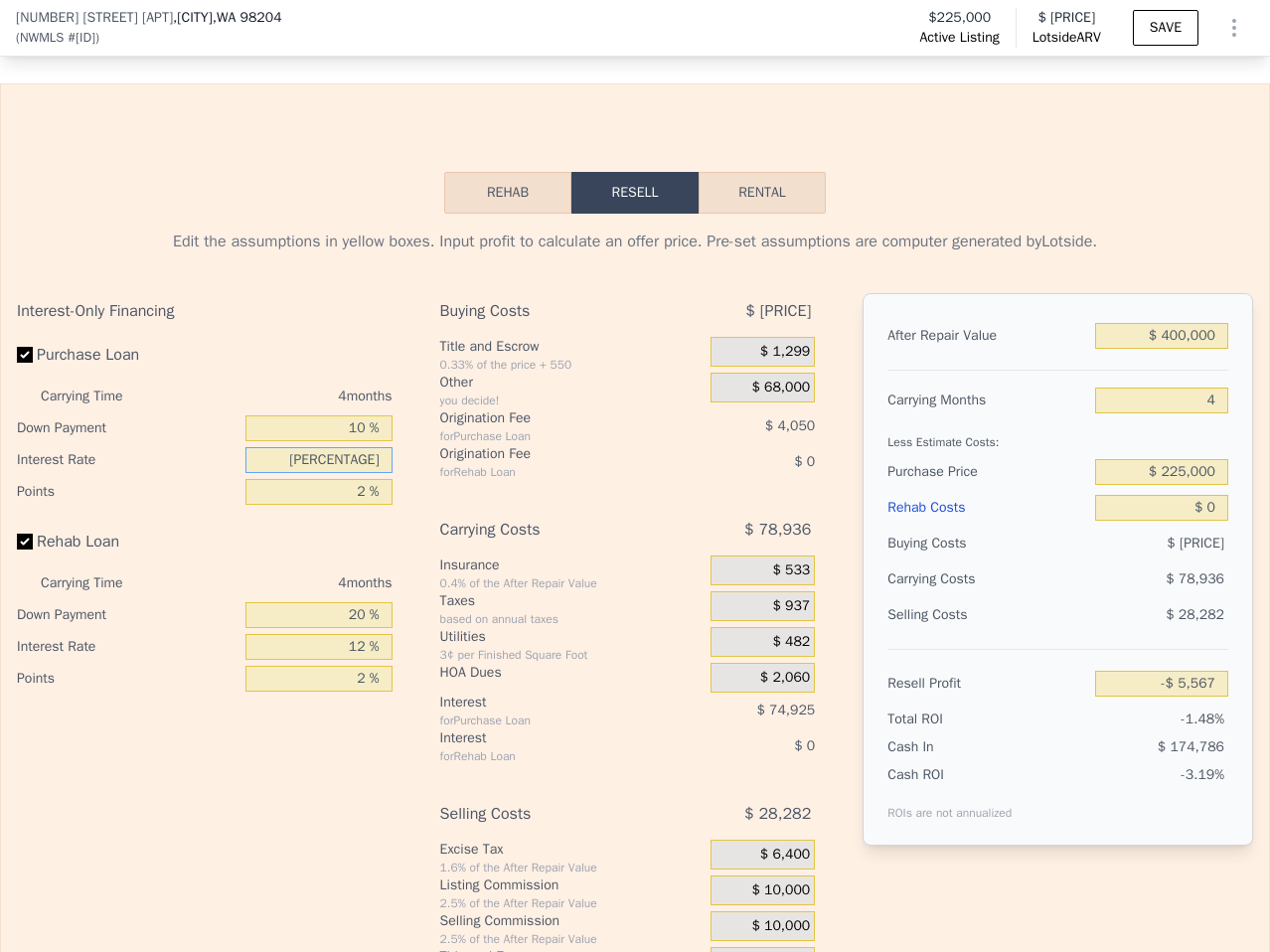 type on "11 %" 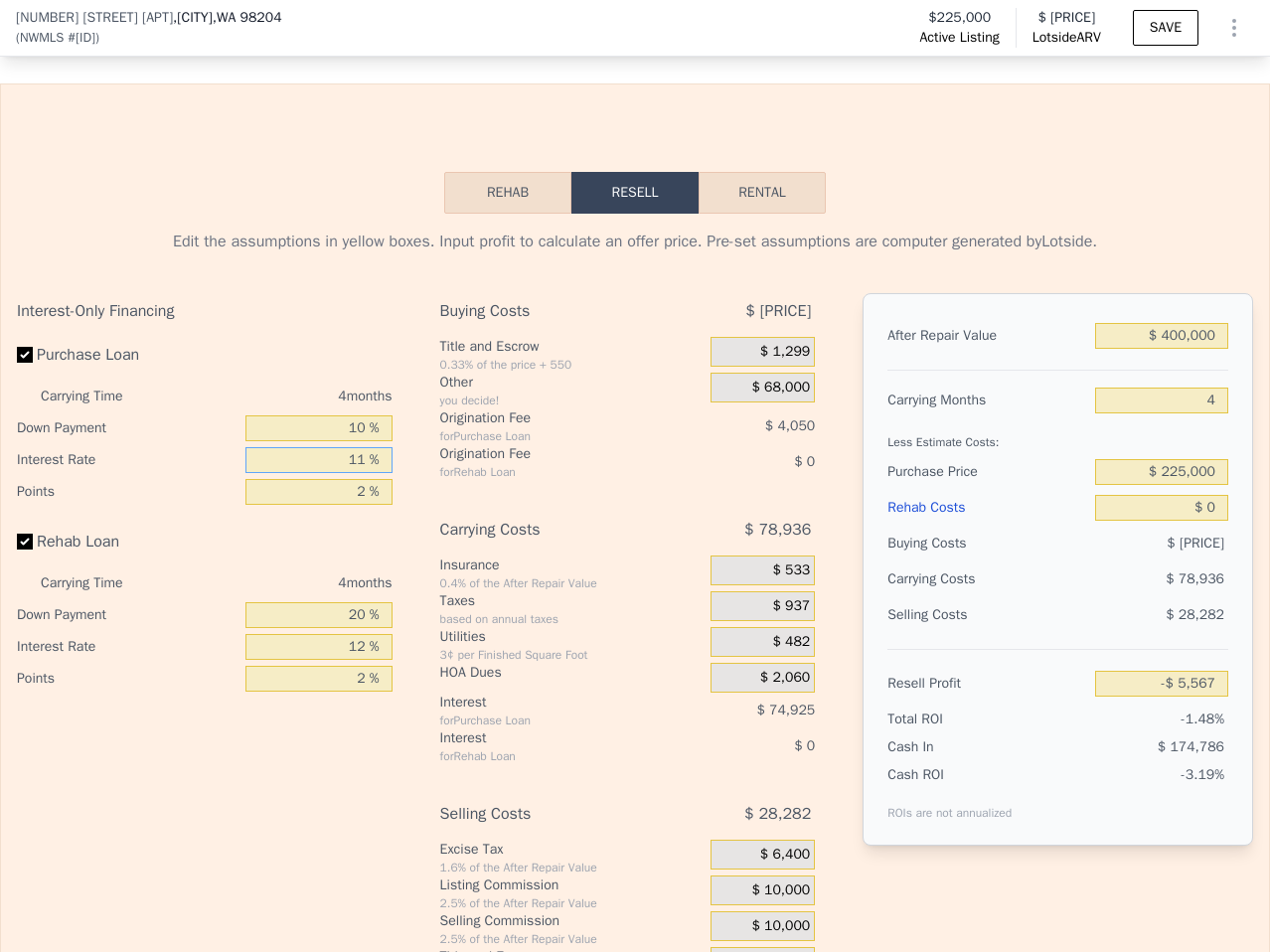 type on "$ 61,933" 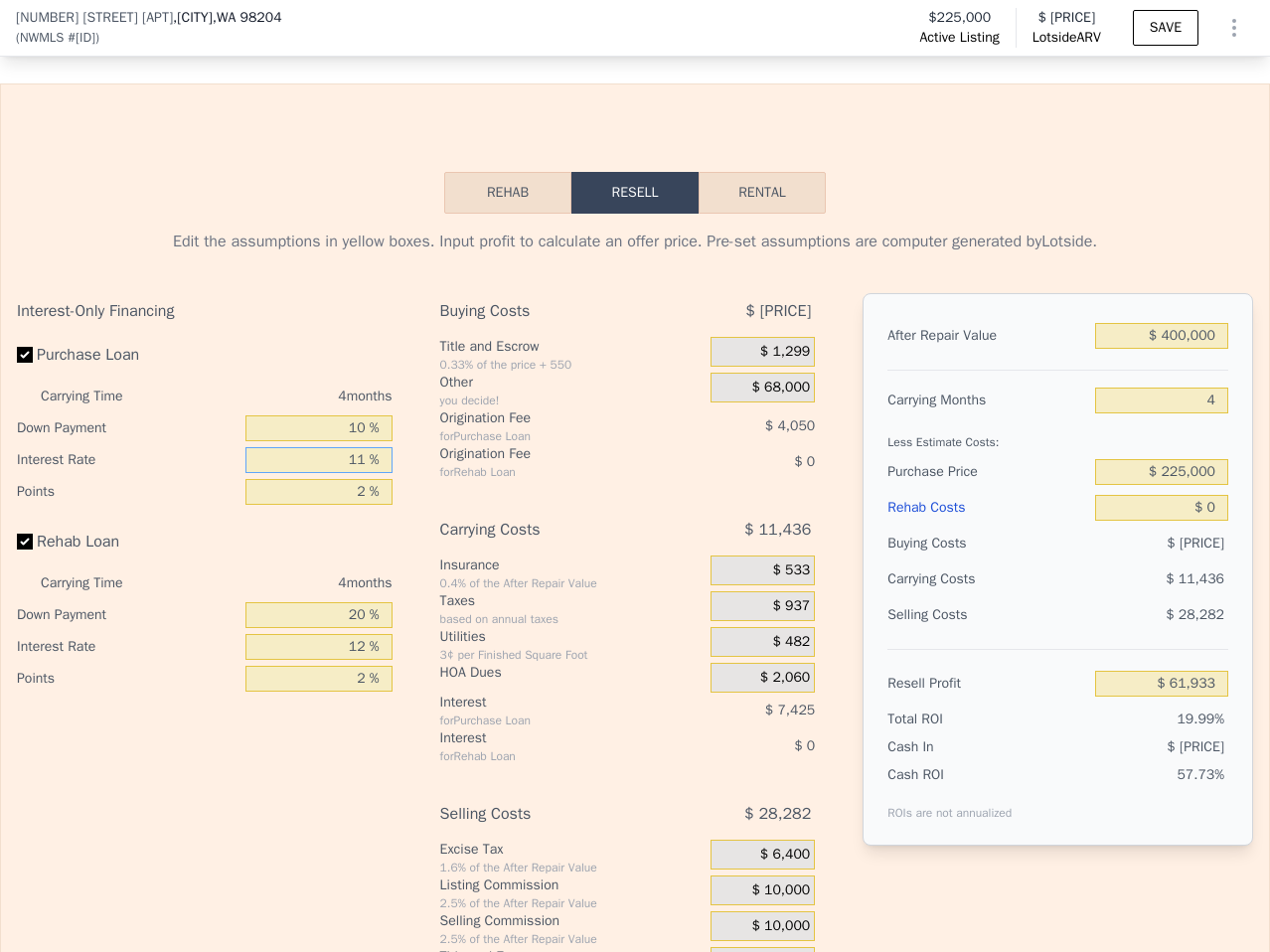 type on "11 %" 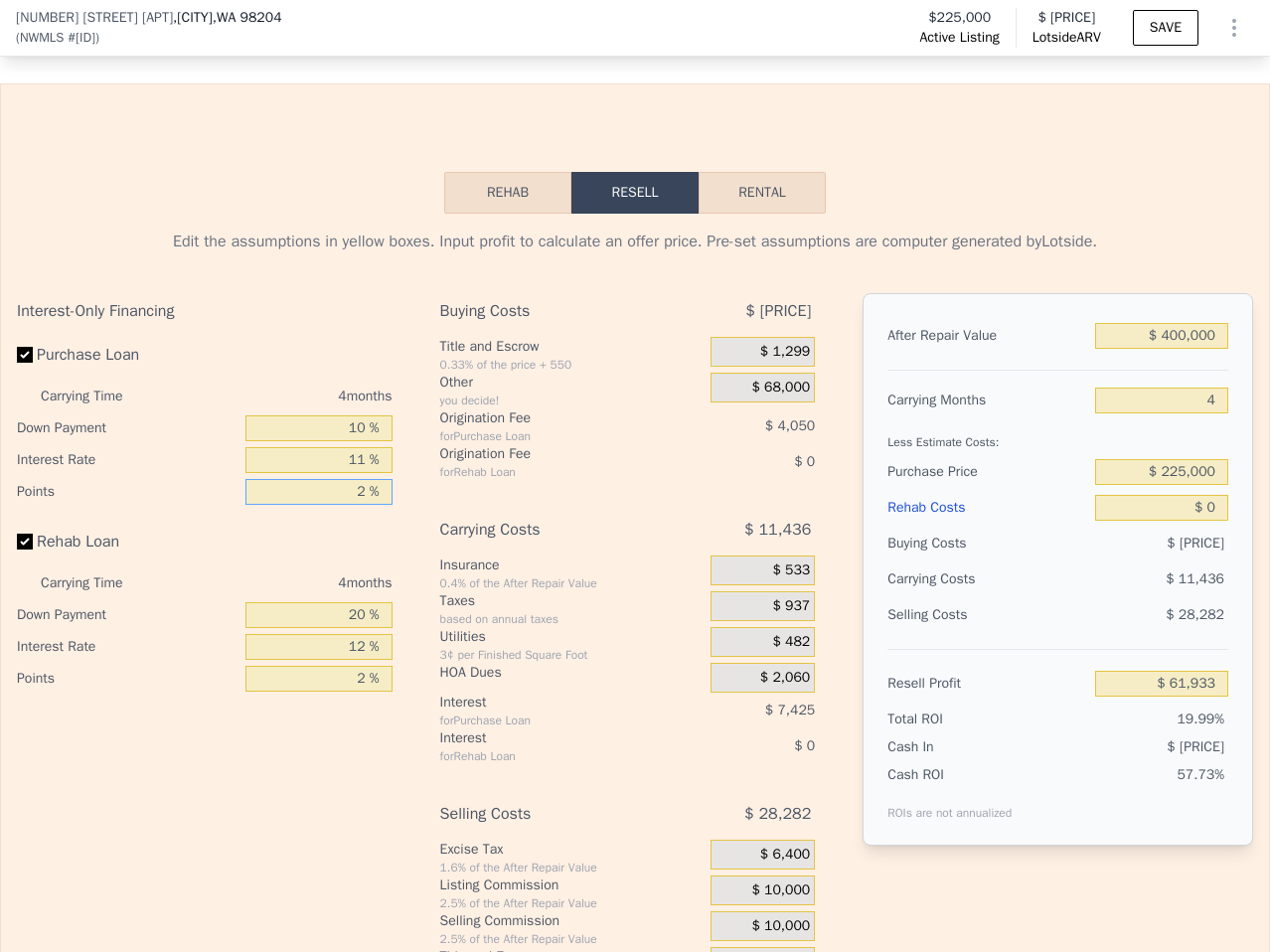 type on "1 %" 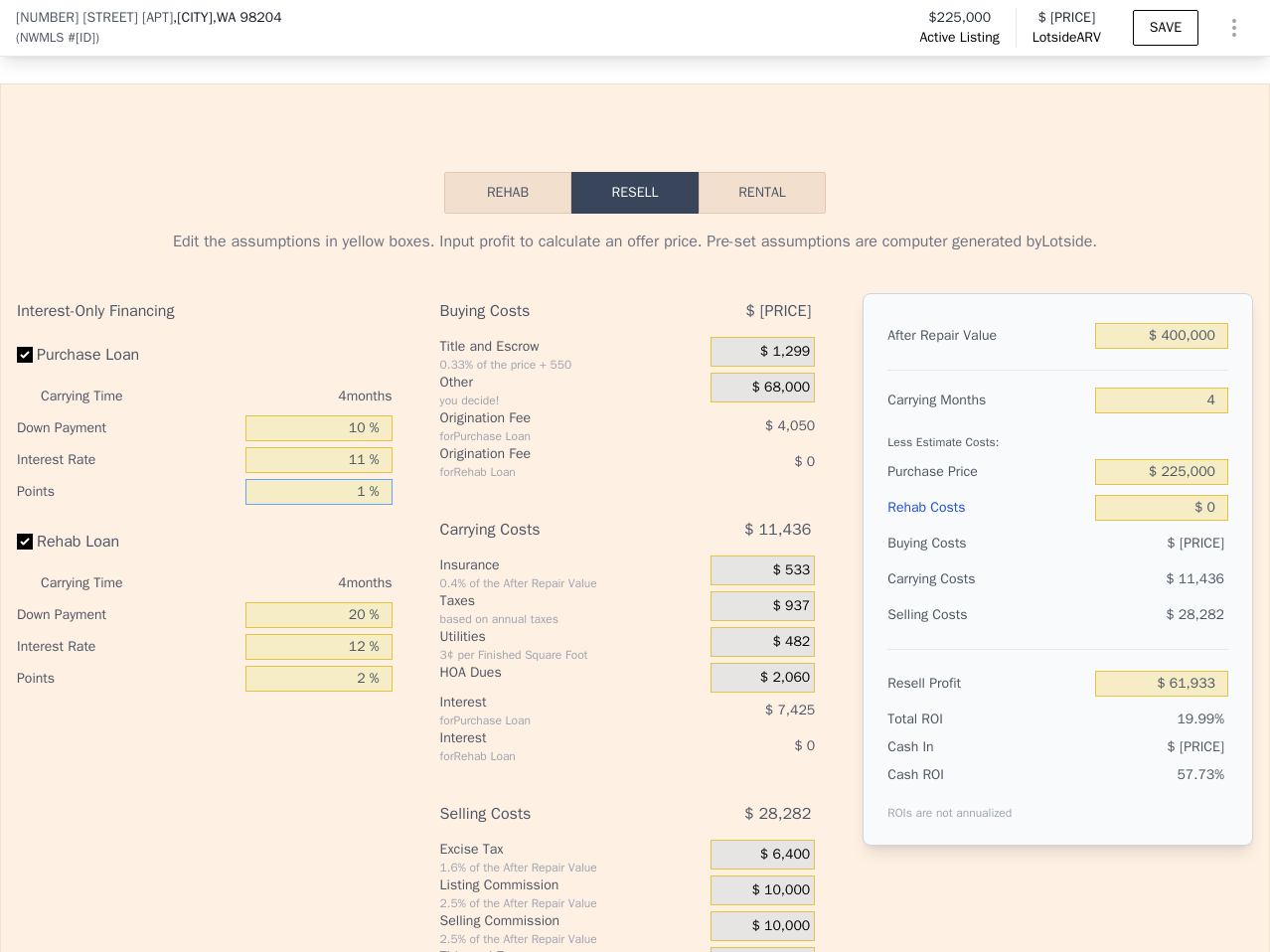 type on "$ 63,958" 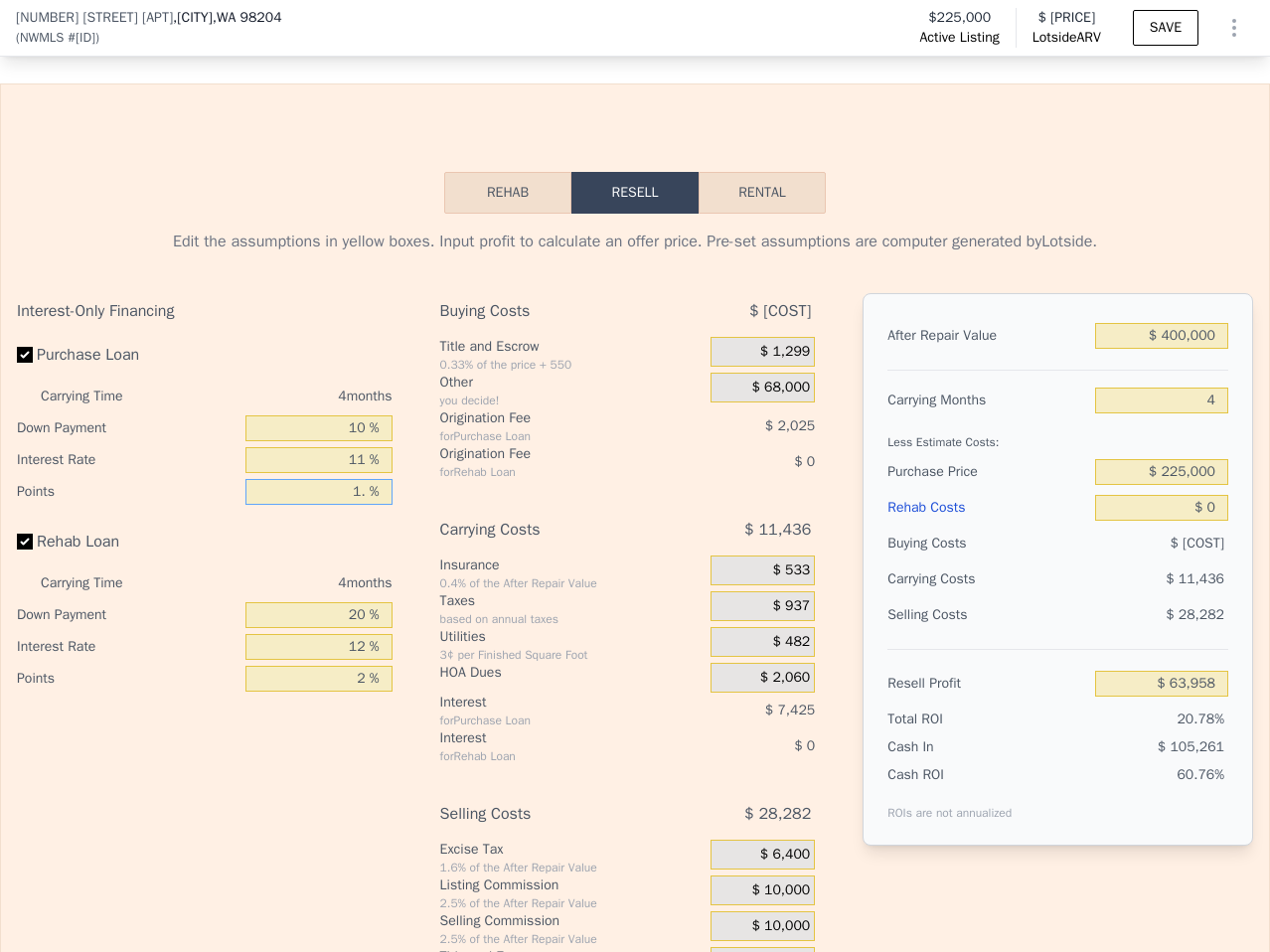 type on "1.7 %" 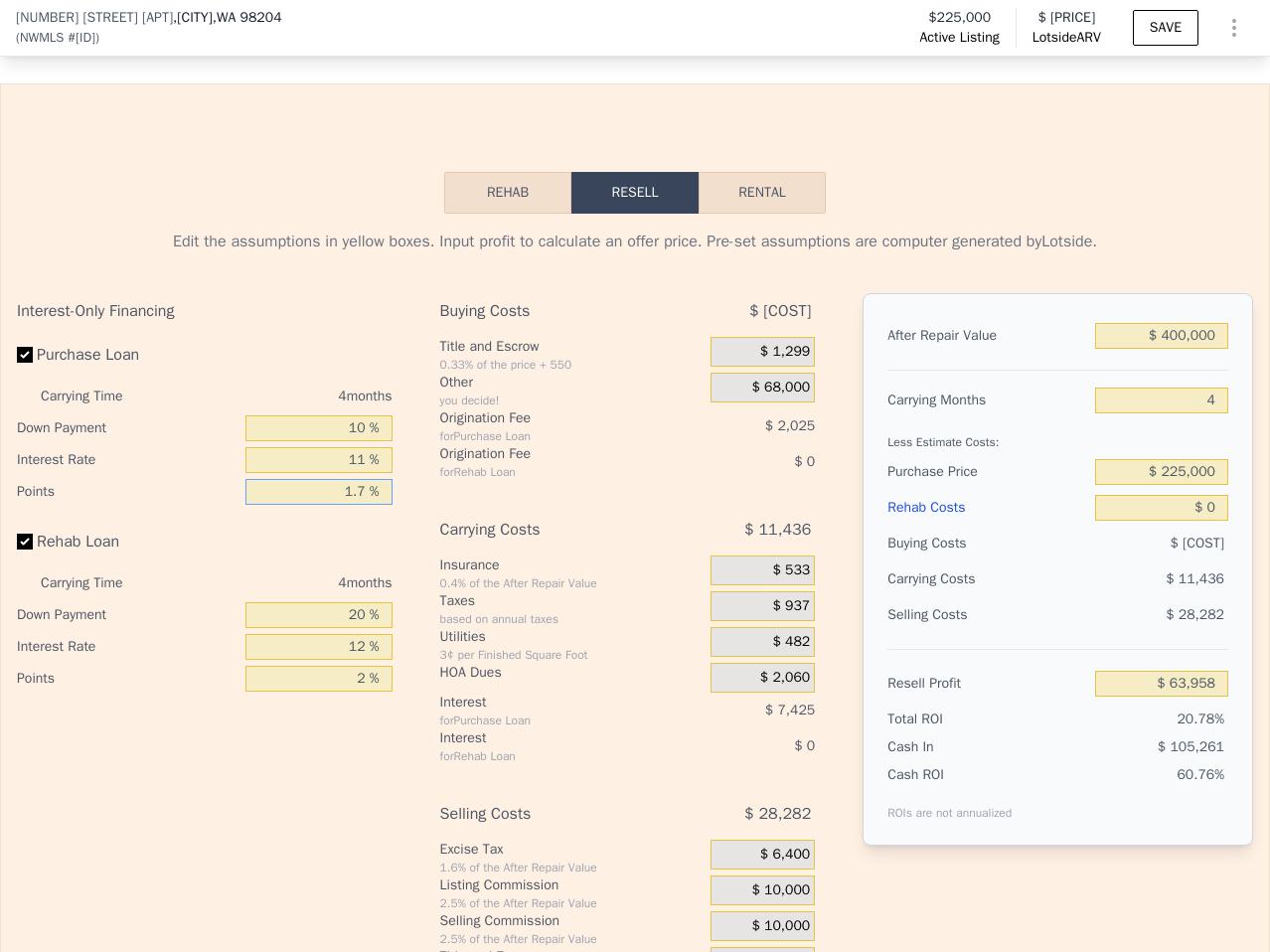 type on "$ 62,540" 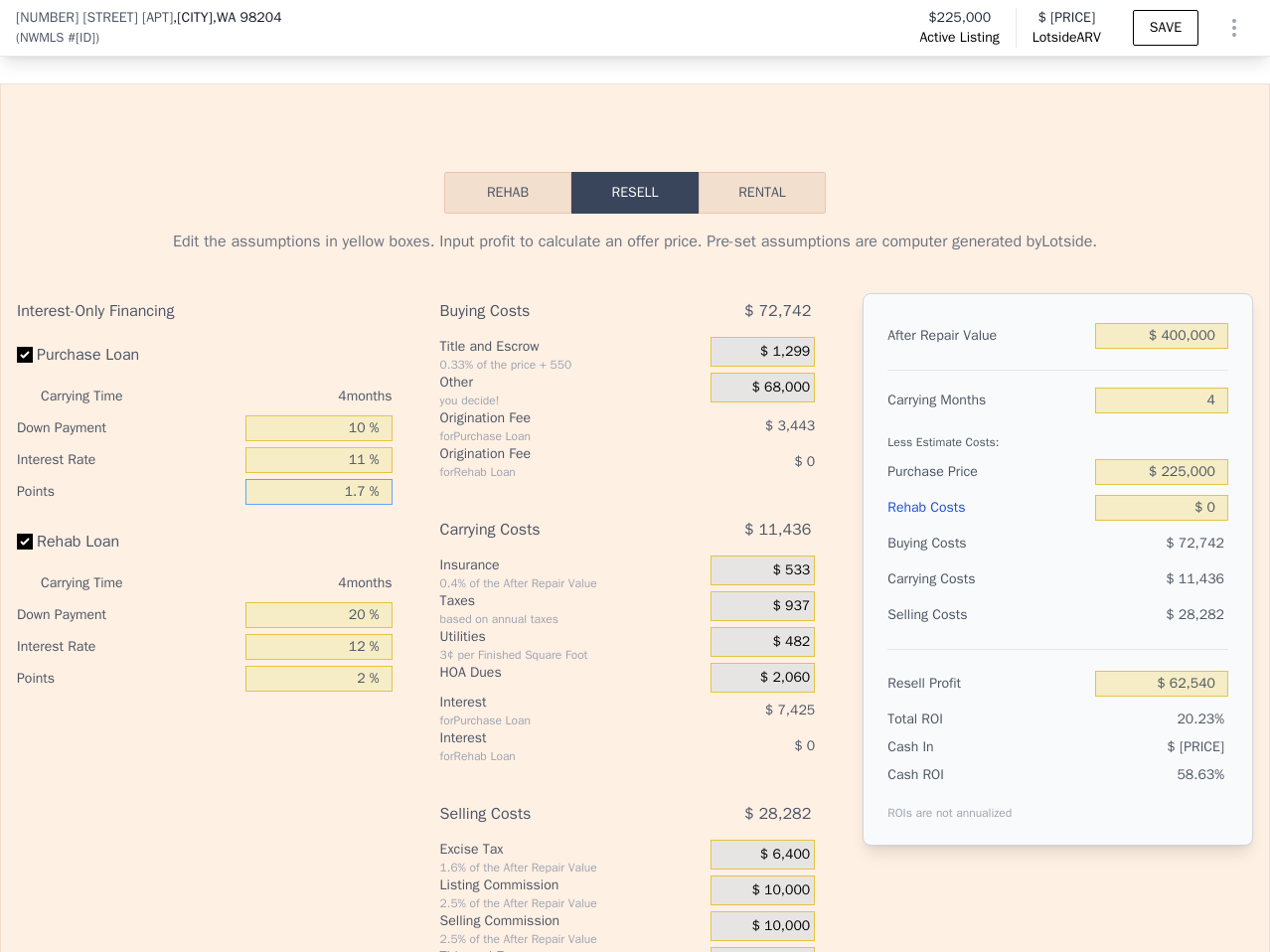 type on "1.75 %" 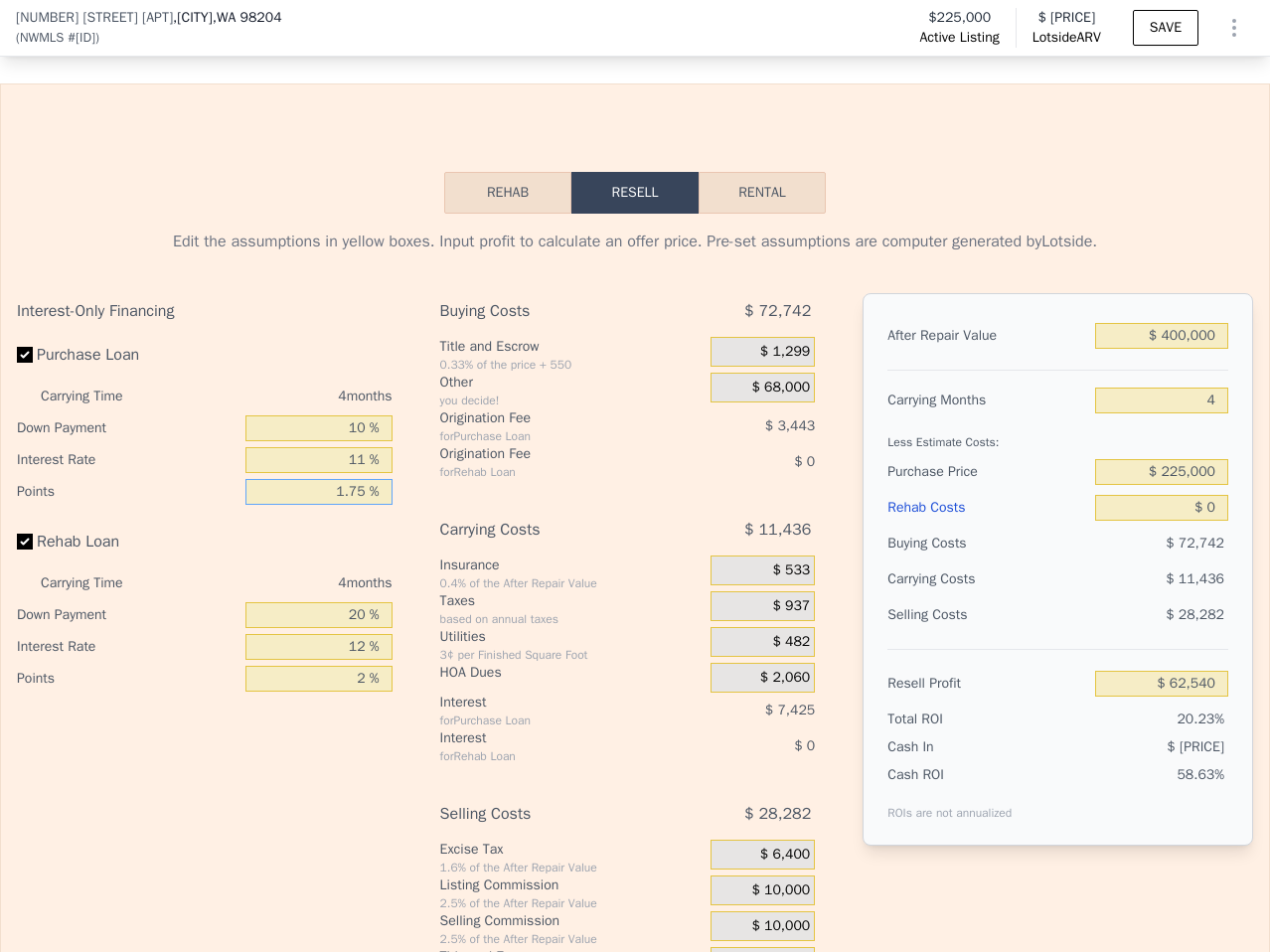 type on "$ 62,439" 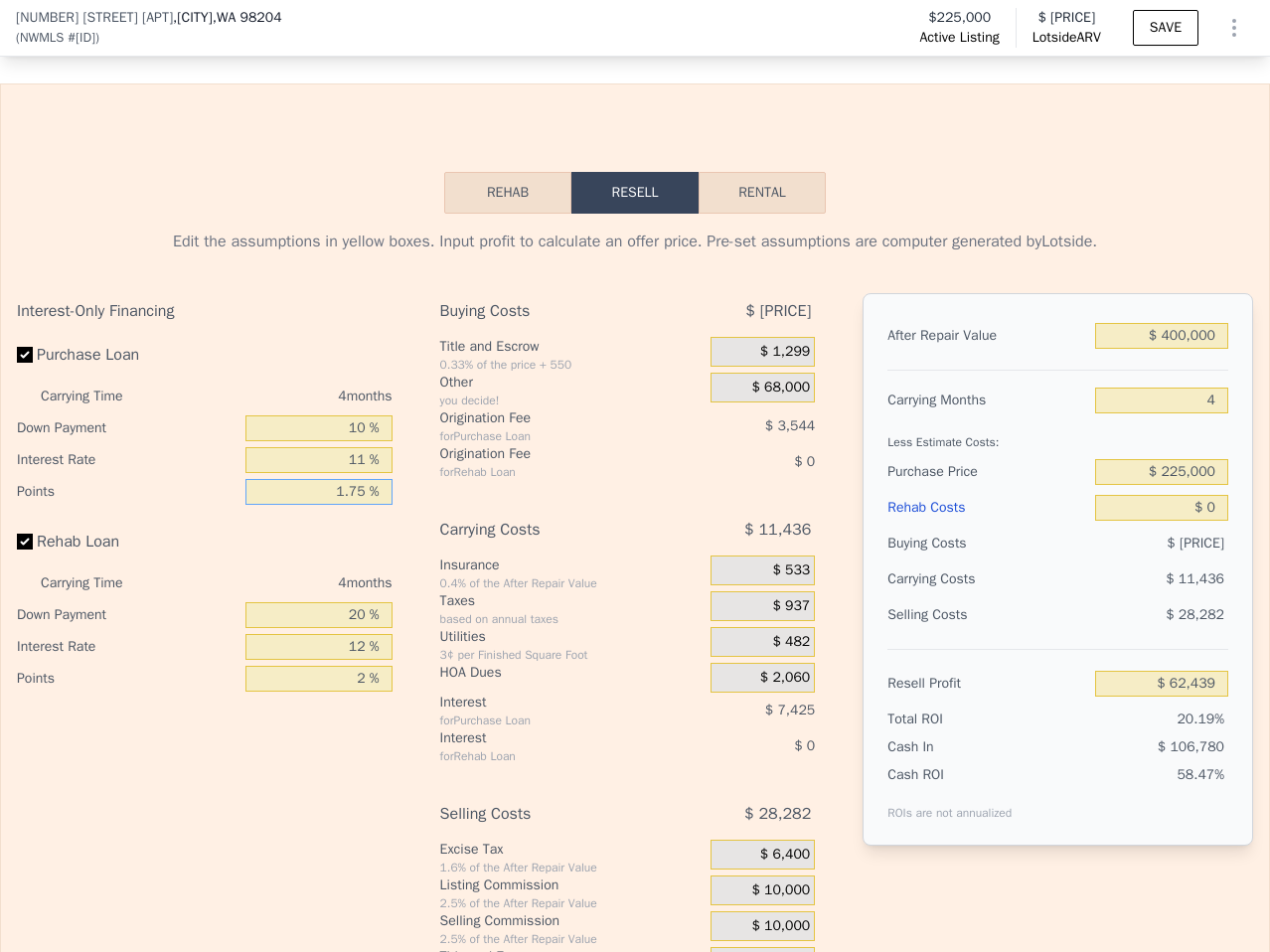 type on "1.75 %" 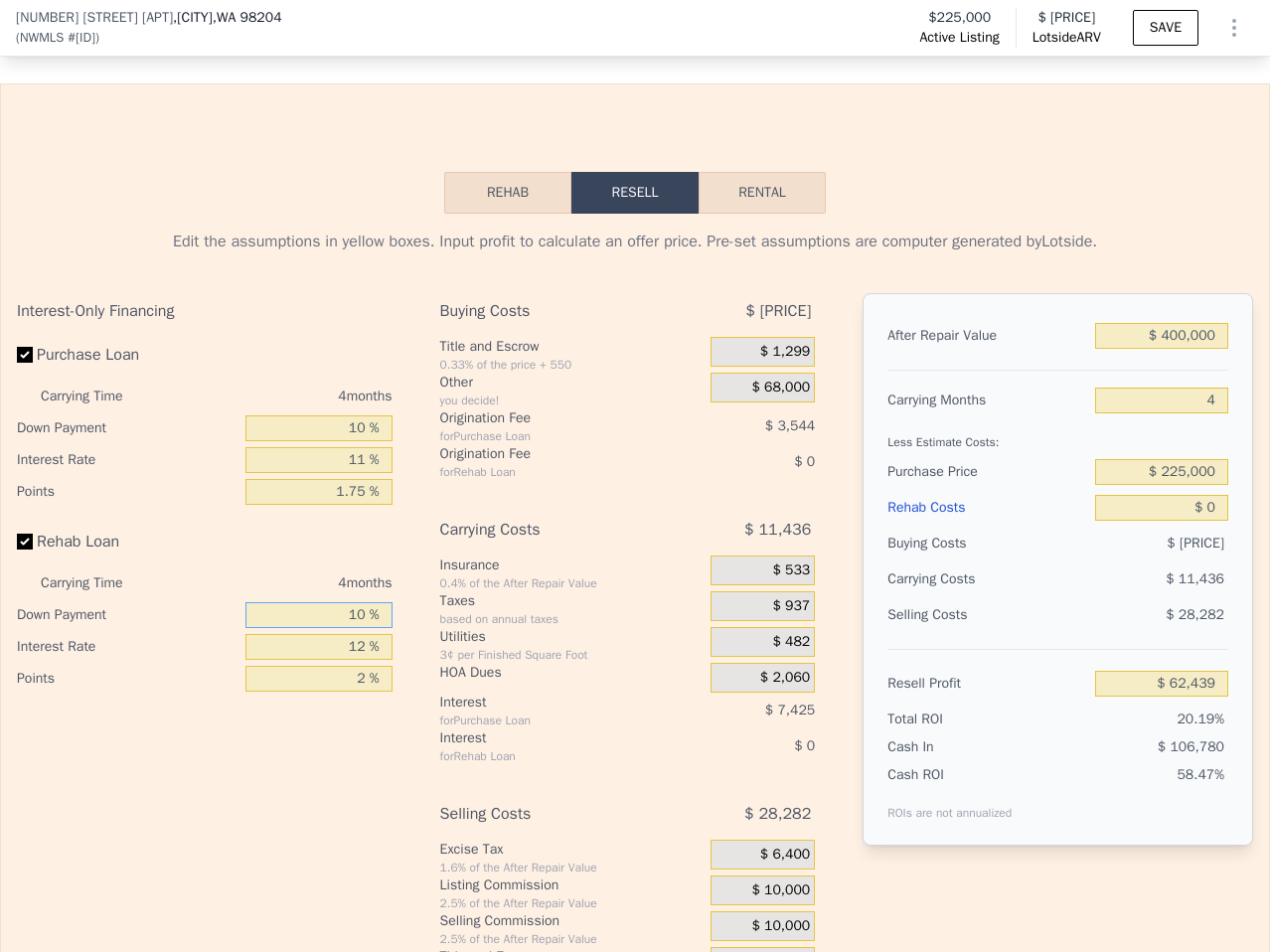 type on "10 %" 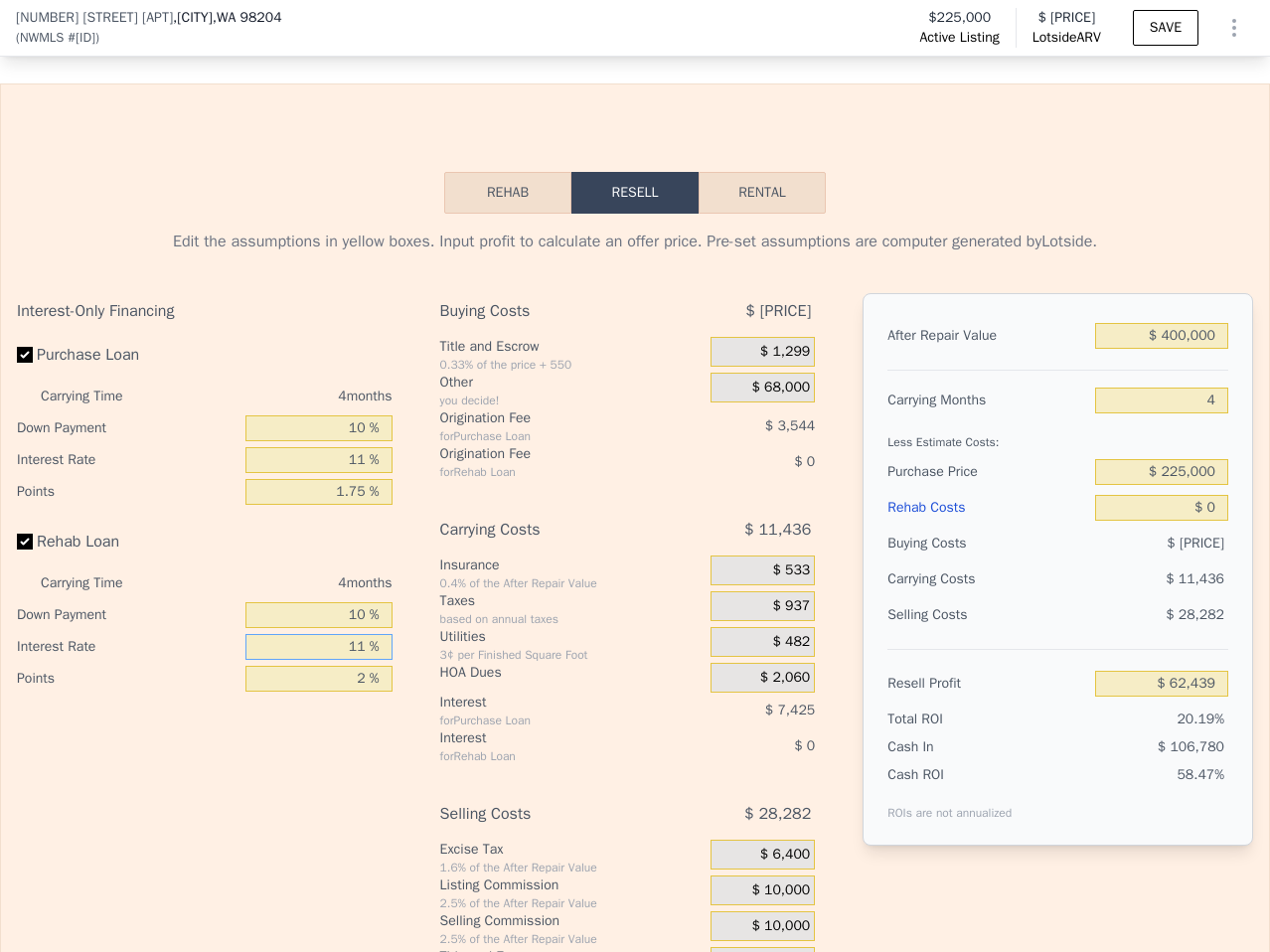 type on "11 %" 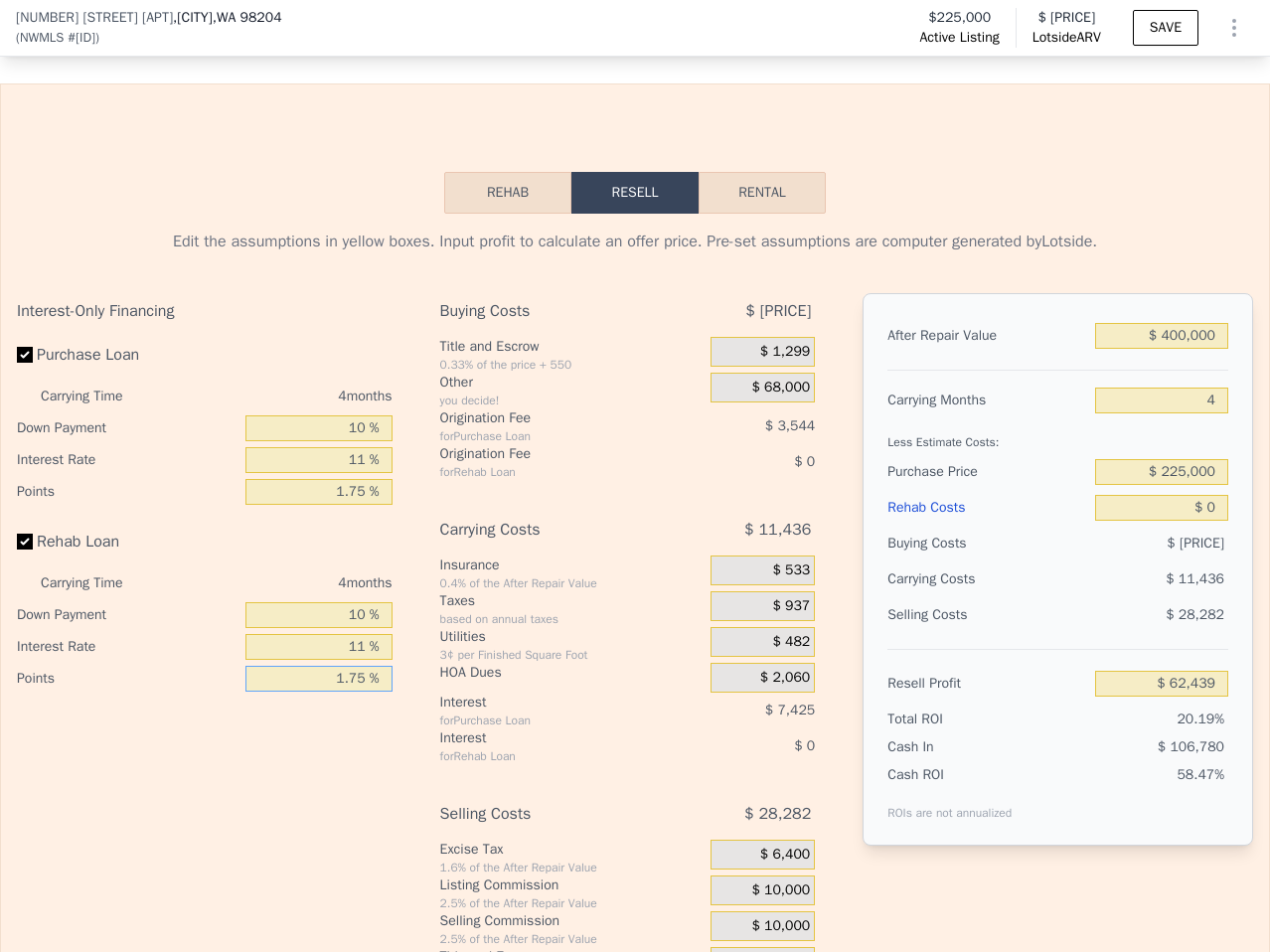 type on "1.75 %" 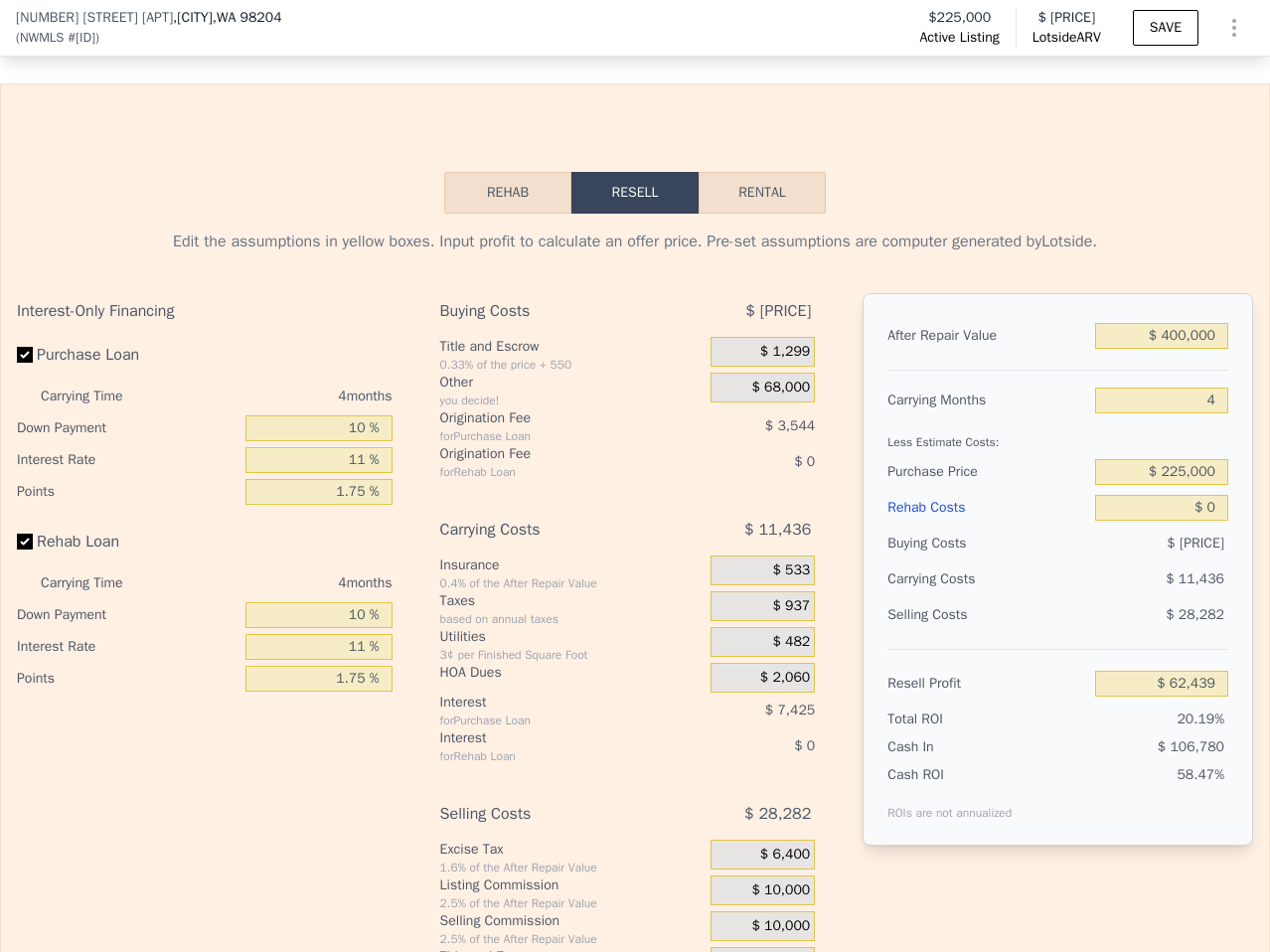 click on "Buying Costs $ [COST] Title and Escrow 0.33% of the price + 550 $ [COST] Other you decide! $ [COST] Origination Fee for  Purchase Loan $ [COST] Origination Fee for  Rehab Loan $ [COST] Carrying Costs $ [COST] Insurance 0.4% of the After Repair Value $ [COST] Taxes based on annual taxes $ [COST] Utilities 3¢ per Finished Square Foot $ [COST] HOA Dues $ [COST] Interest for  Purchase Loan $ [COST] Interest for  Rehab Loan $ [COST] Selling Costs $ [COST] Excise Tax 1.6% of the After Repair Value $ [COST] Listing Commission 2.5% of the After Repair Value $ [COST] Selling Commission 2.5% of the After Repair Value $ [COST] Title and Escrow 0.33% of the After Repair Value $ [COST]" at bounding box center (628, 638) 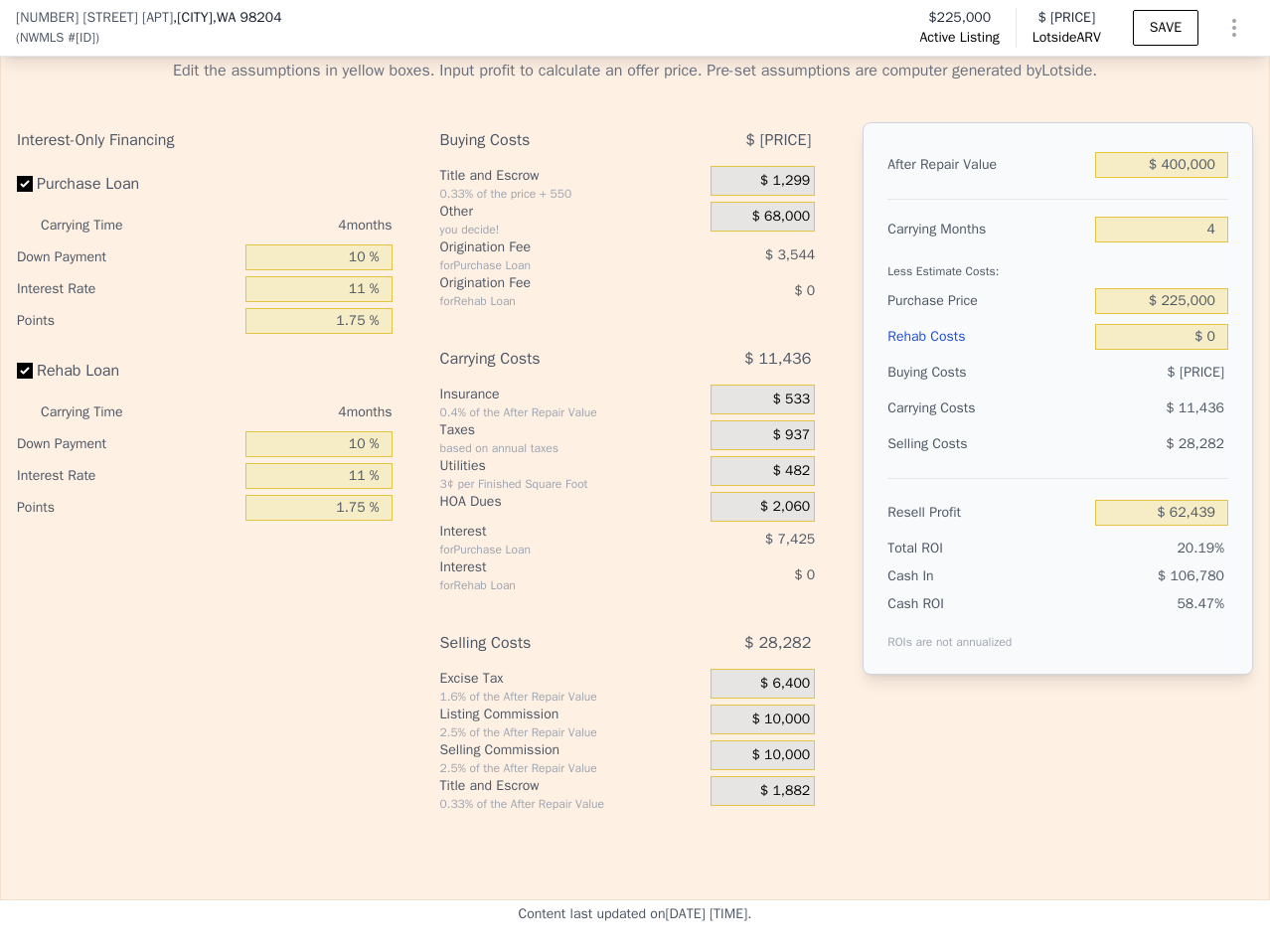 scroll, scrollTop: 3381, scrollLeft: 0, axis: vertical 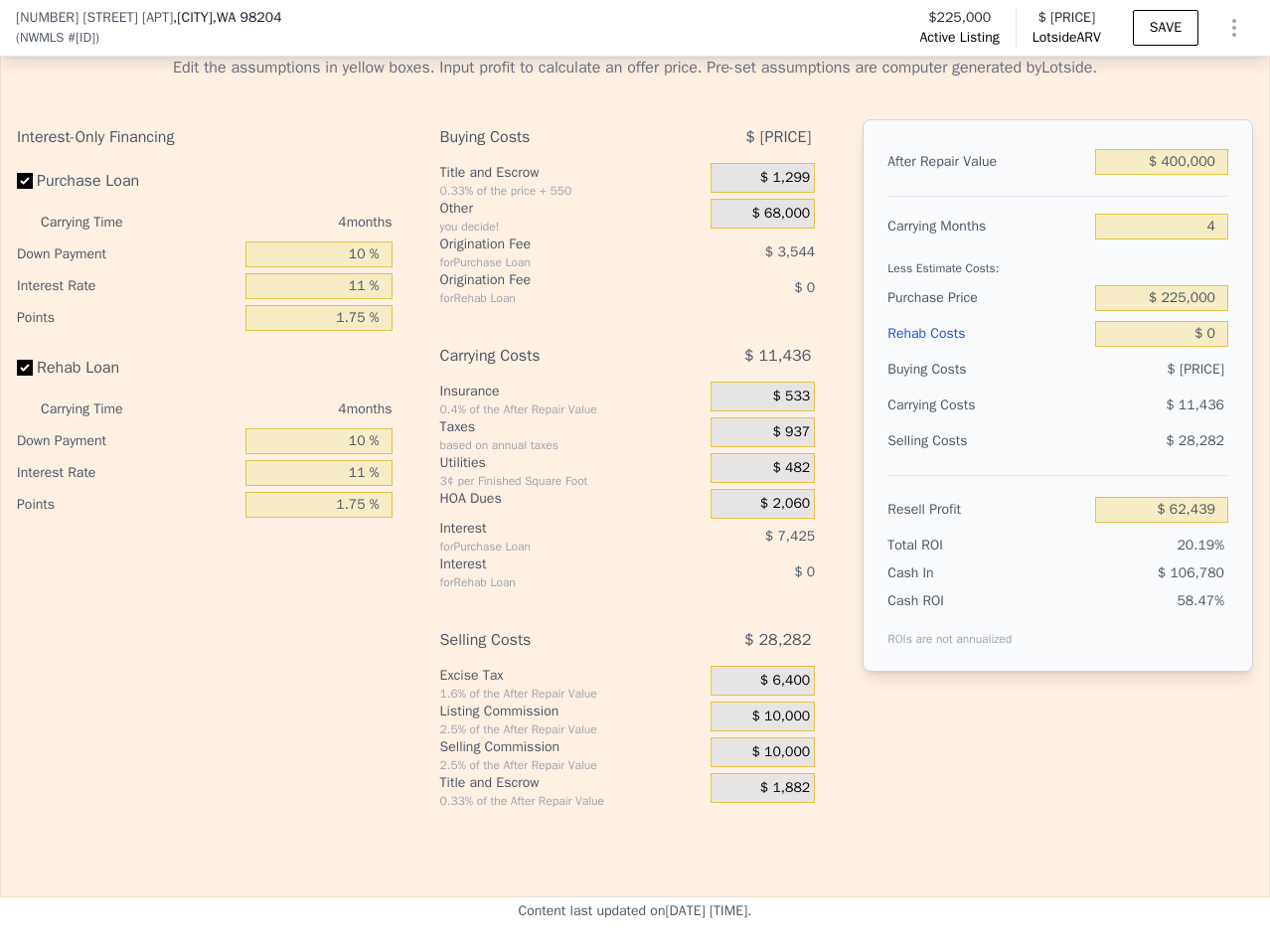 click on "$ 10,000" at bounding box center [780, 716] 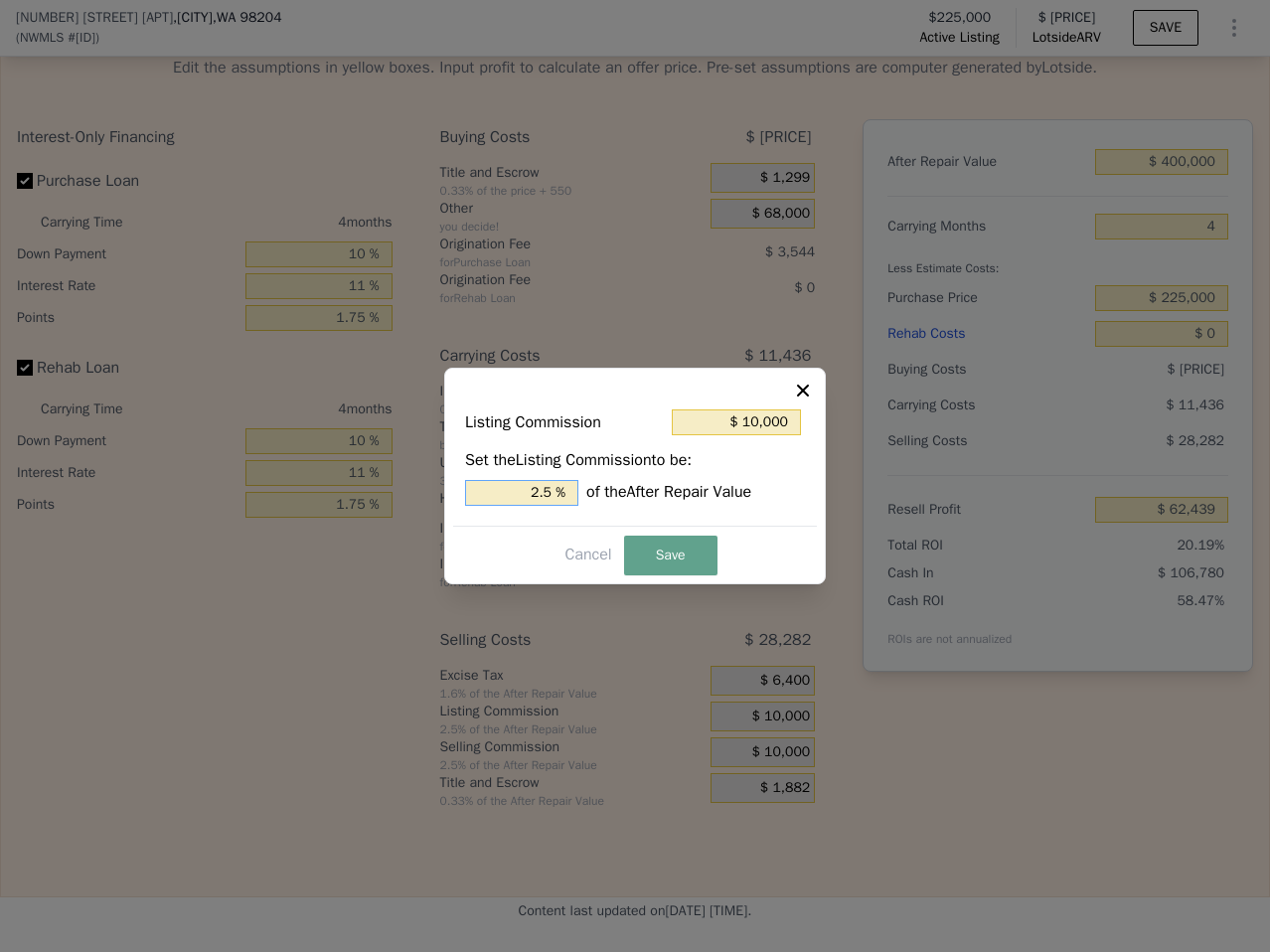 click on "2.5 %" at bounding box center [522, 493] 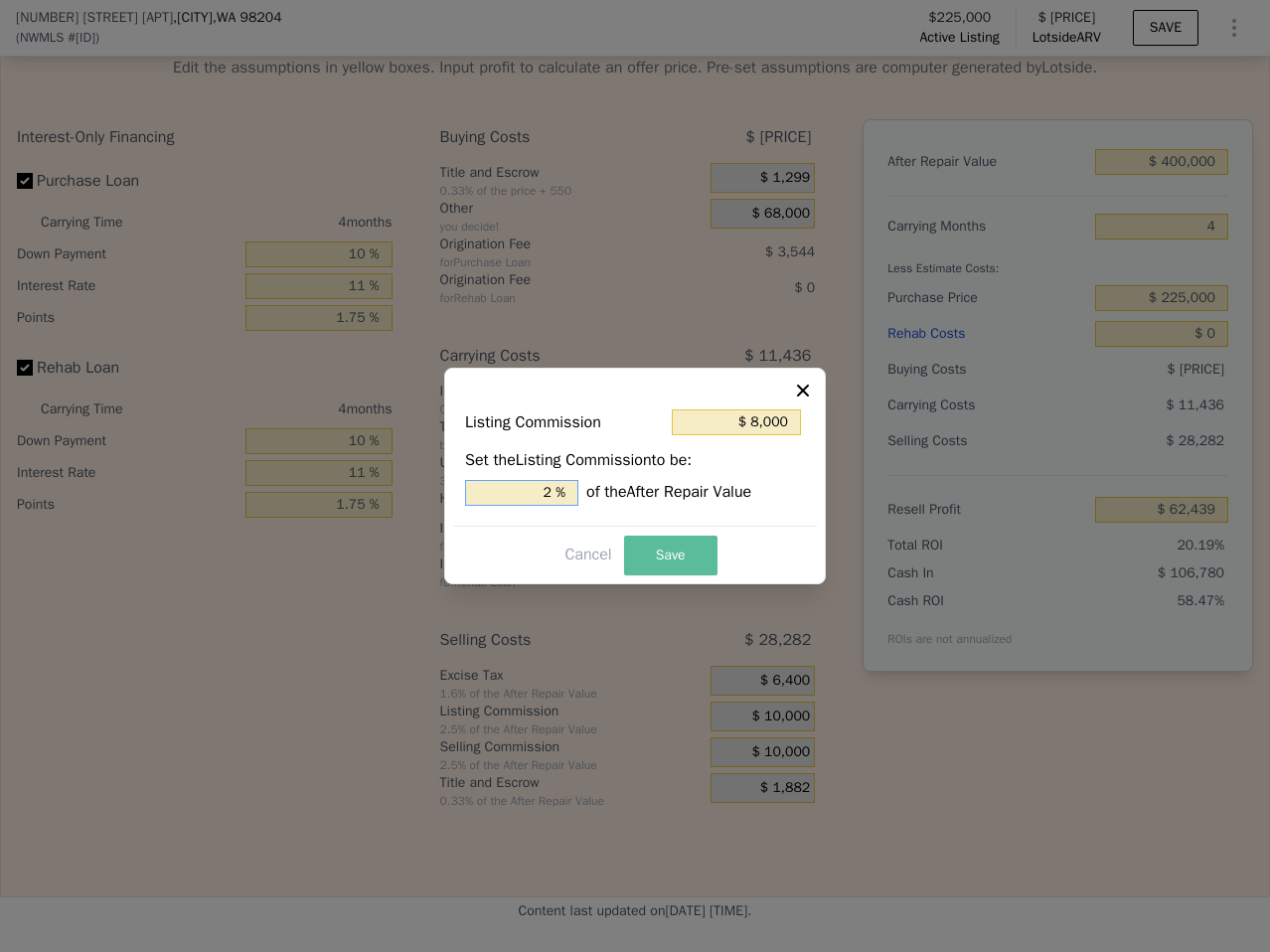 type on "2 %" 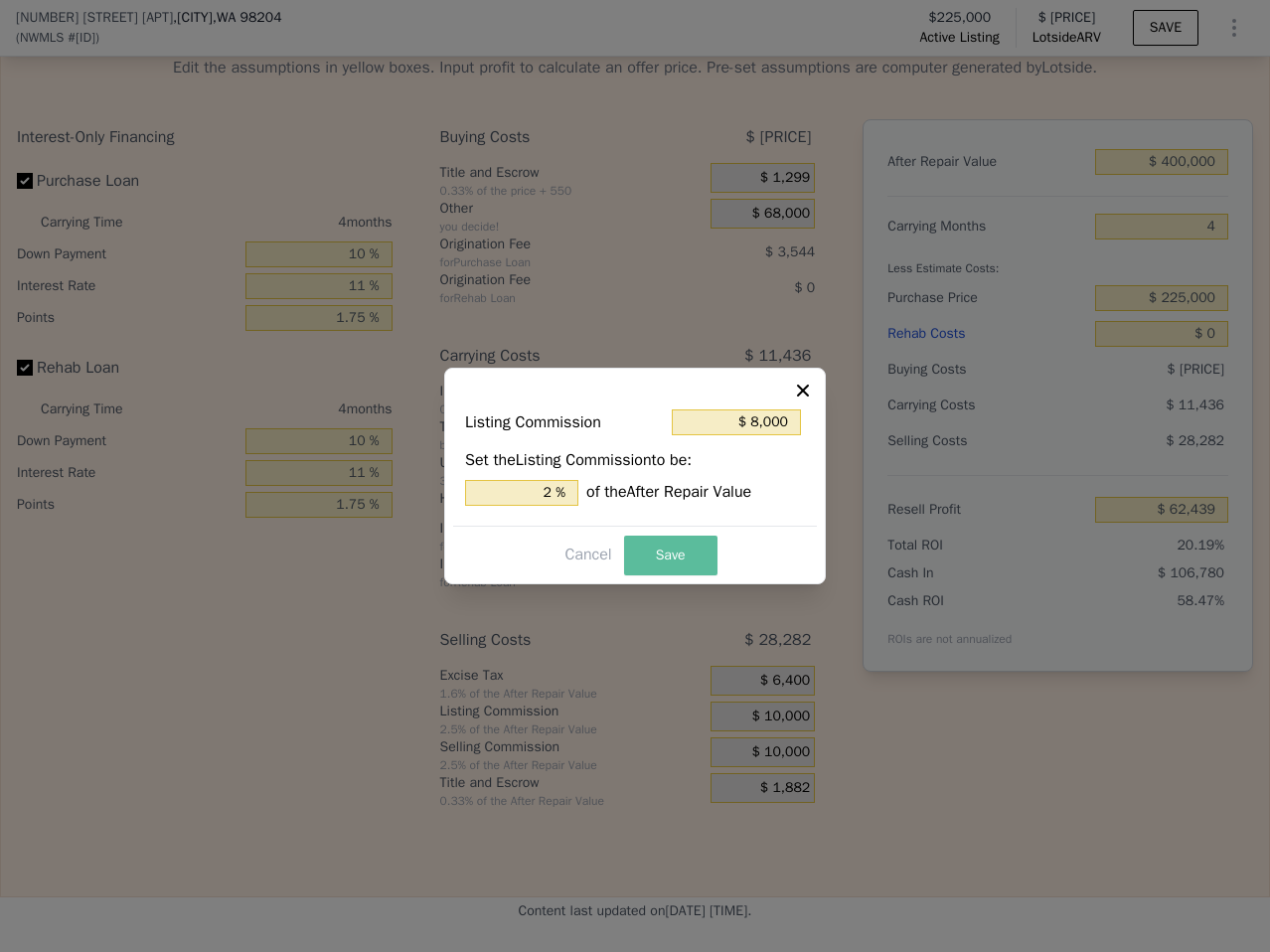click on "Save" at bounding box center [671, 555] 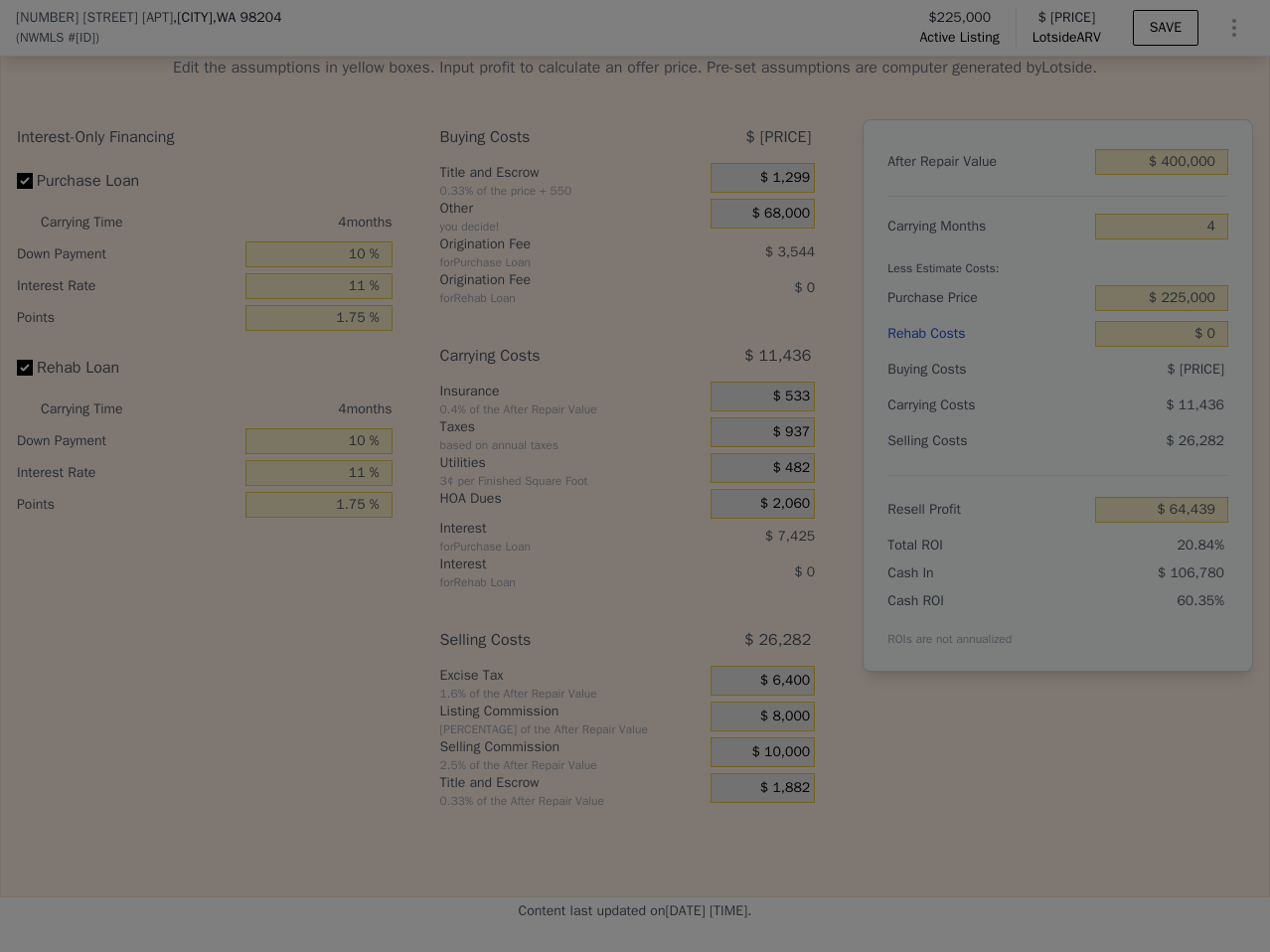 click on "$ 0" at bounding box center [741, 572] 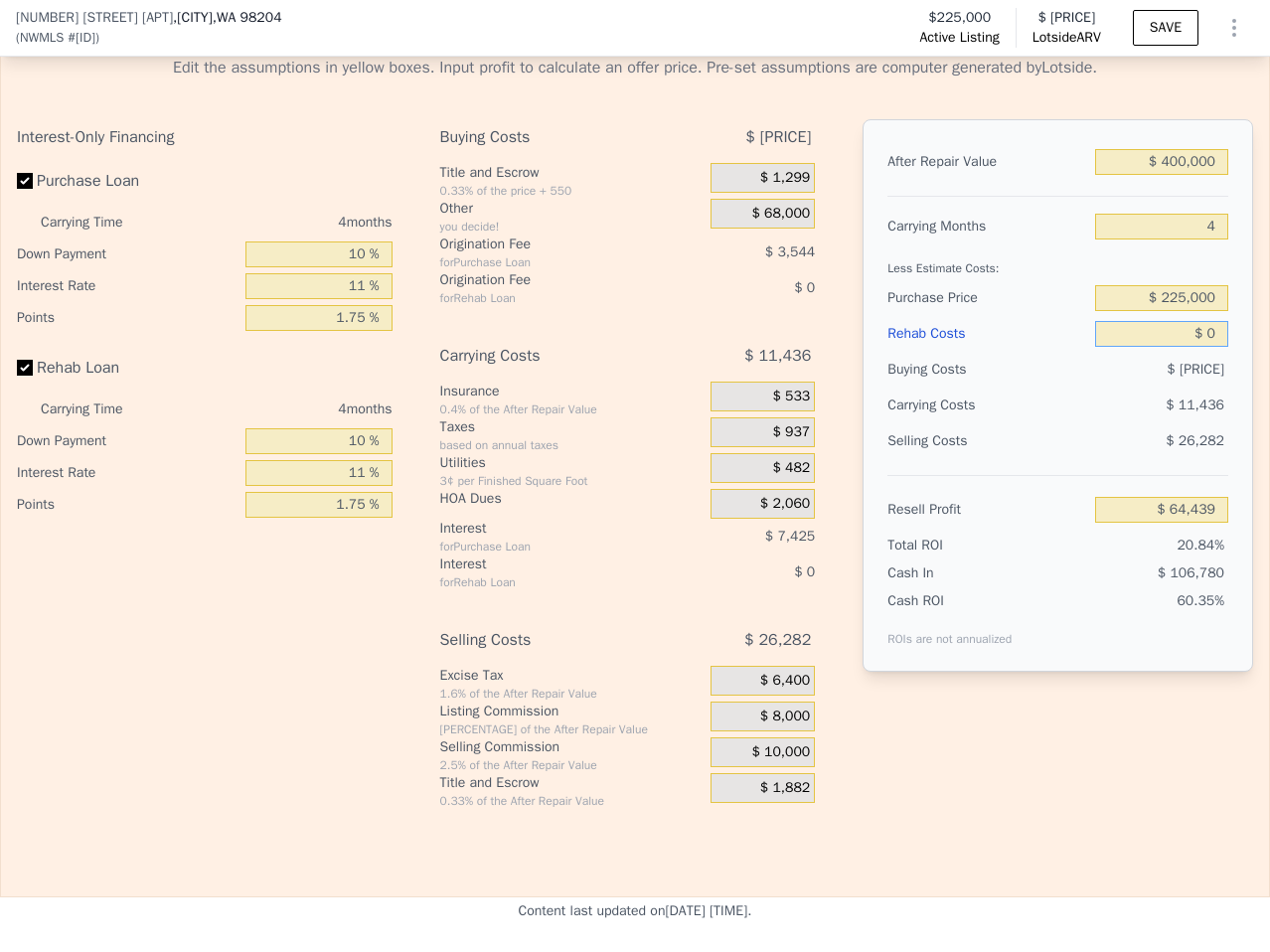 click on "$ 0" at bounding box center [1162, 334] 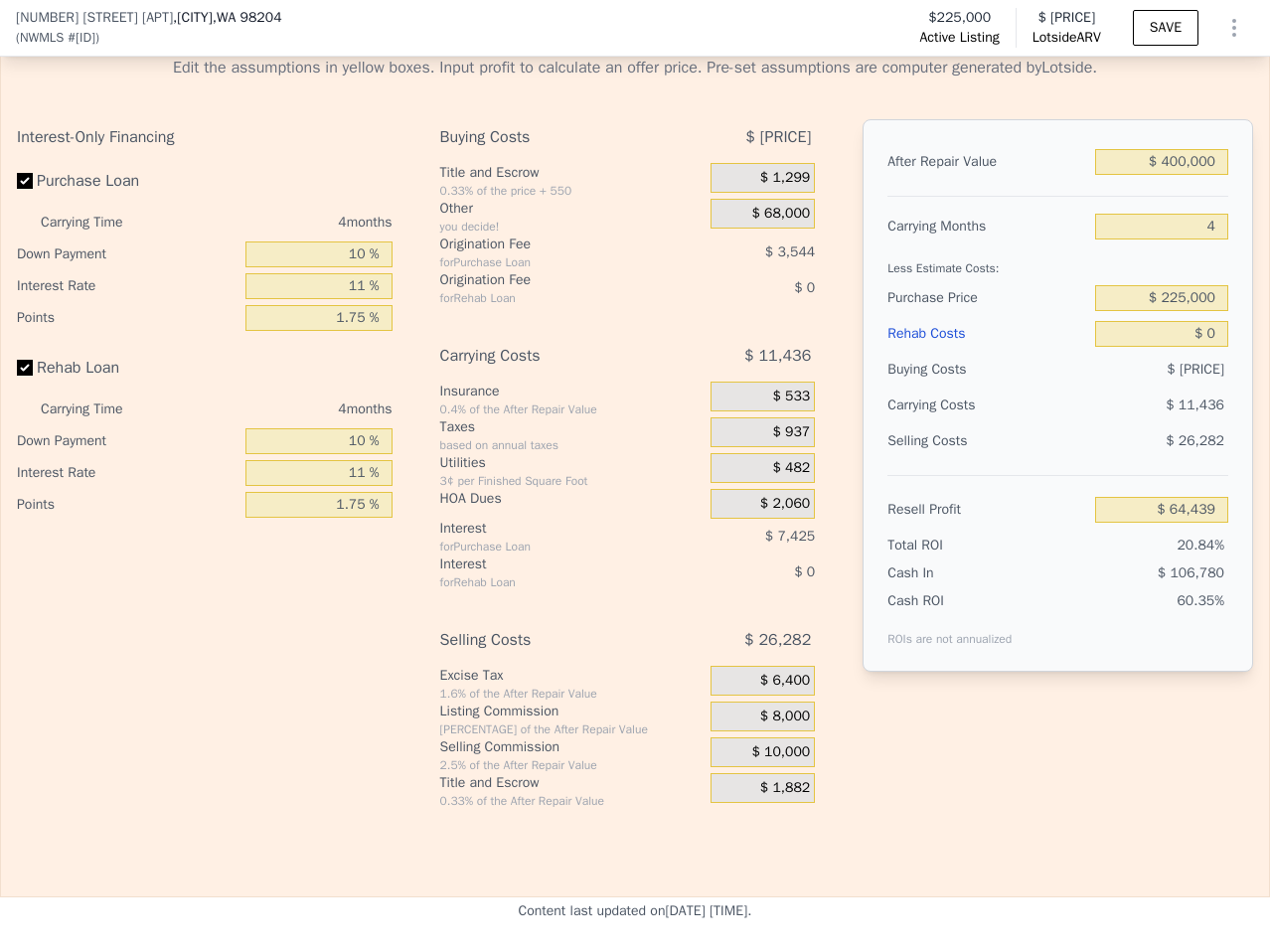 click on "$ [PRICE]" at bounding box center [1162, 370] 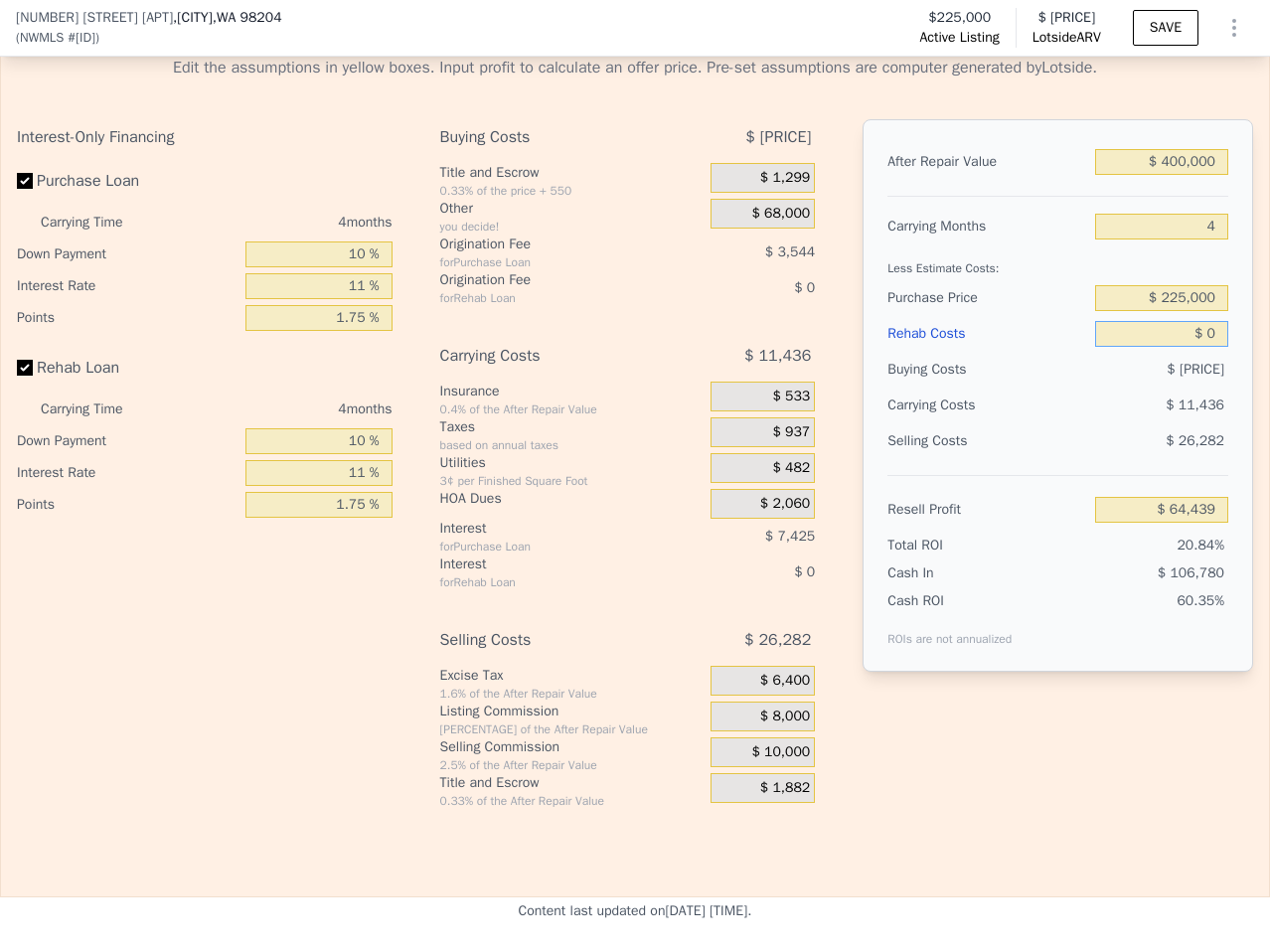 click on "$ 0" at bounding box center [1162, 334] 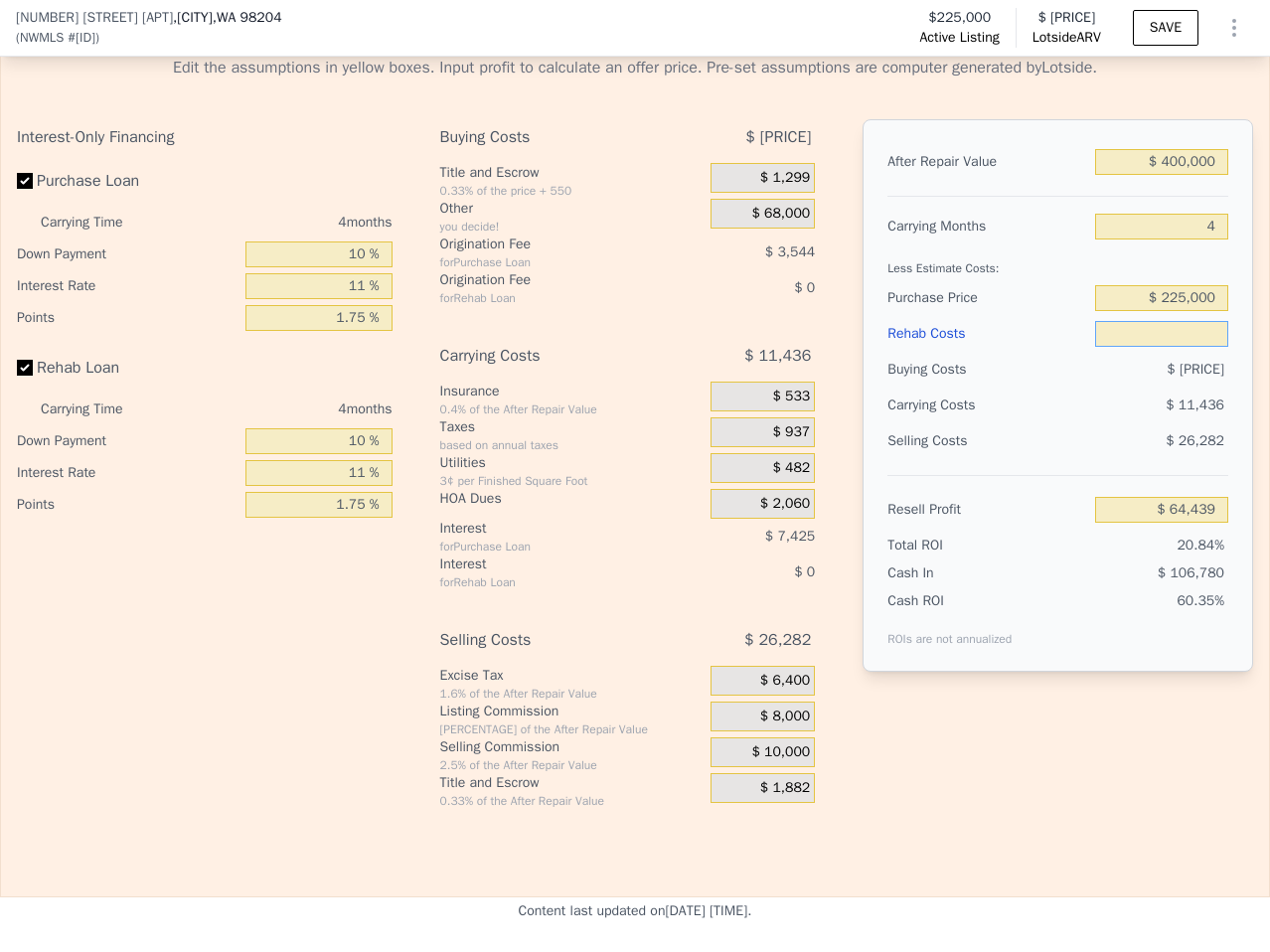 type on "$ 3" 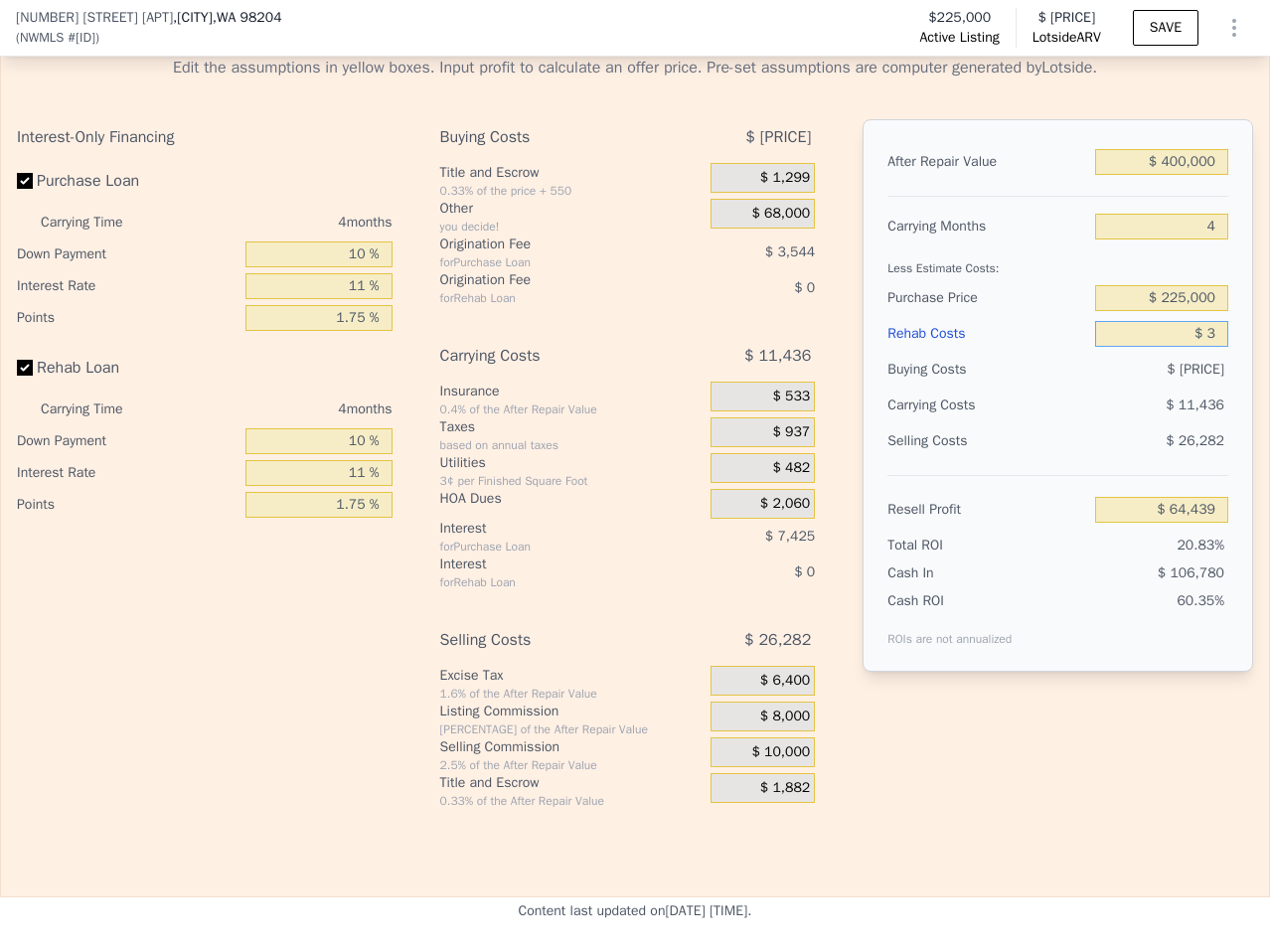 type on "$ [PRICE]" 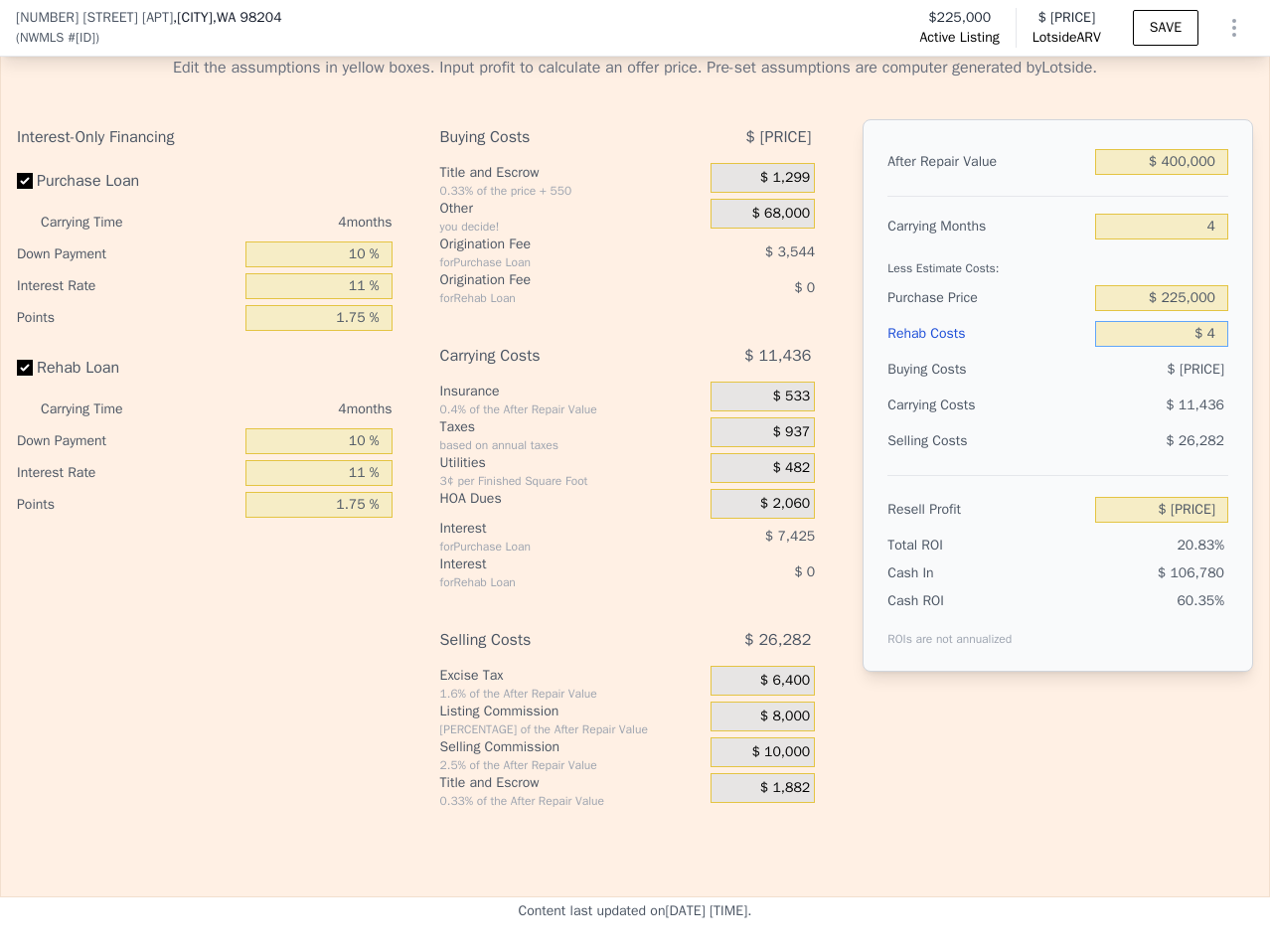 type on "$ 40" 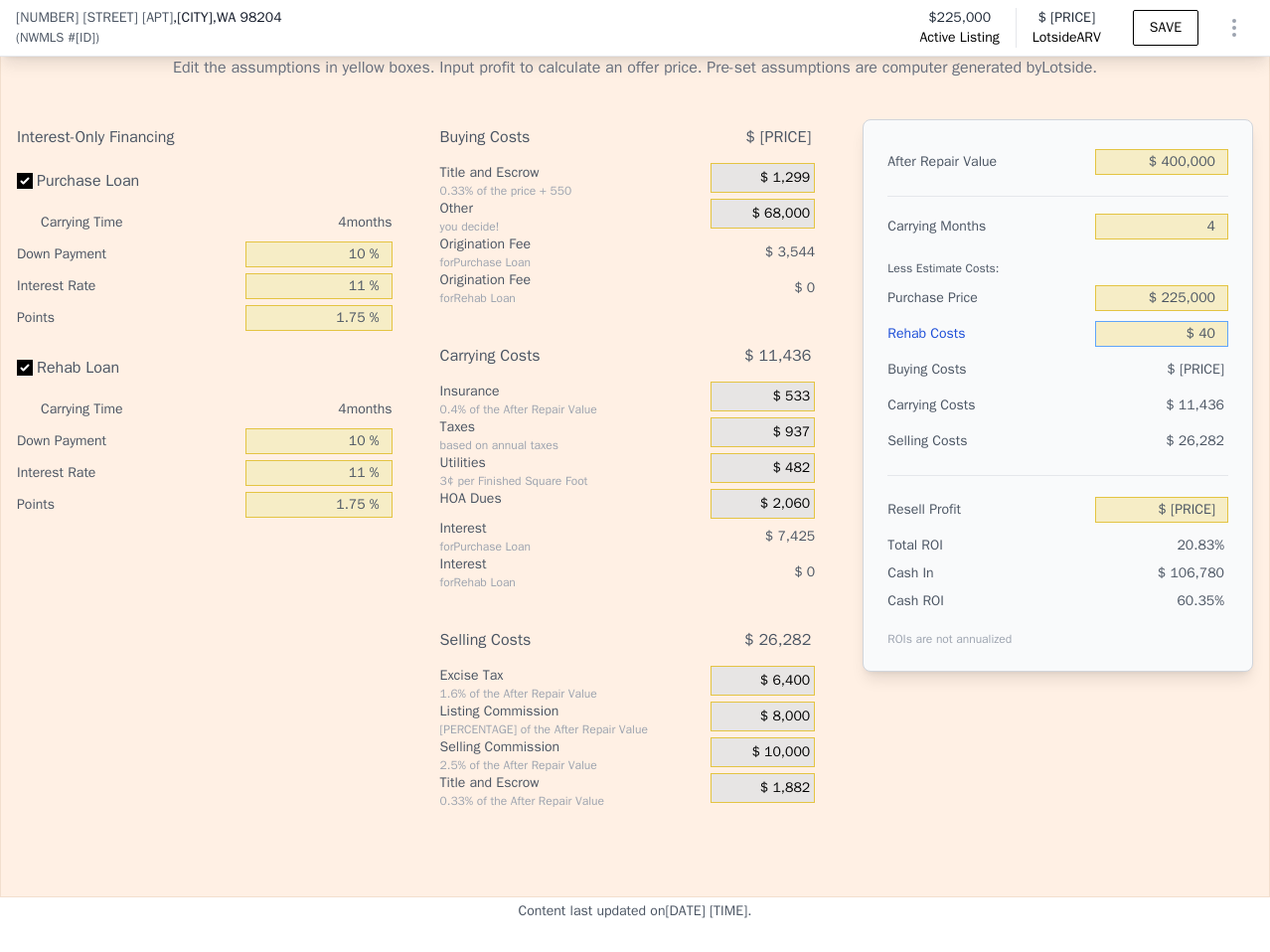 type on "$ 64,398" 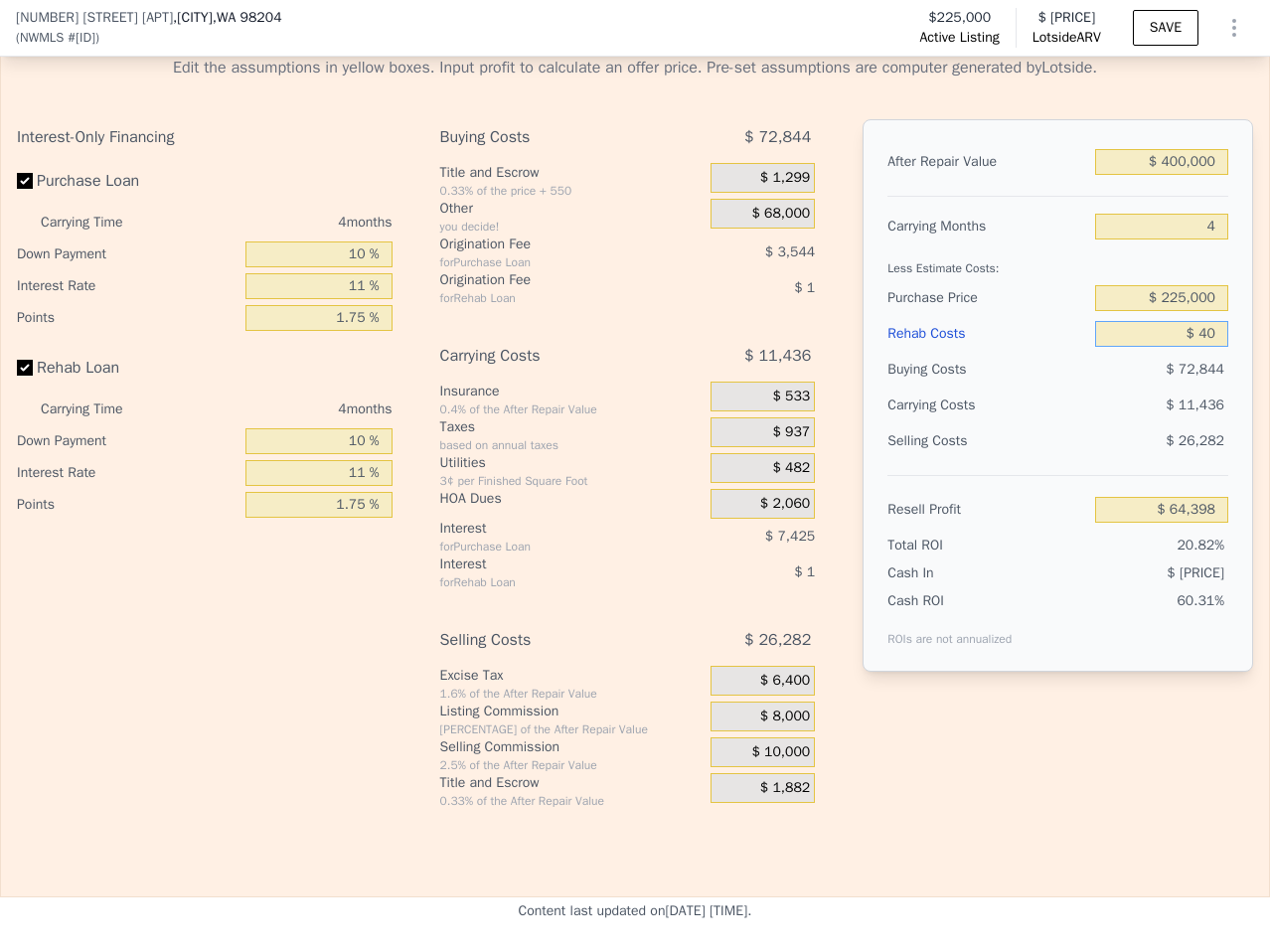 type on "$ 400" 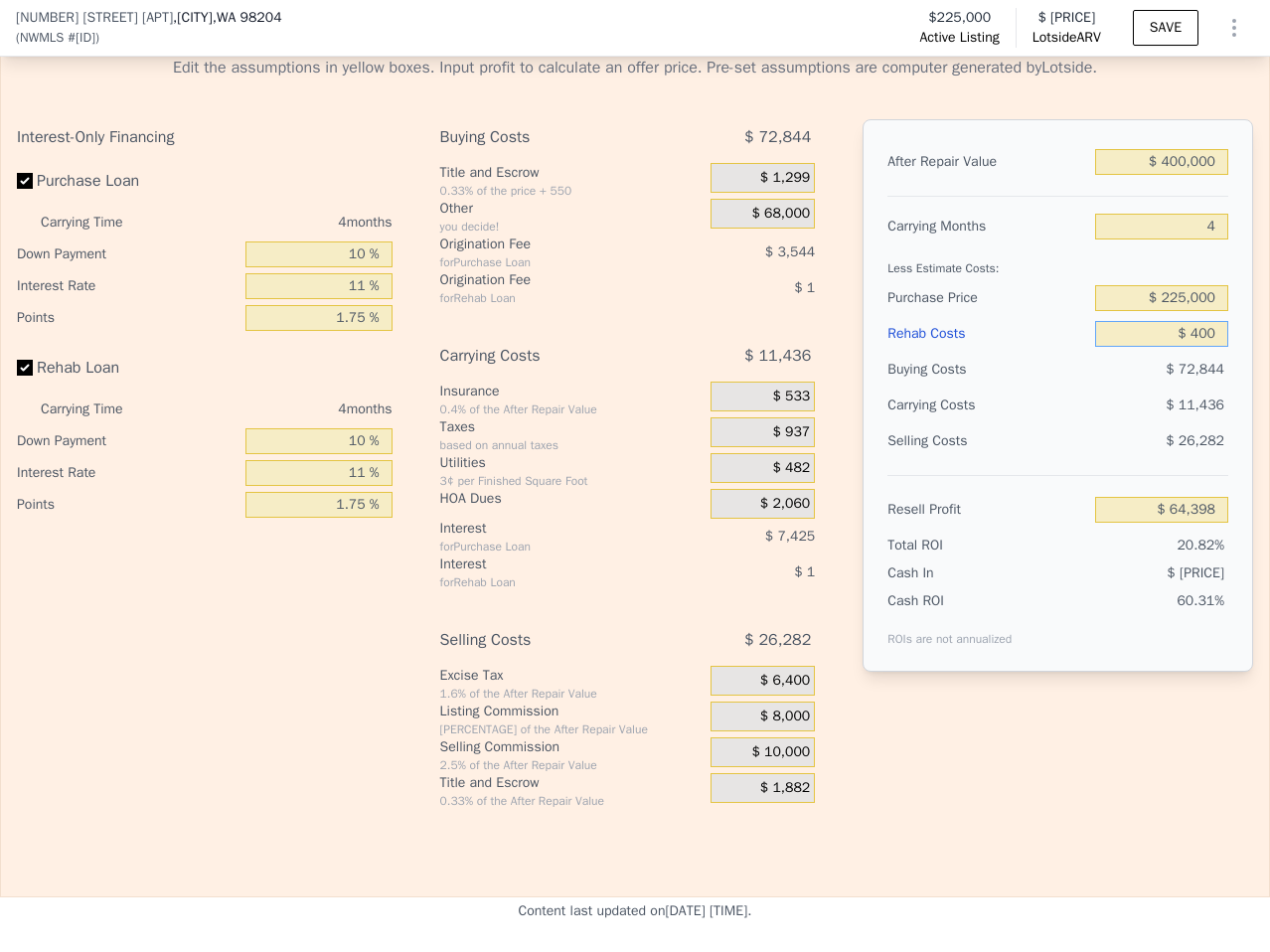type on "$ 64,021" 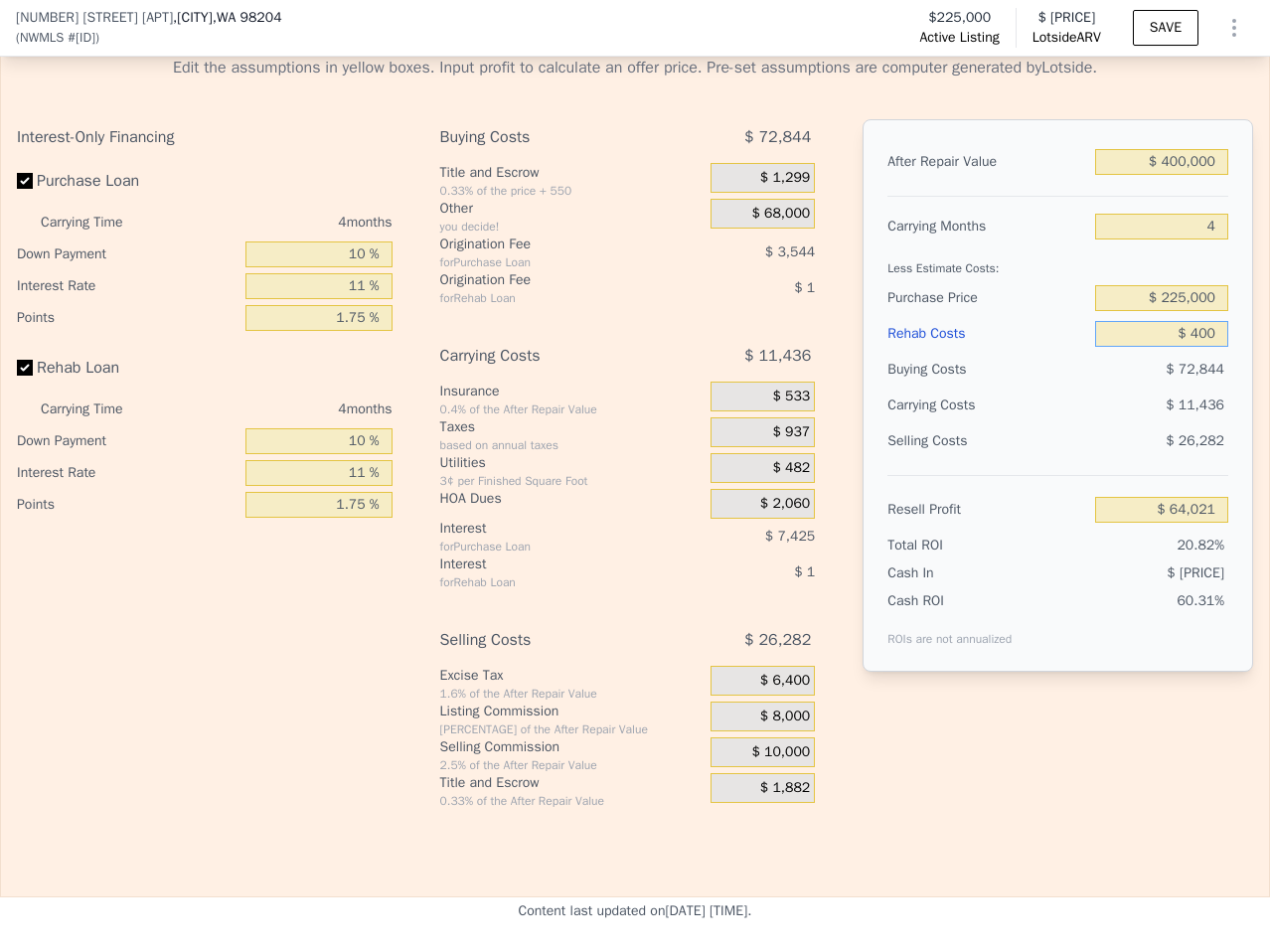 type on "$ 4,000" 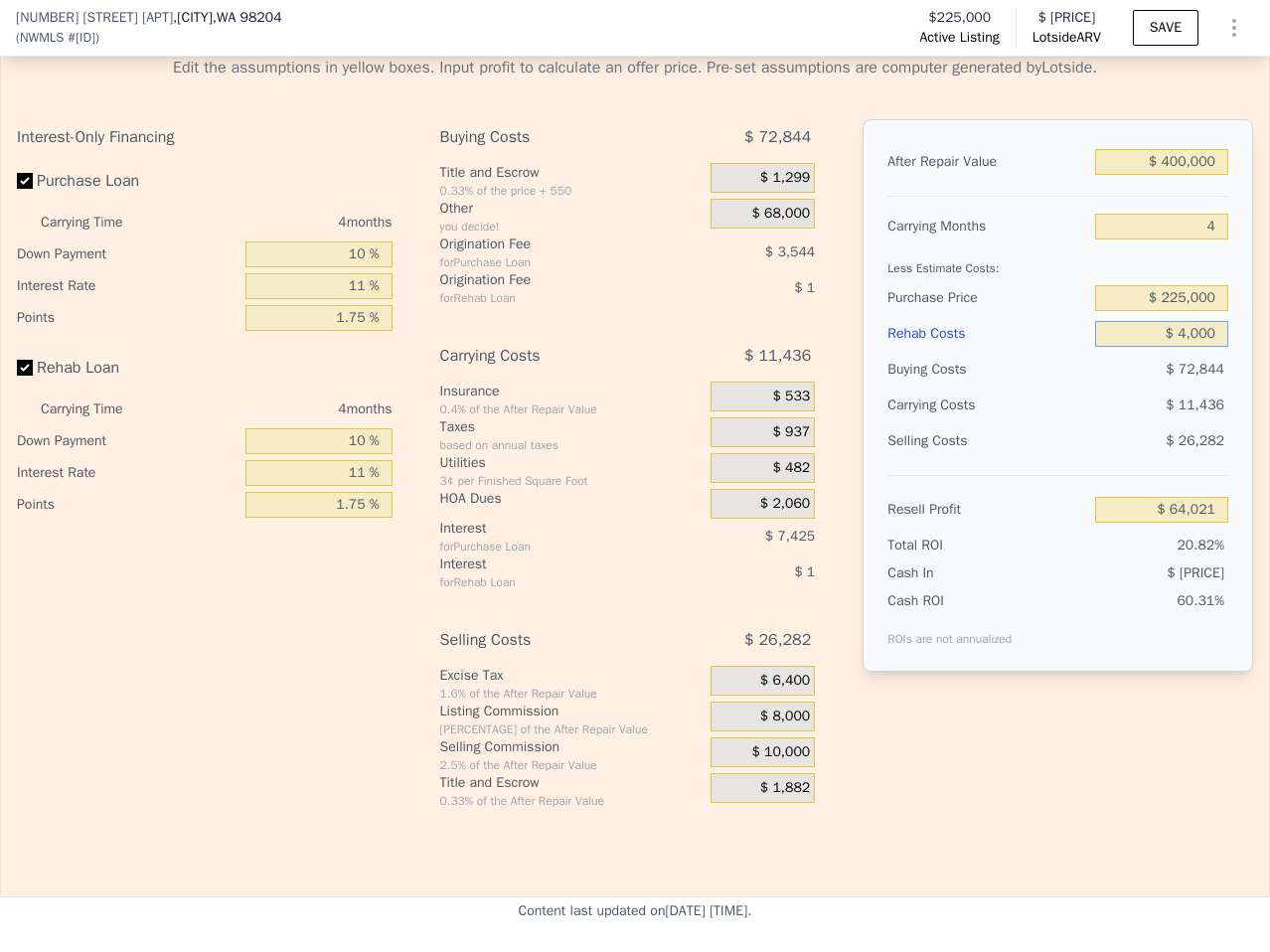 type on "$ [PRICE]" 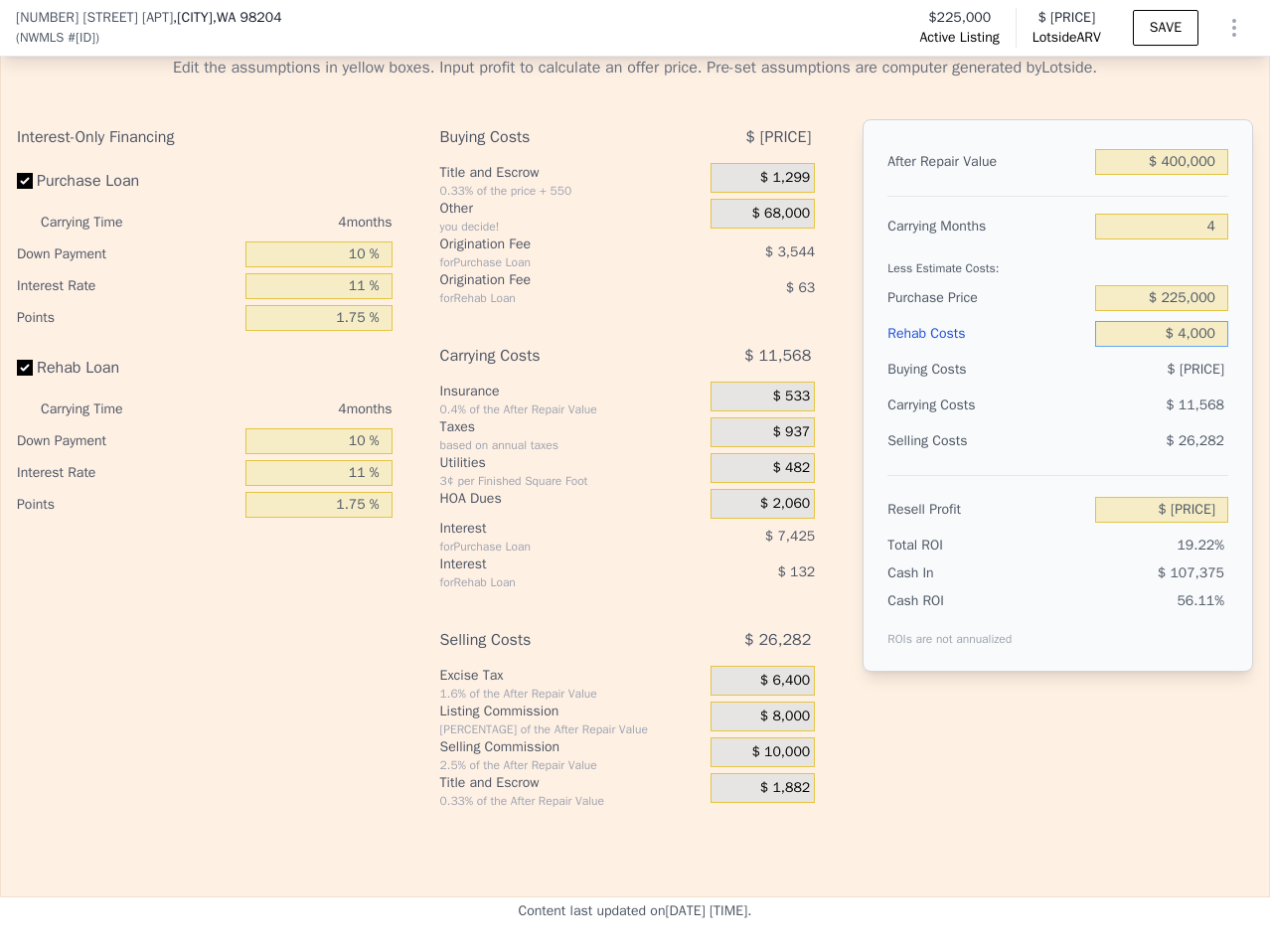 type on "$ 40,000" 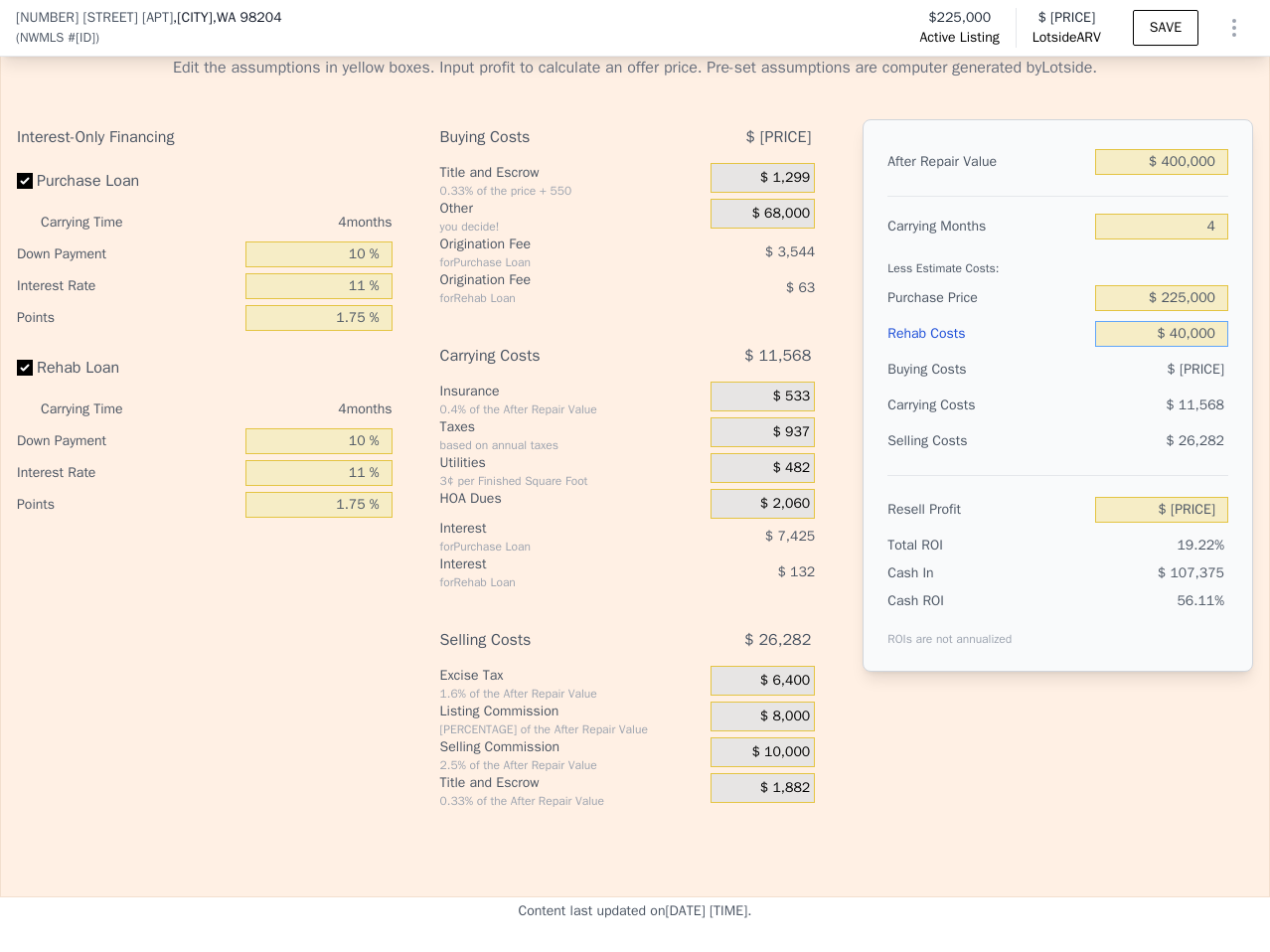 type on "$ 22,489" 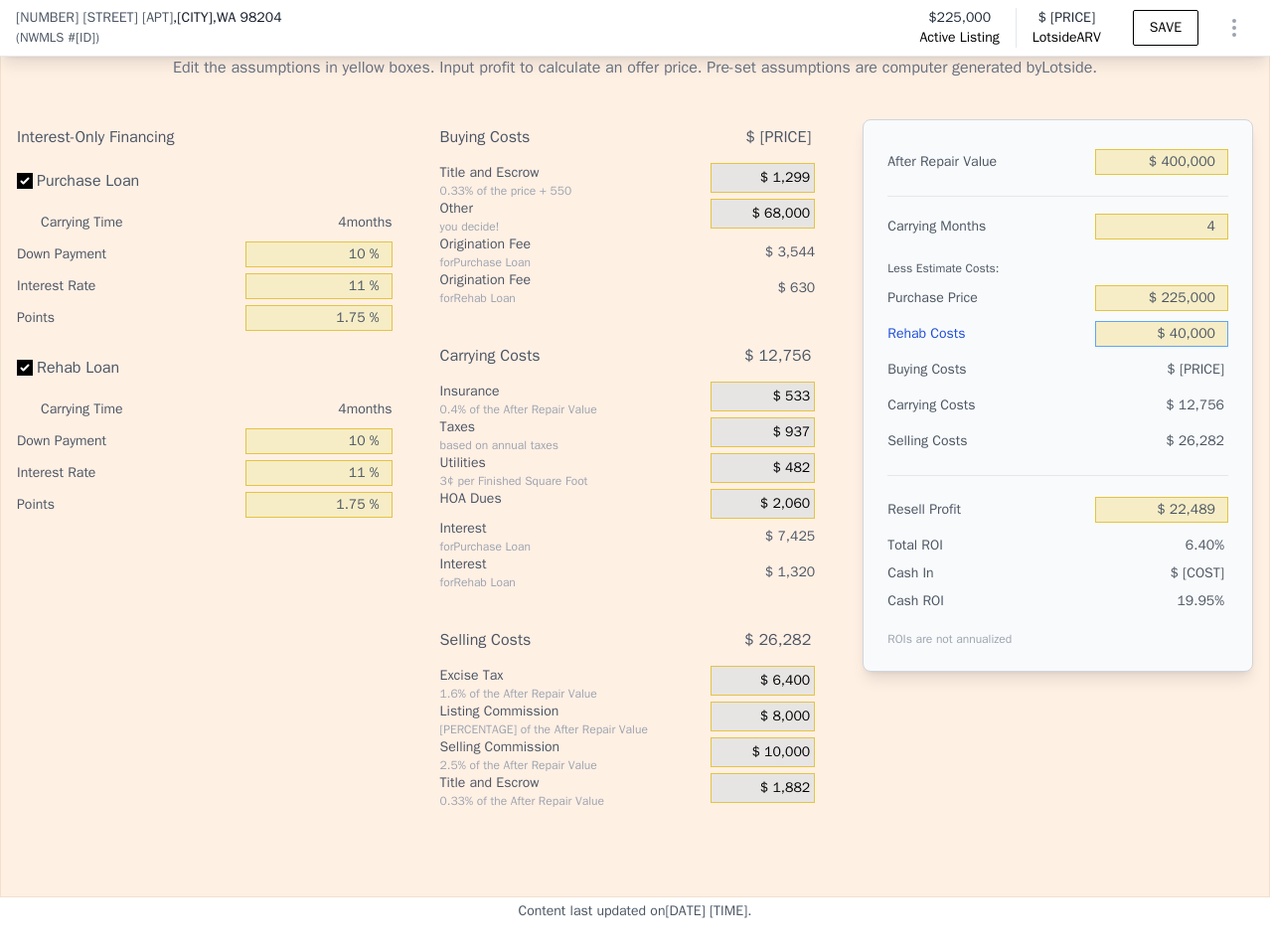 type on "$ 40,000" 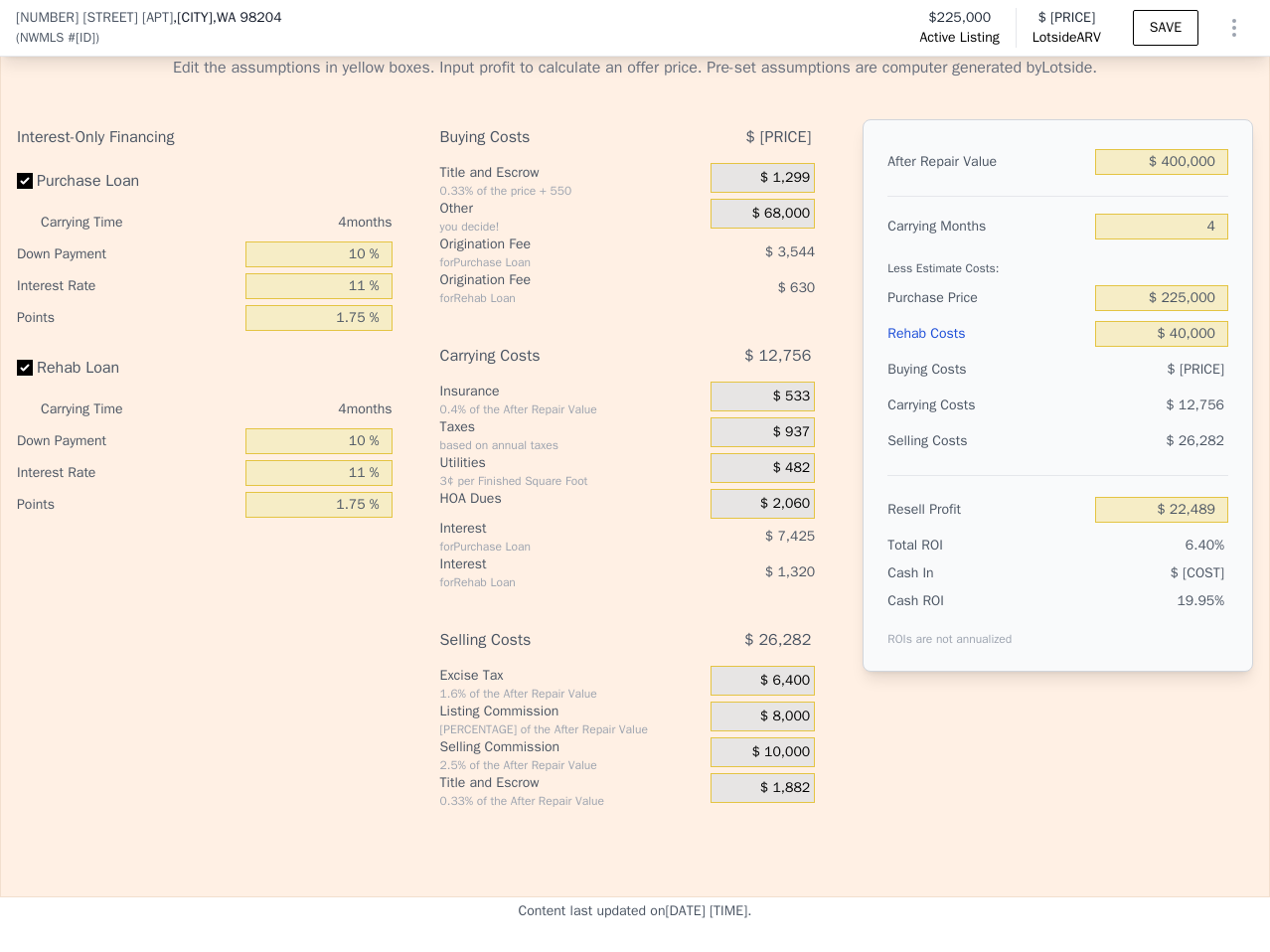 click on "$ 26,282" at bounding box center (1162, 441) 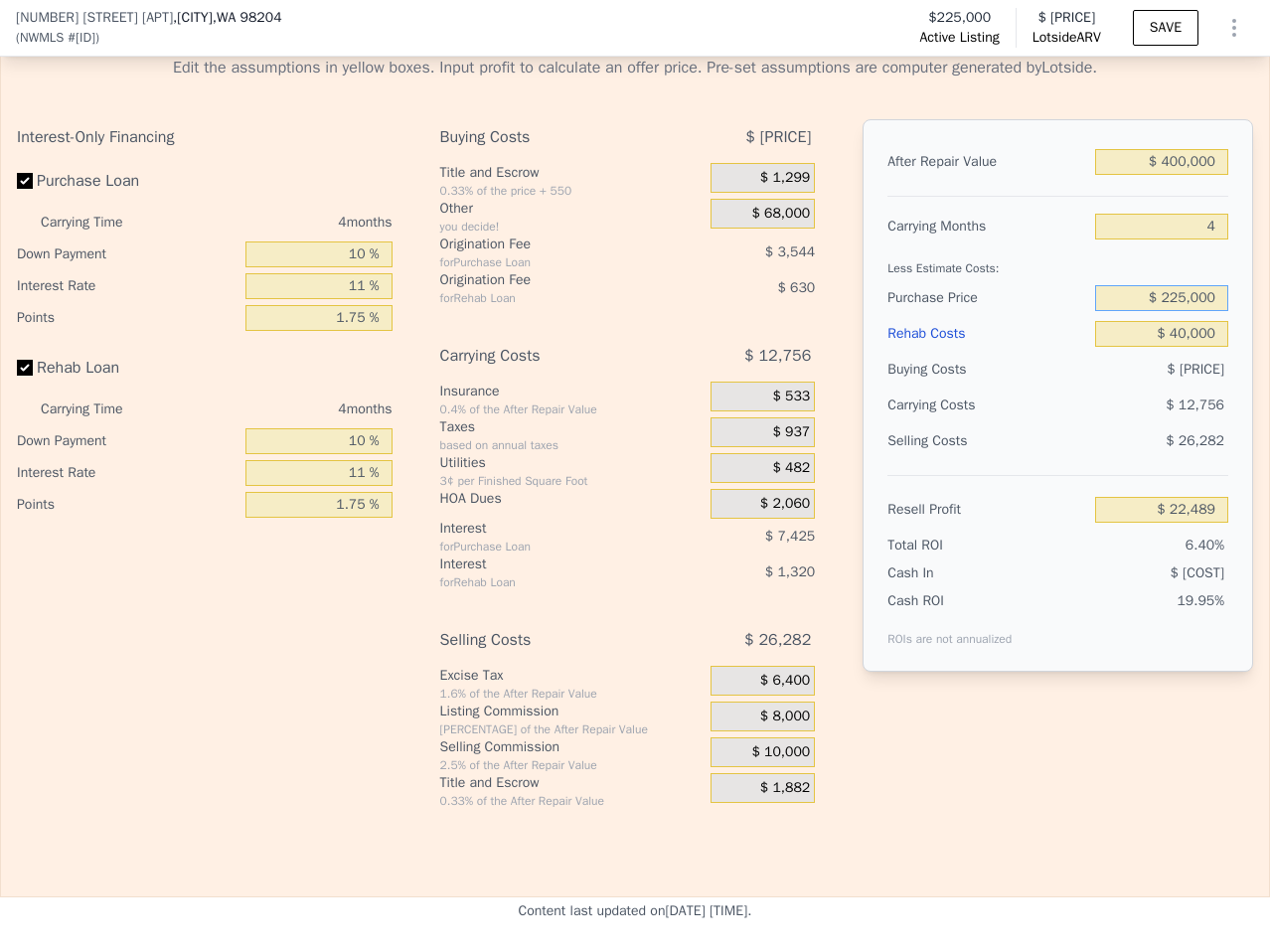 click on "$ 225,000" at bounding box center [1162, 298] 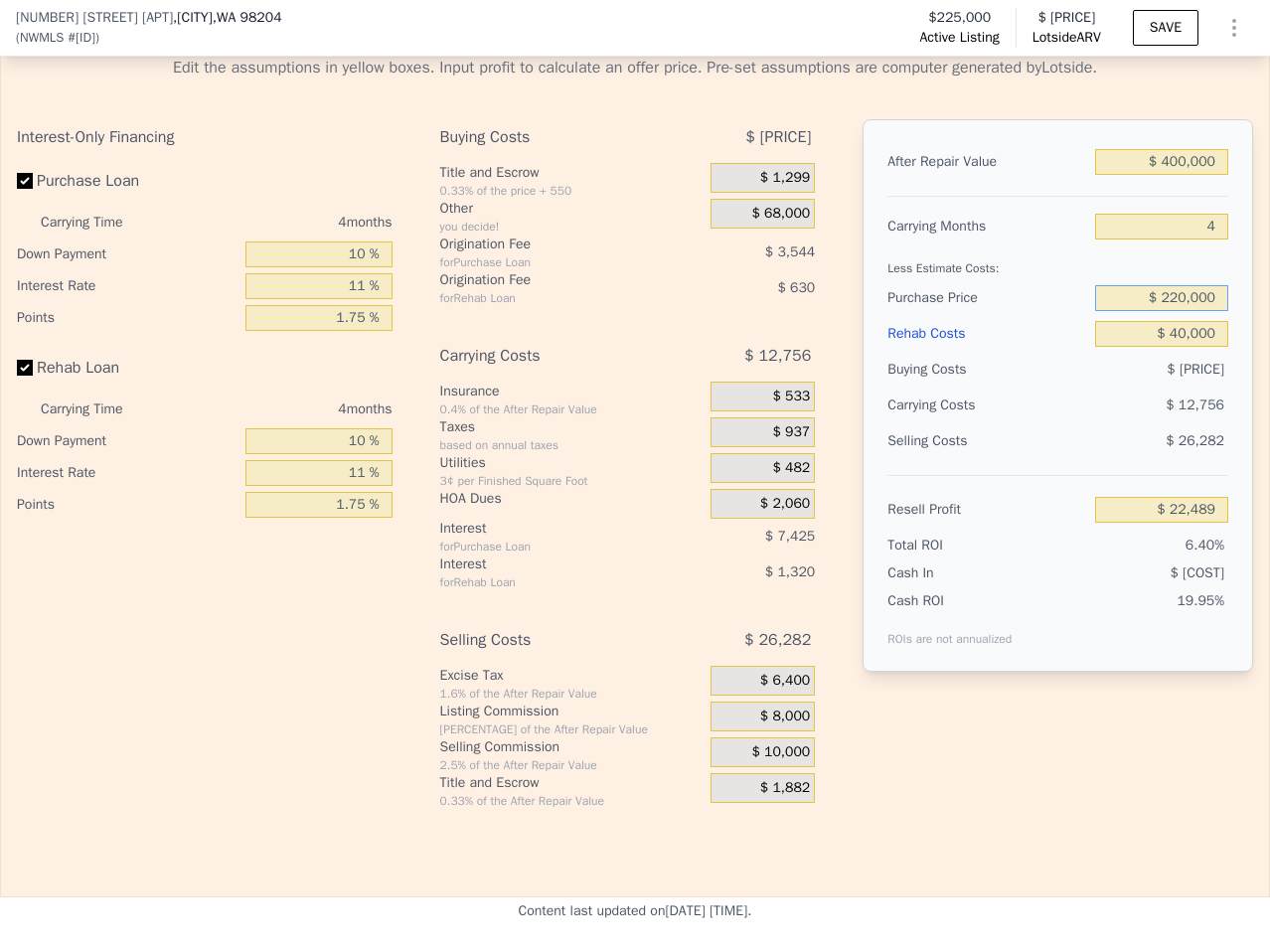 type on "$ 220,000" 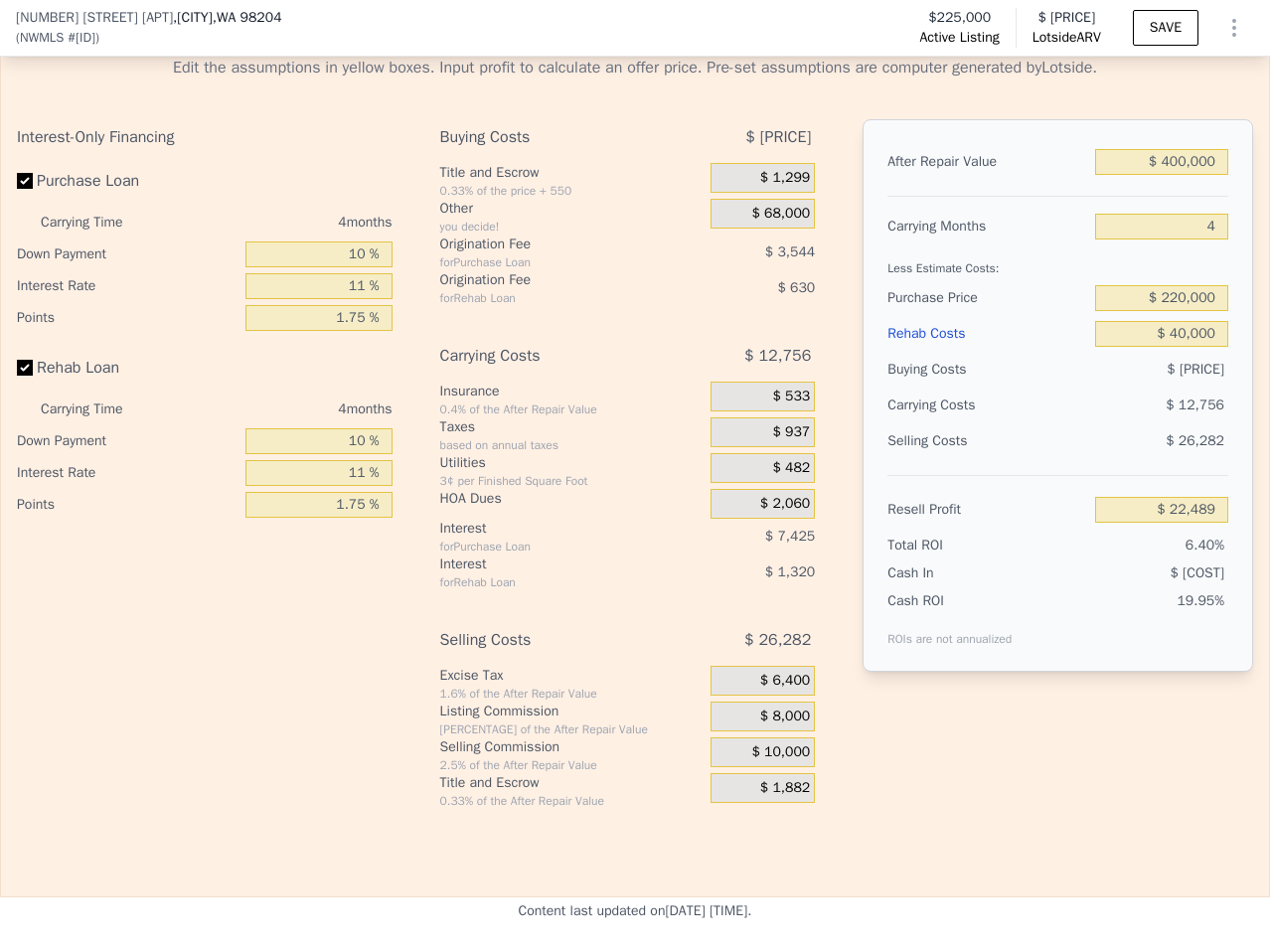 click on "Buying Costs" at bounding box center [987, 370] 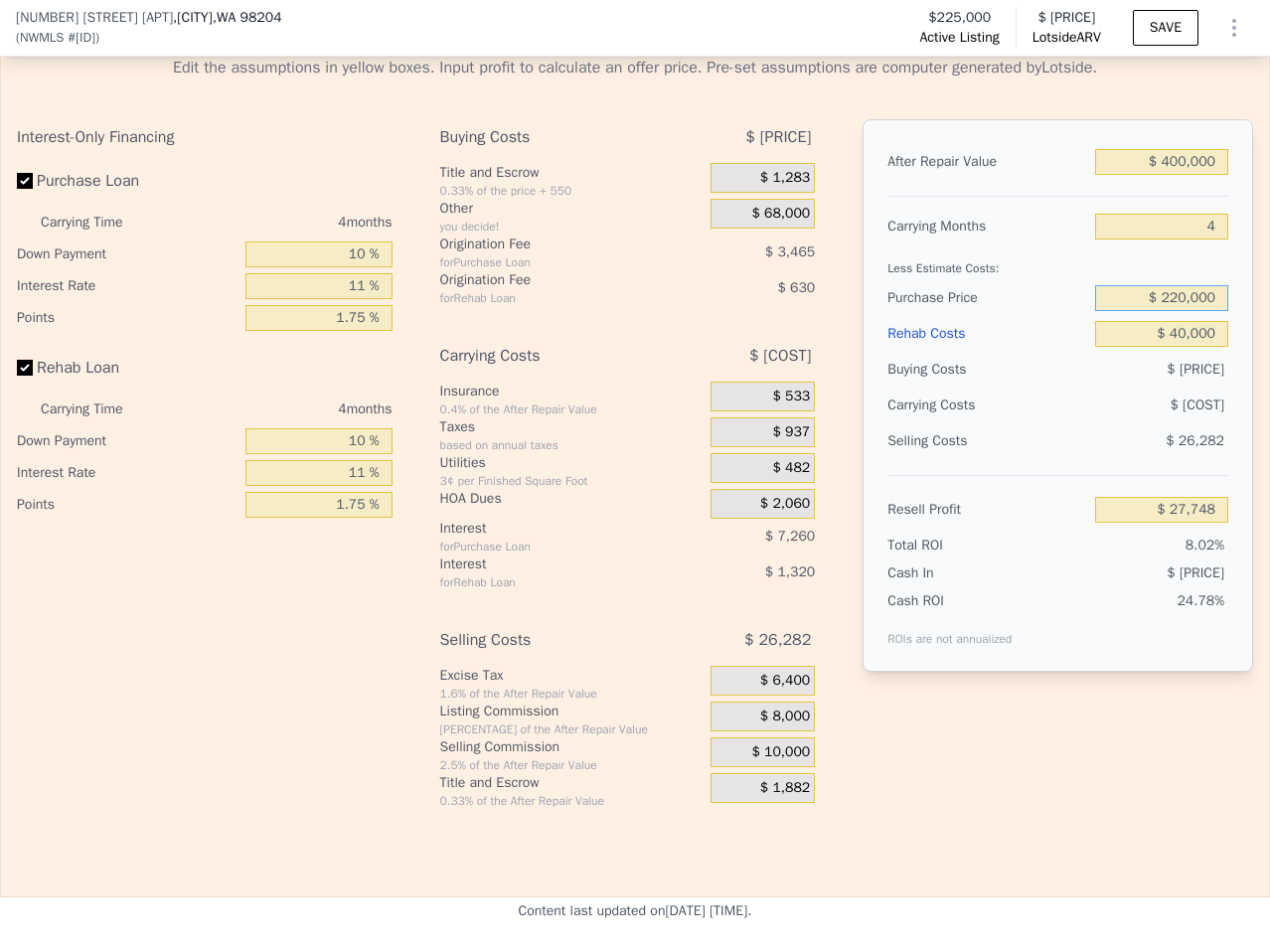 click on "$ 220,000" at bounding box center (1162, 298) 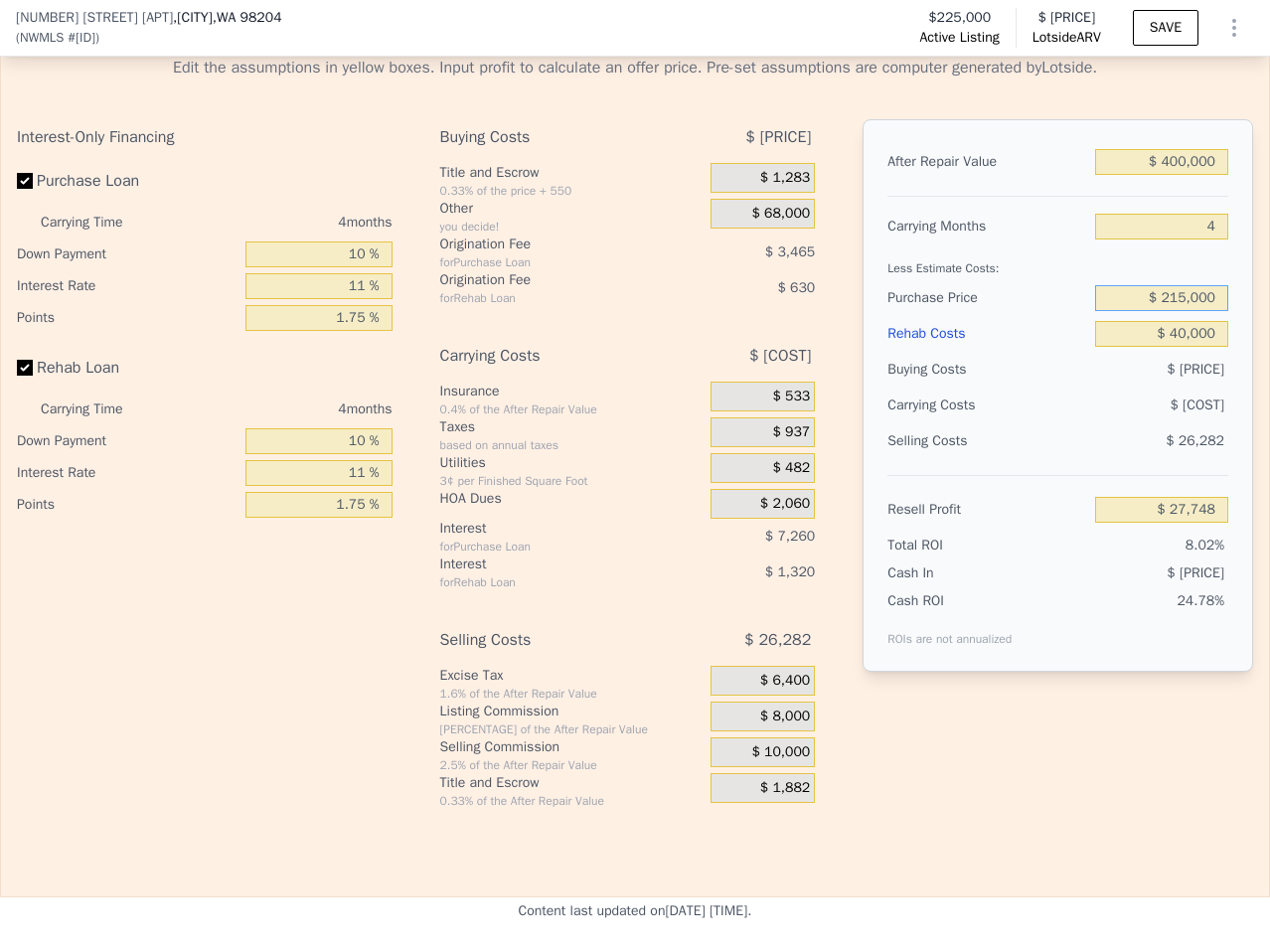 type on "$ 215,000" 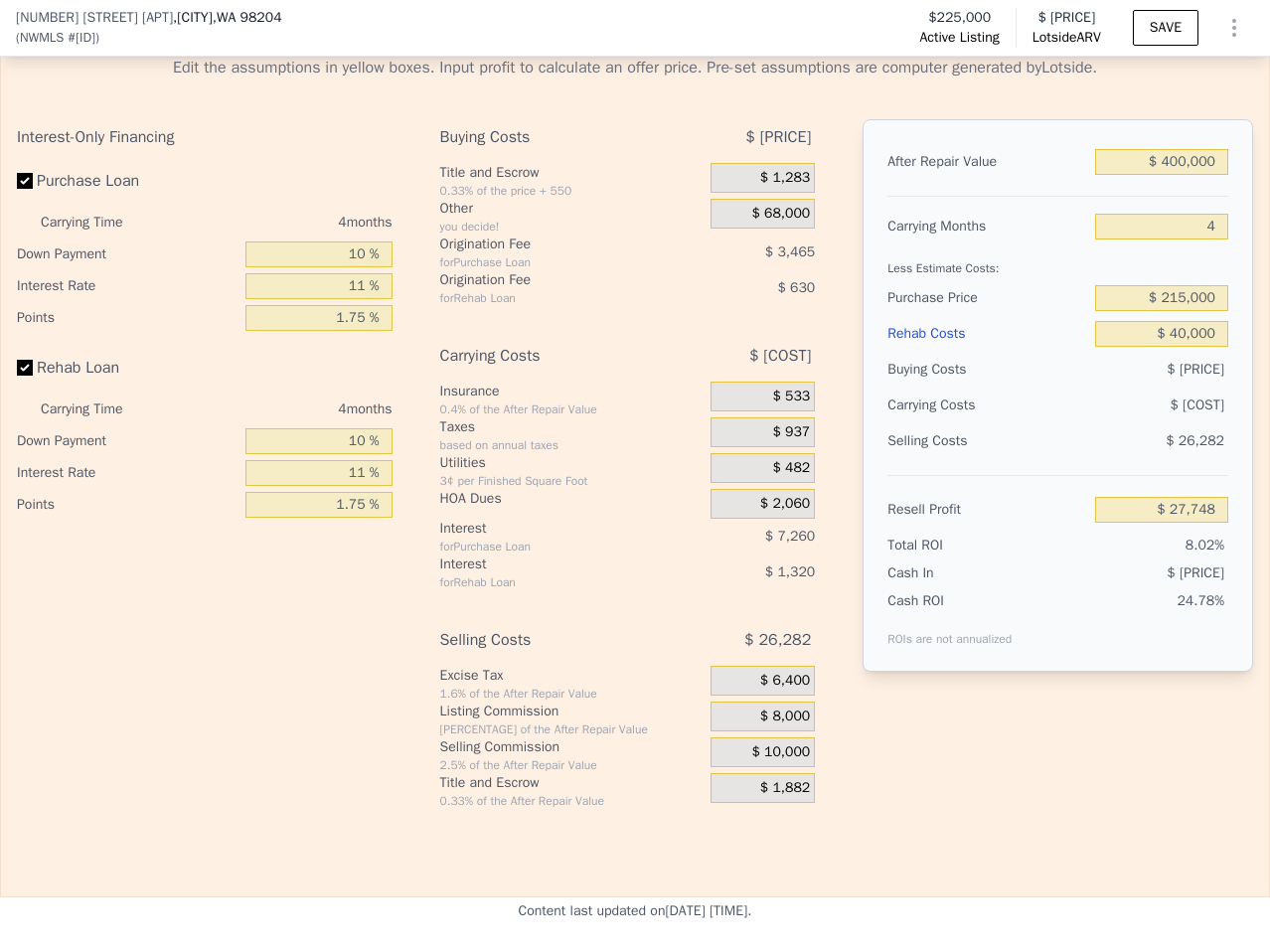 type on "$ 33,008" 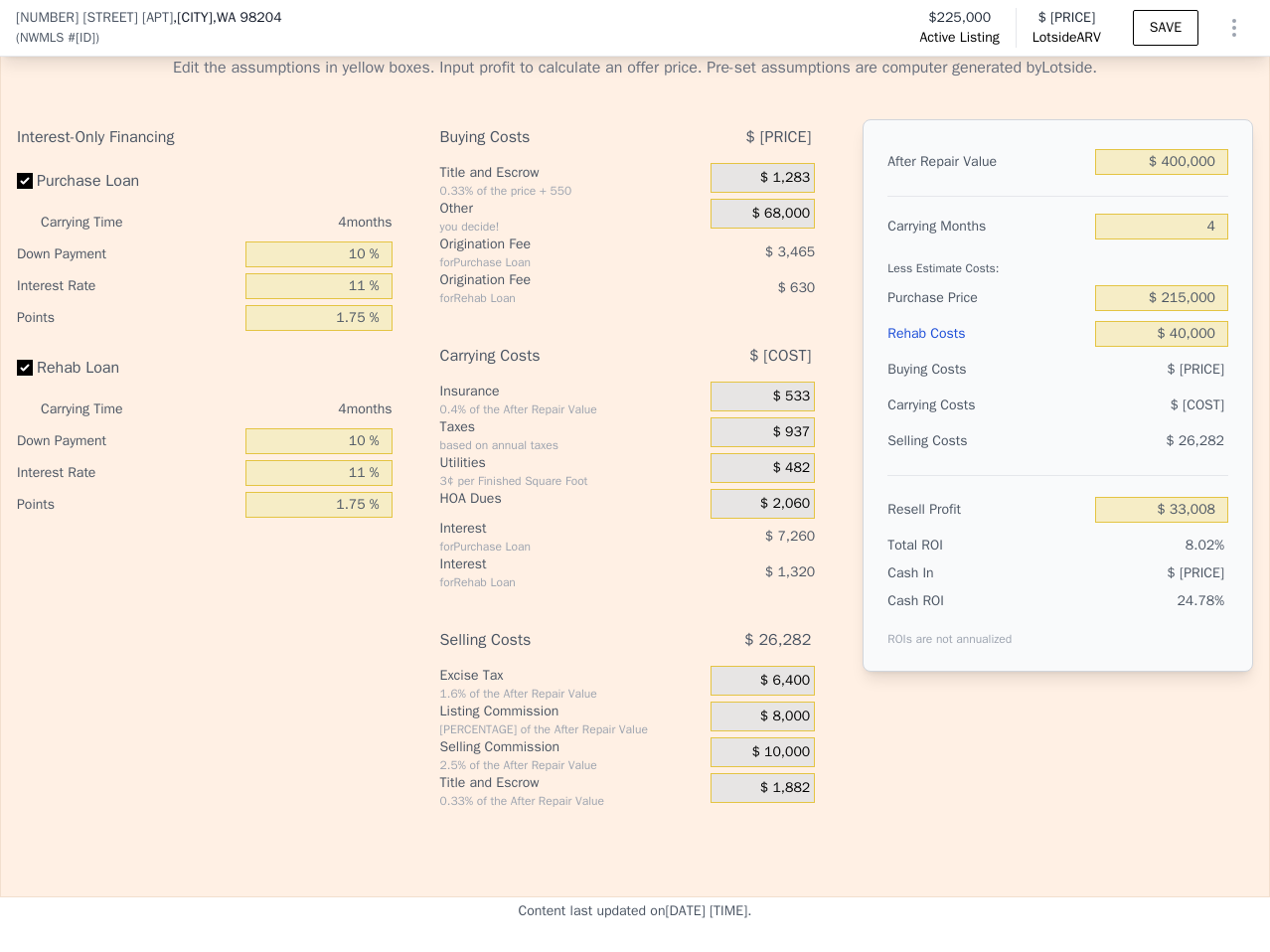 click on "$ [COST]" at bounding box center [1124, 405] 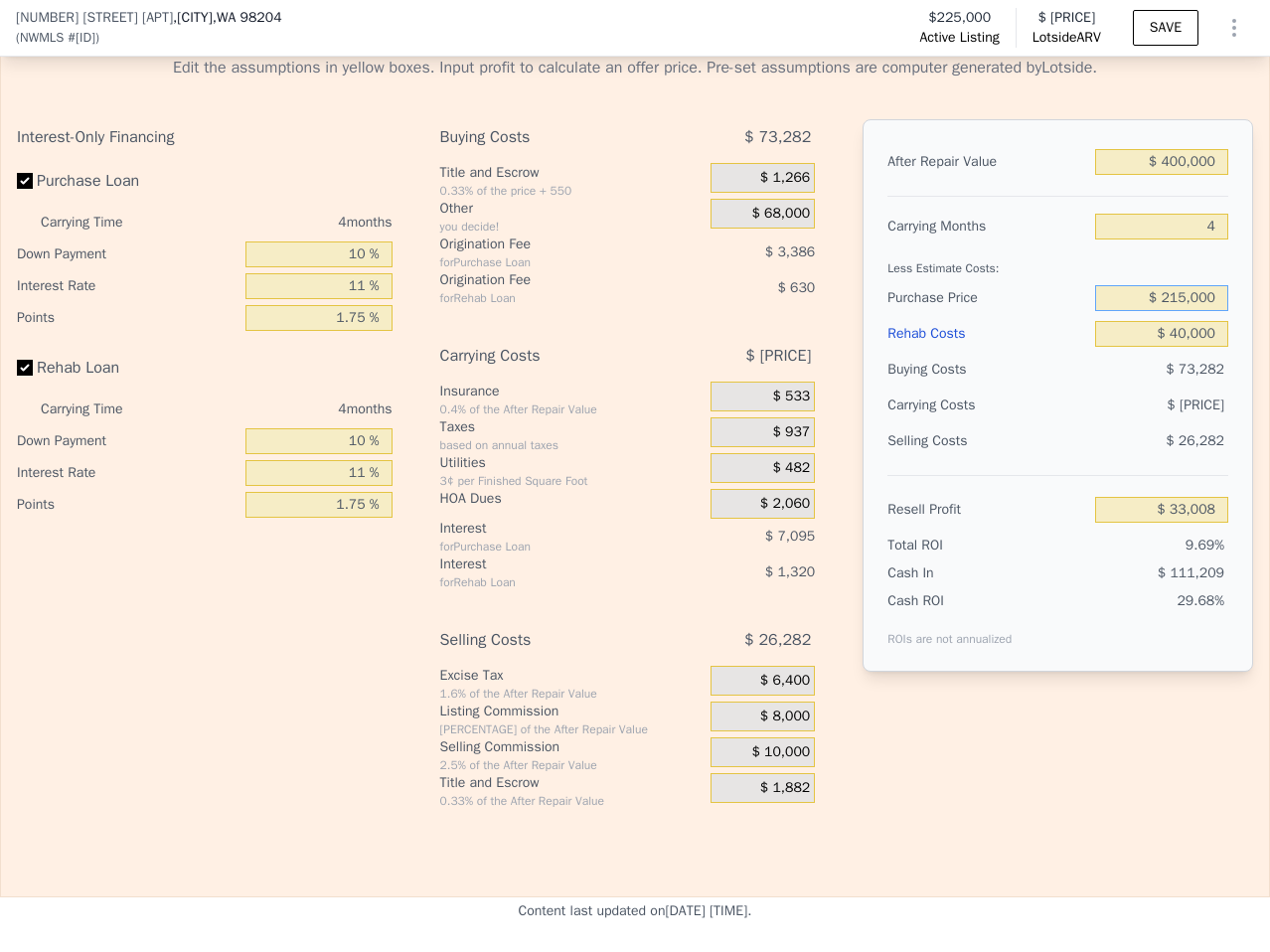 click on "$ 215,000" at bounding box center [1162, 298] 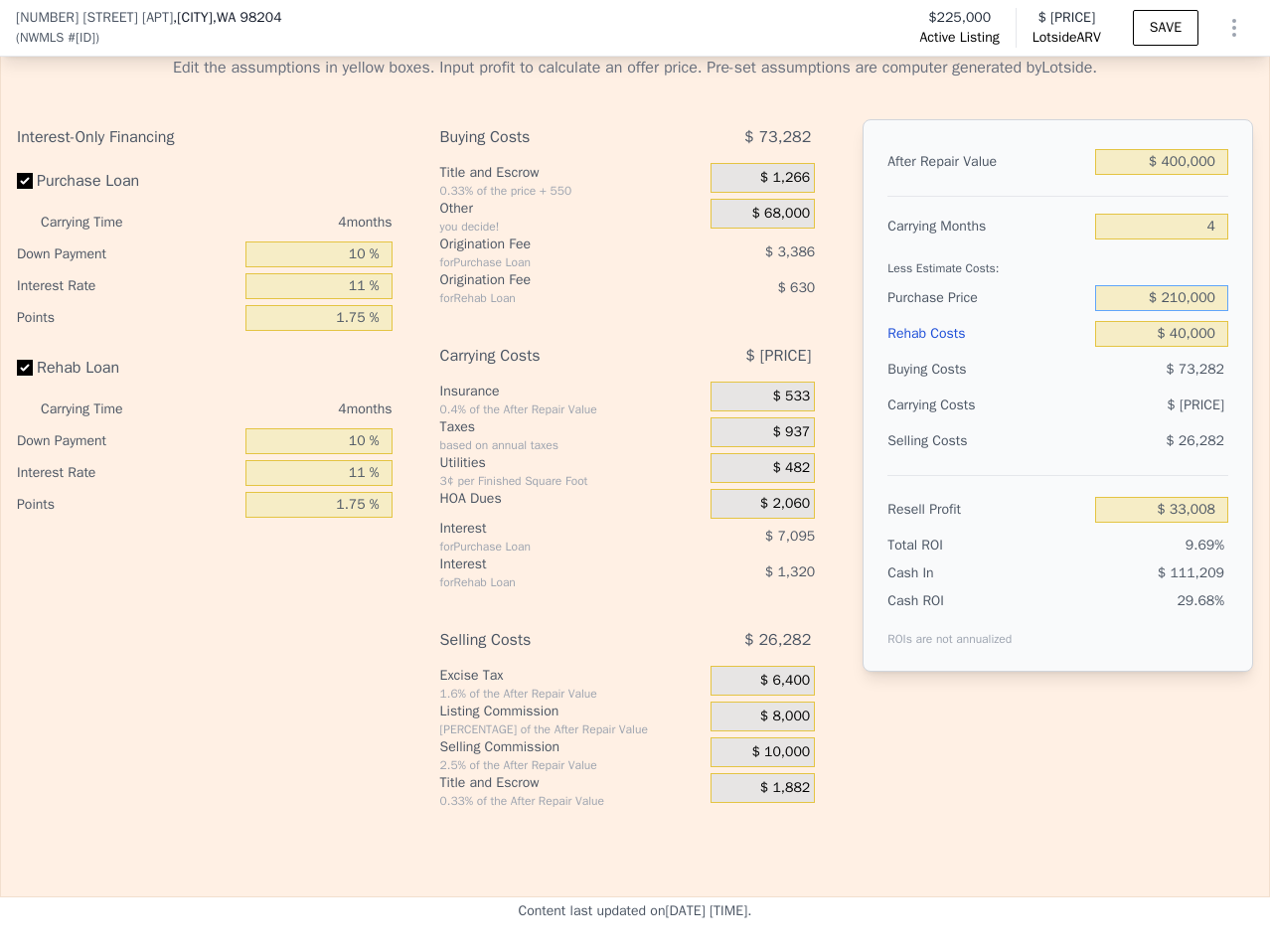 type on "$ 210,000" 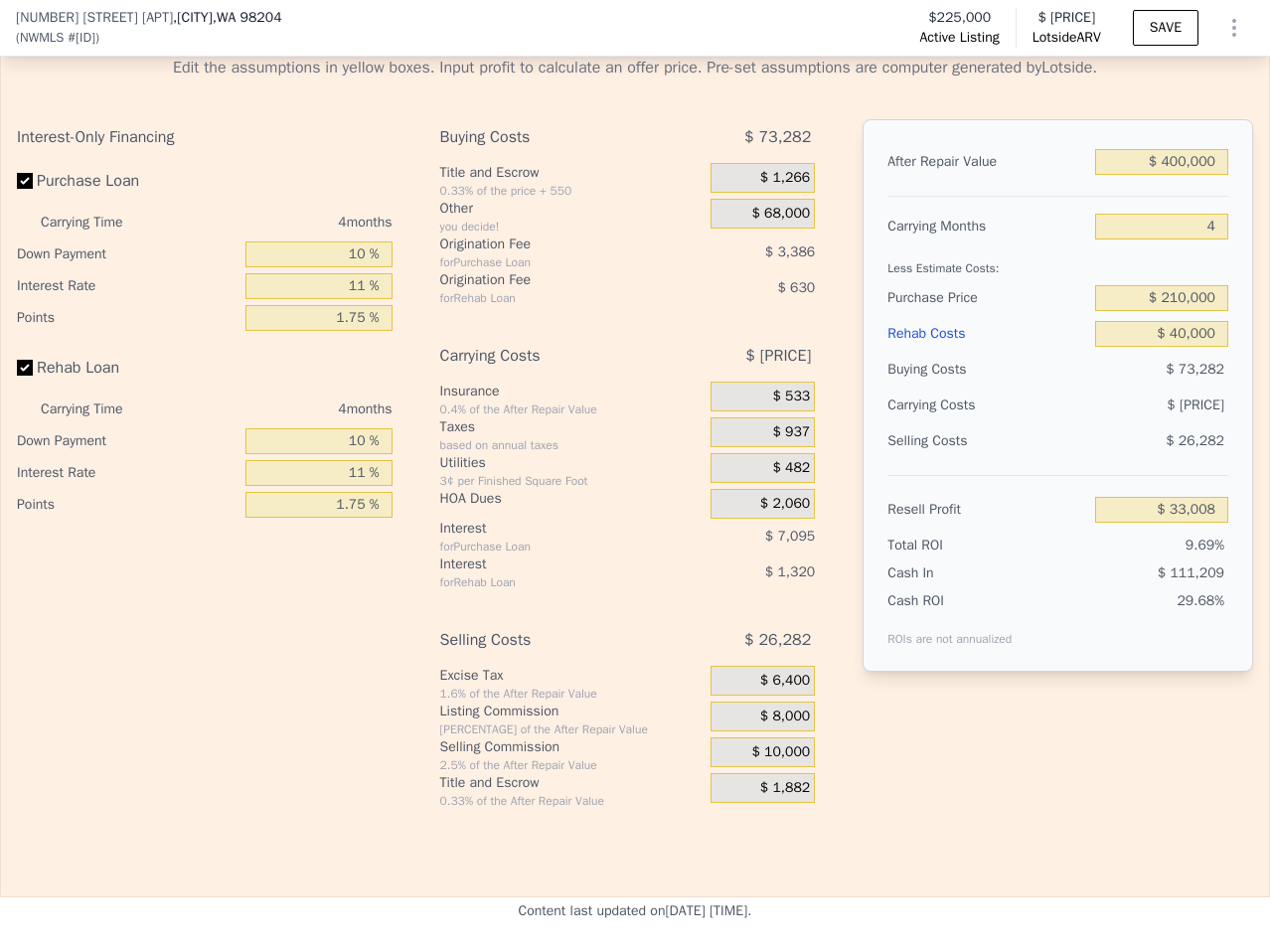click on "$ 73,282" at bounding box center (1162, 370) 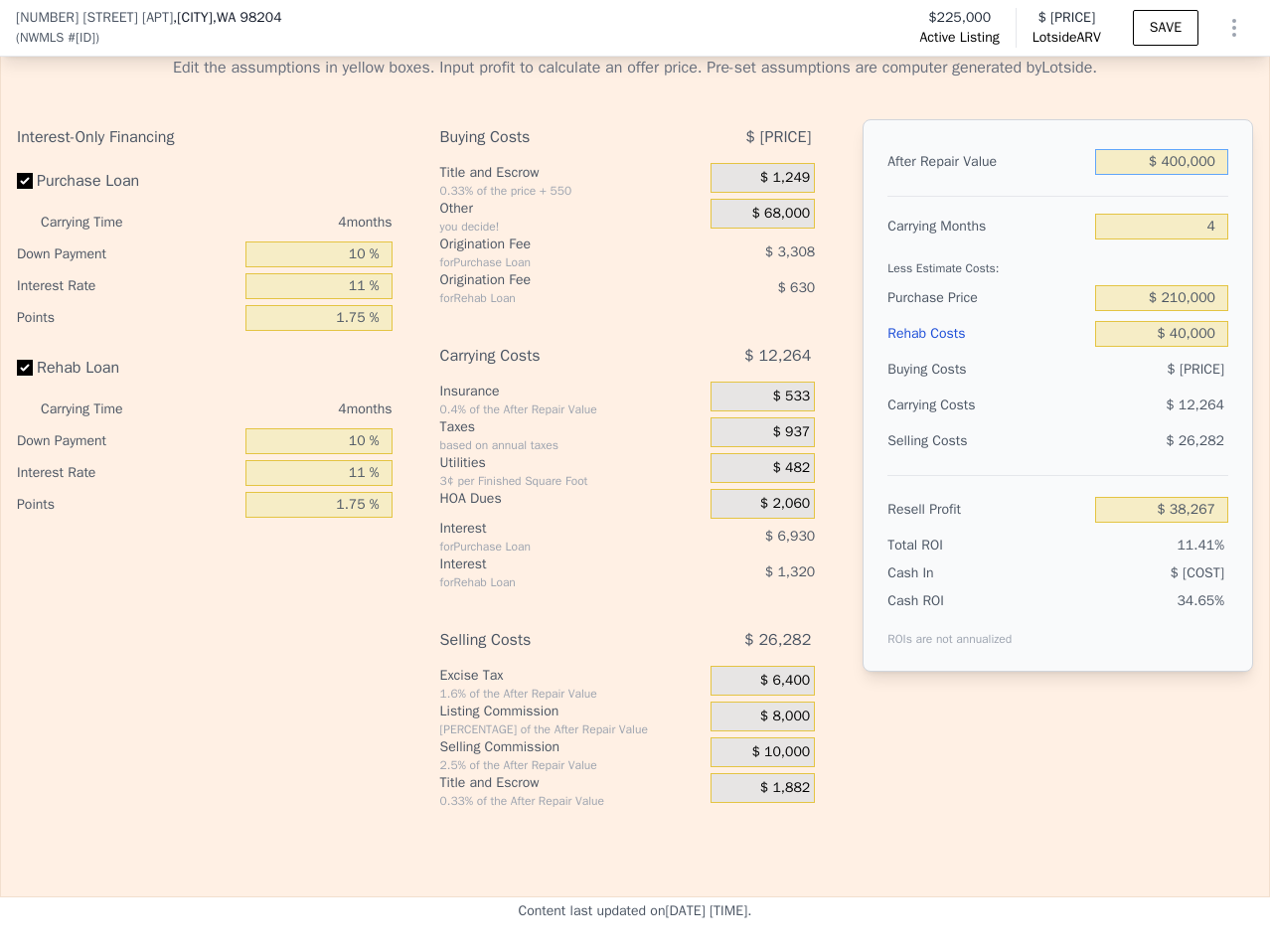 click on "$ 400,000" at bounding box center [1162, 162] 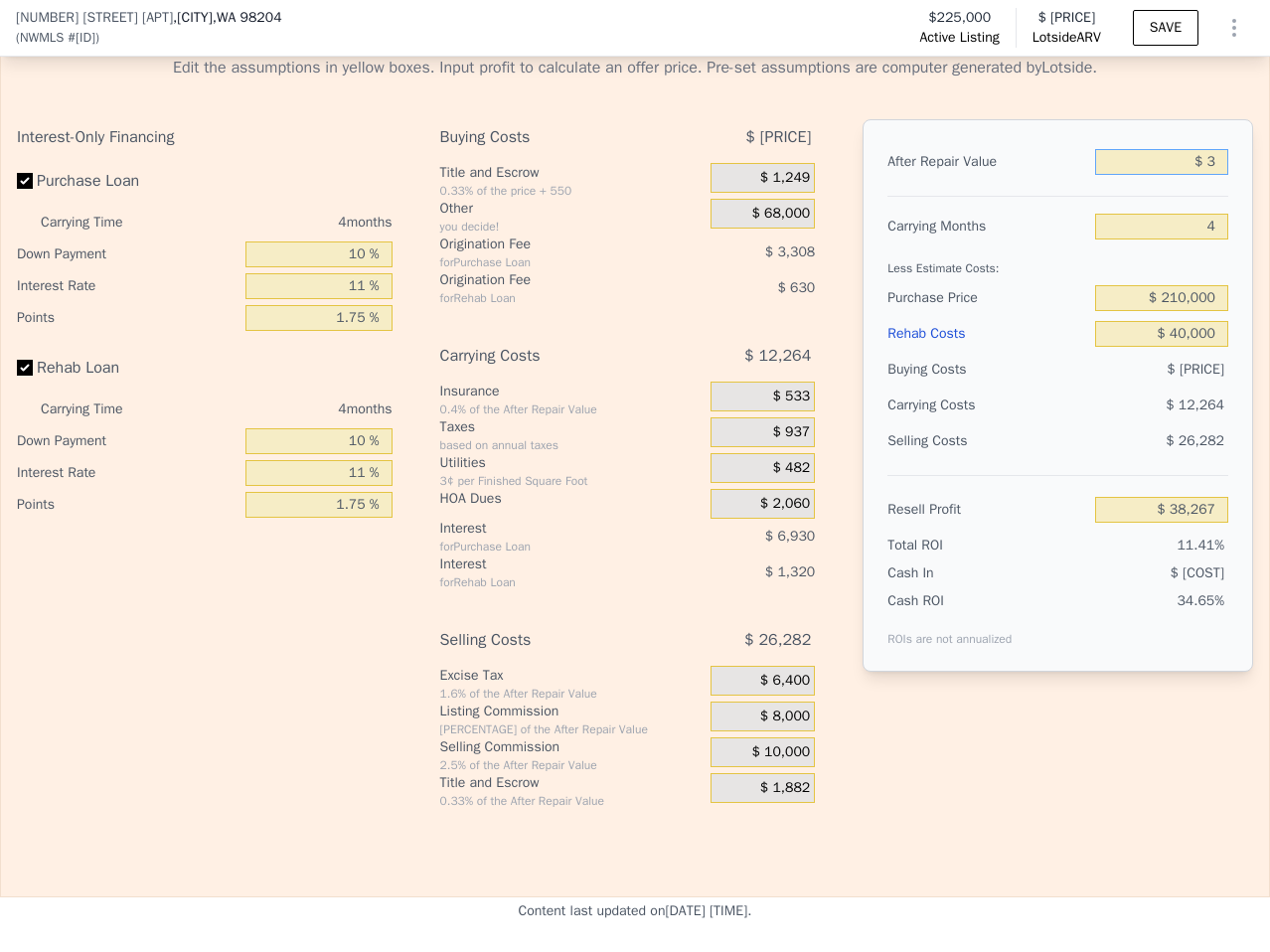 type on "-$ [PRICE]" 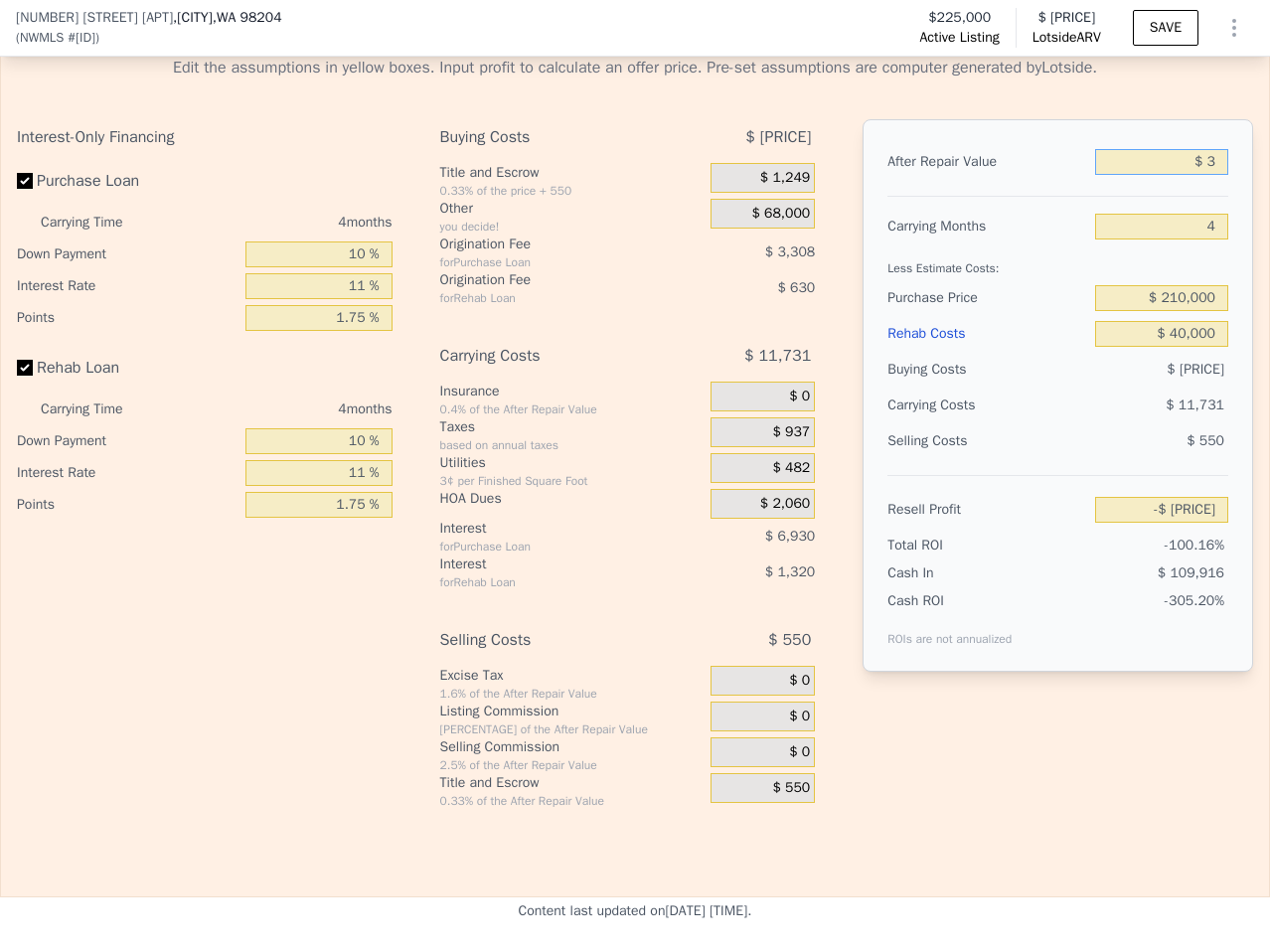 type on "$ 37" 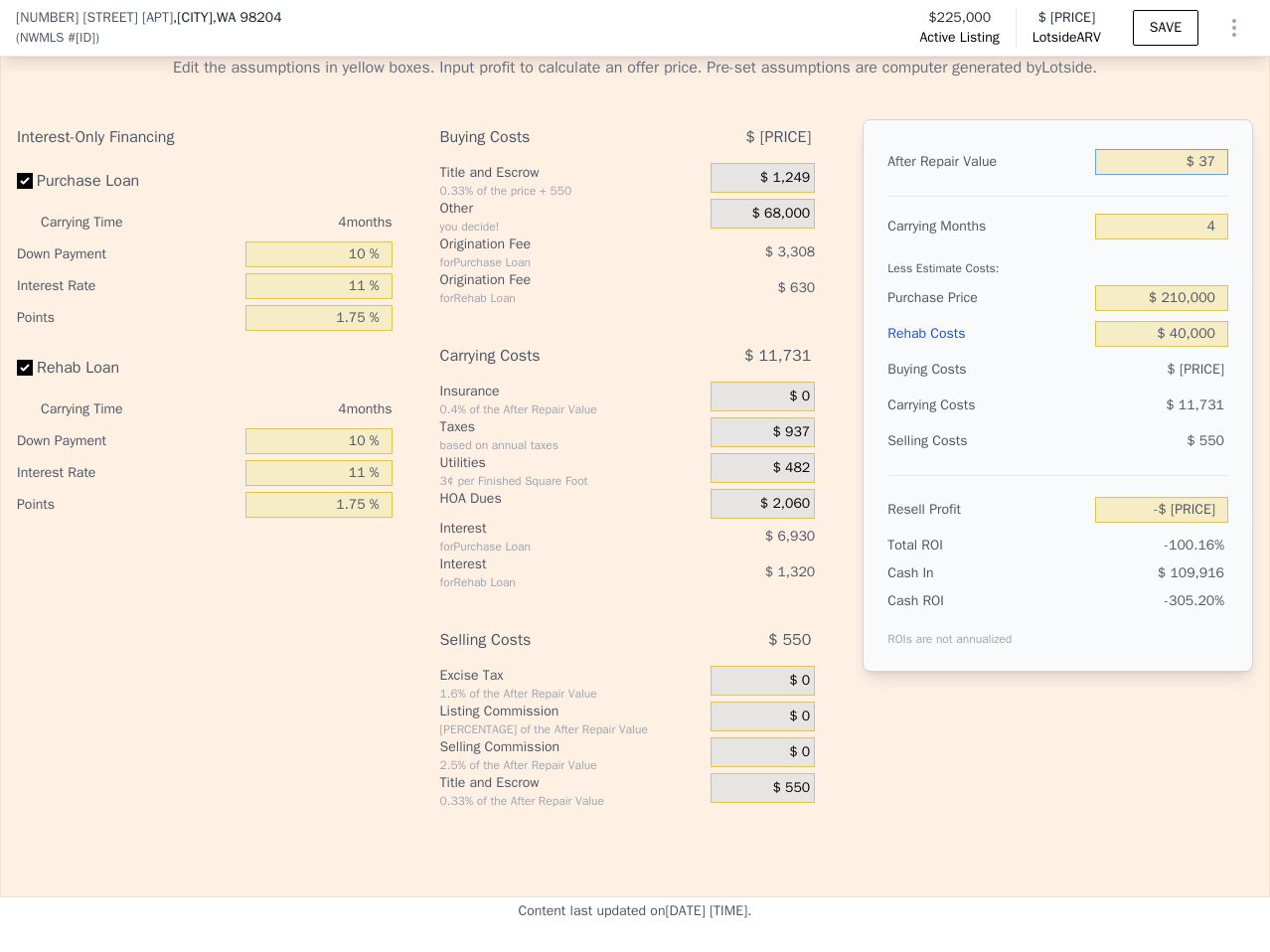 type on "-$ 335,434" 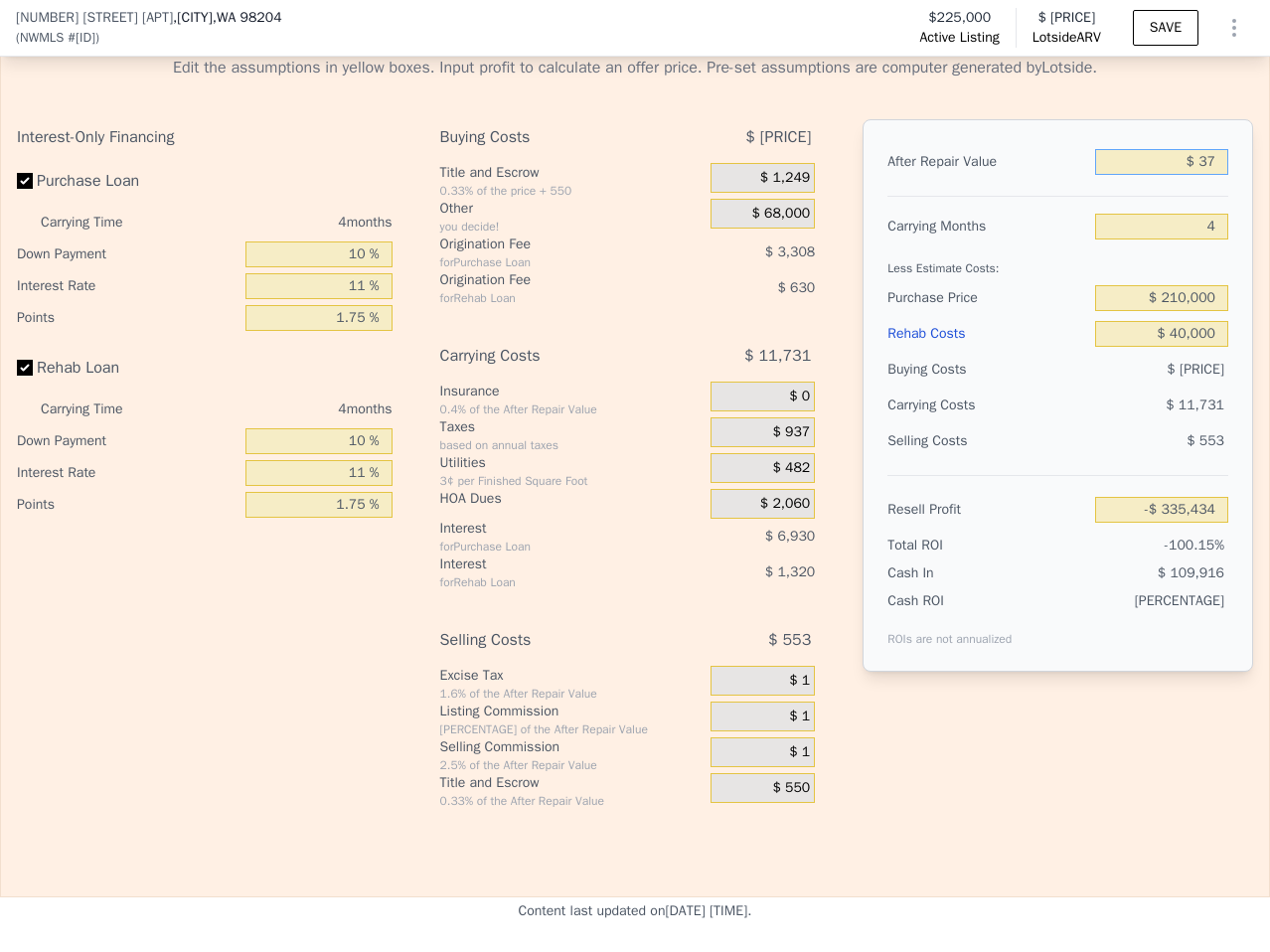 type on "$ 375" 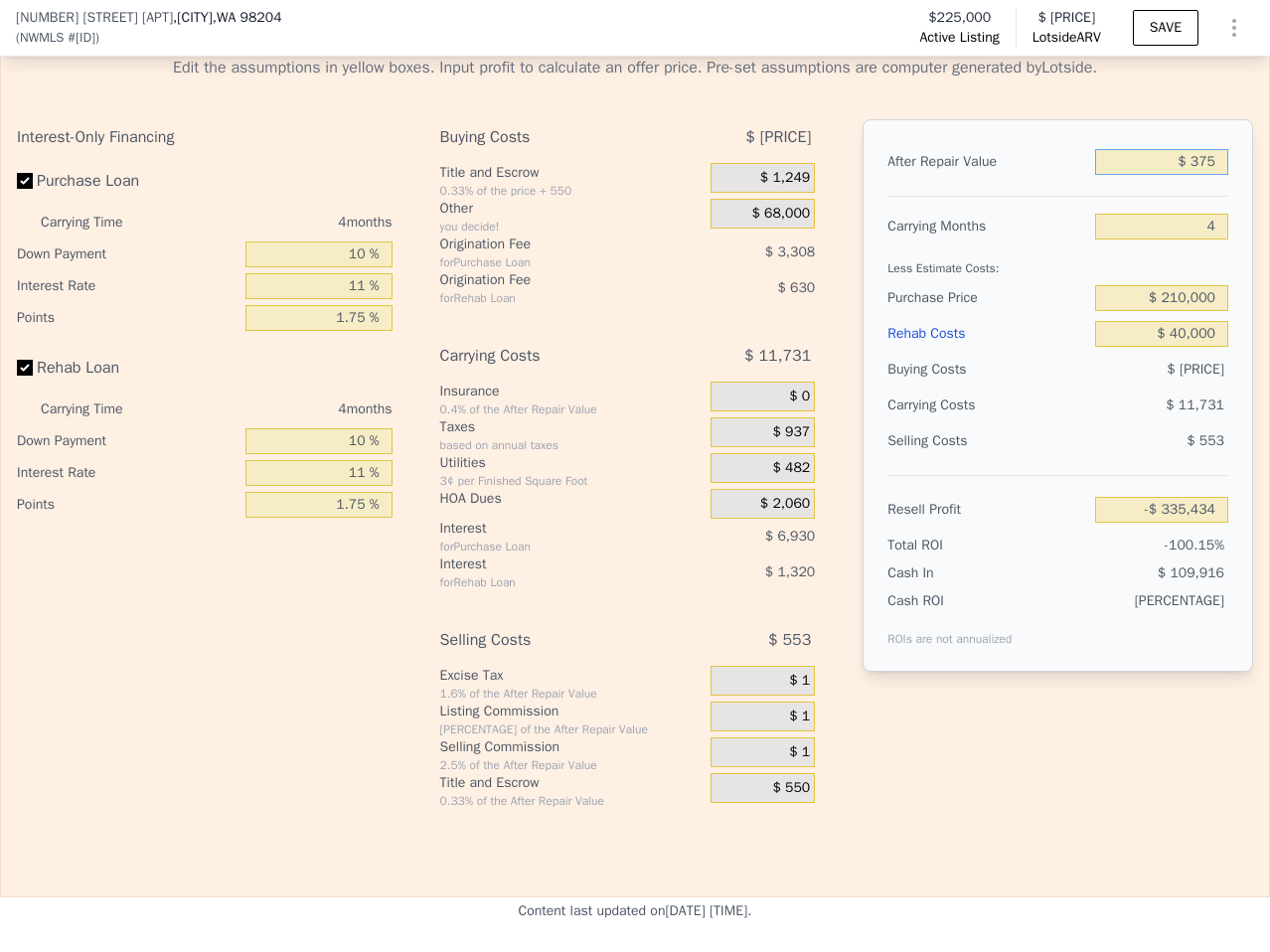 type on "-$ 335,118" 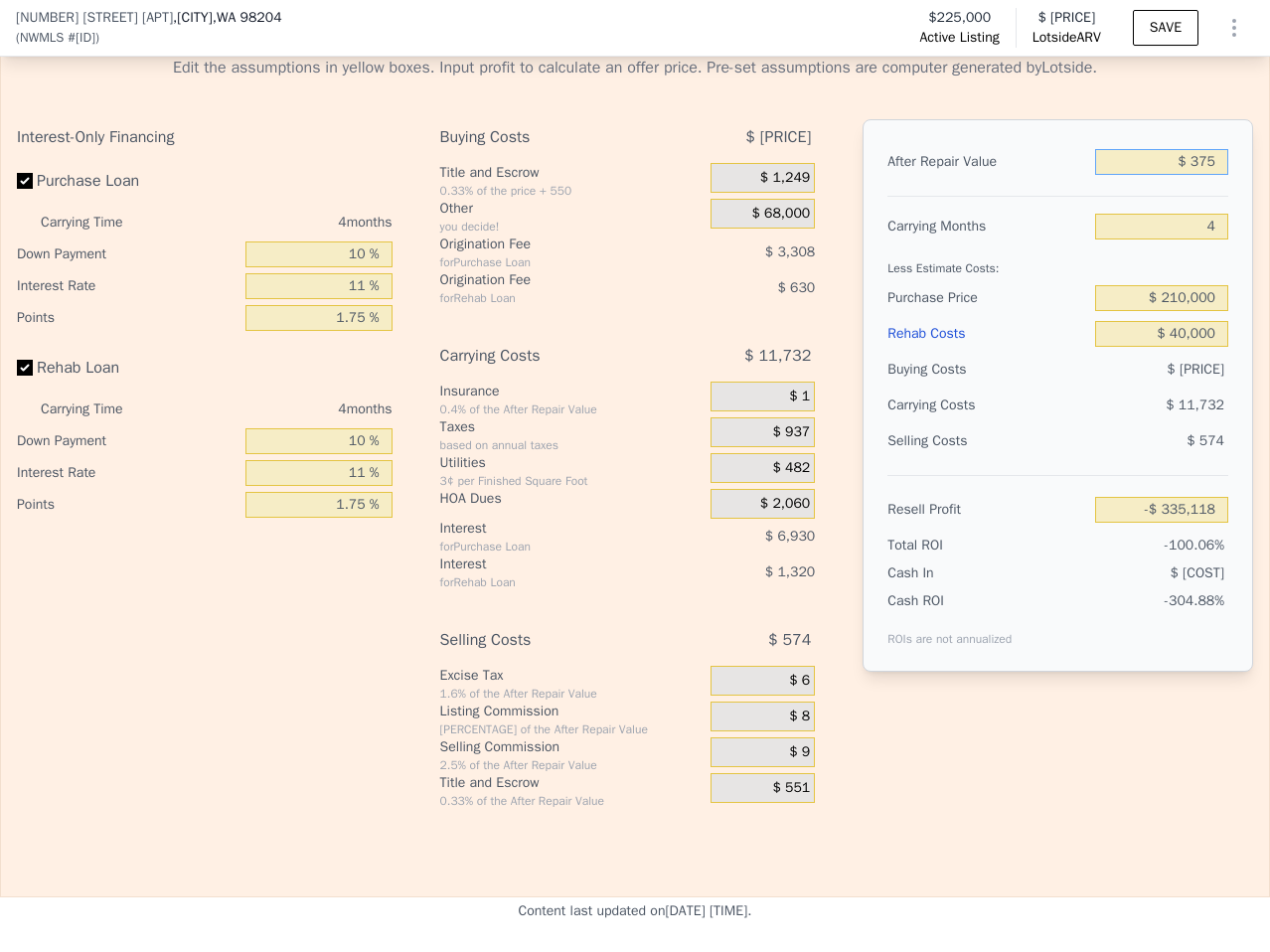 type on "$ 3,750" 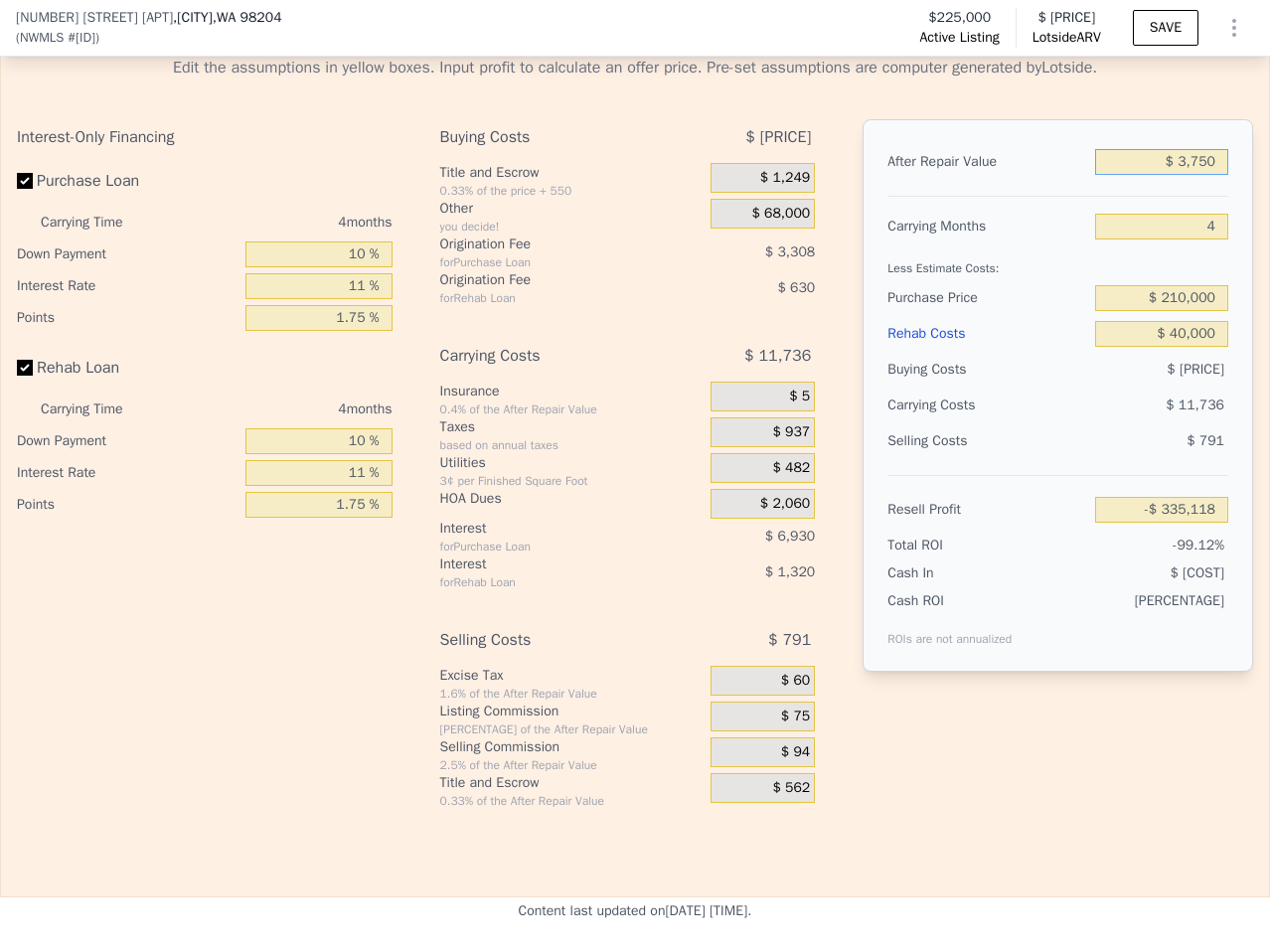 type on "-$ [PRICE]" 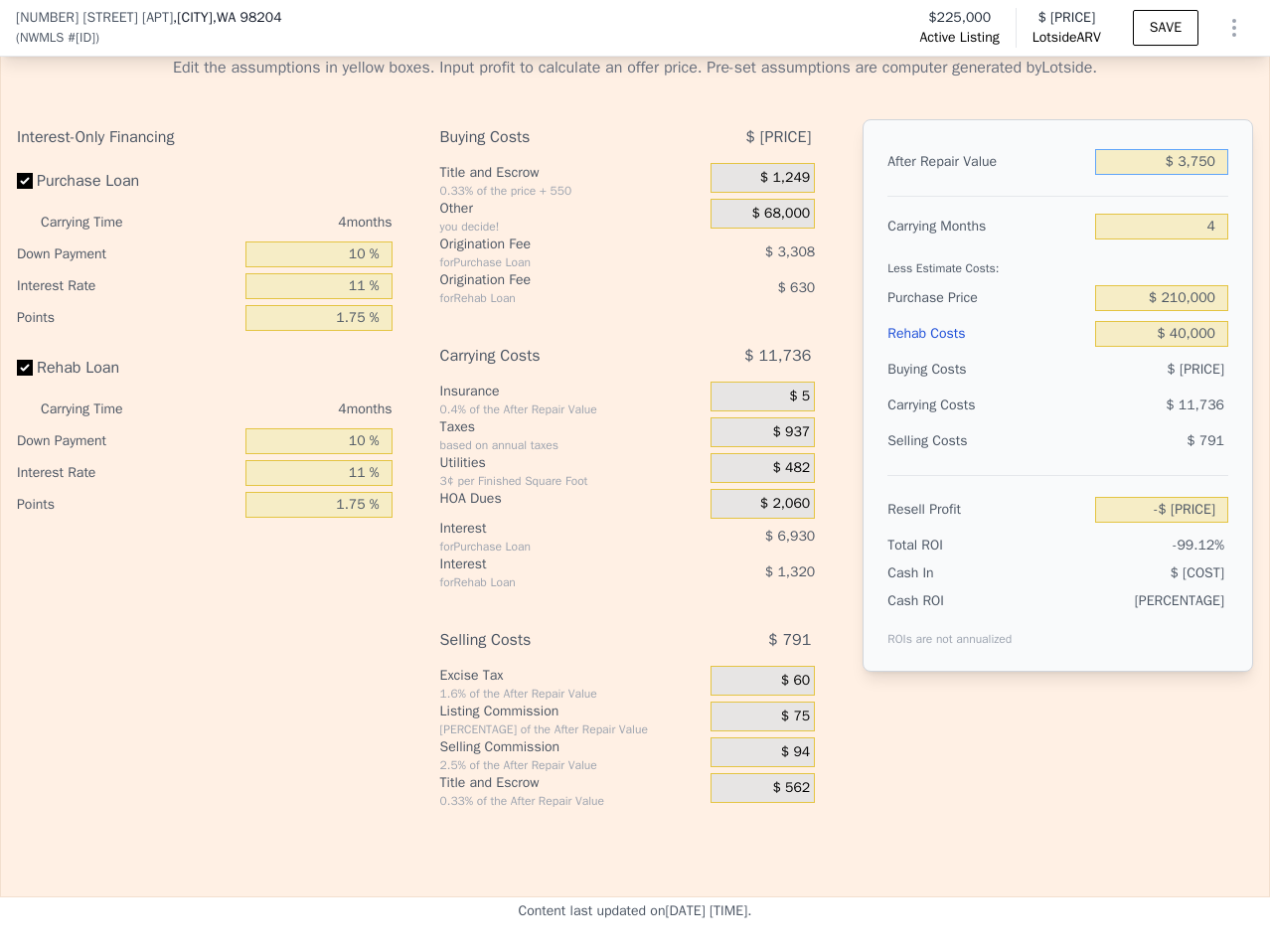type on "$ 37,500" 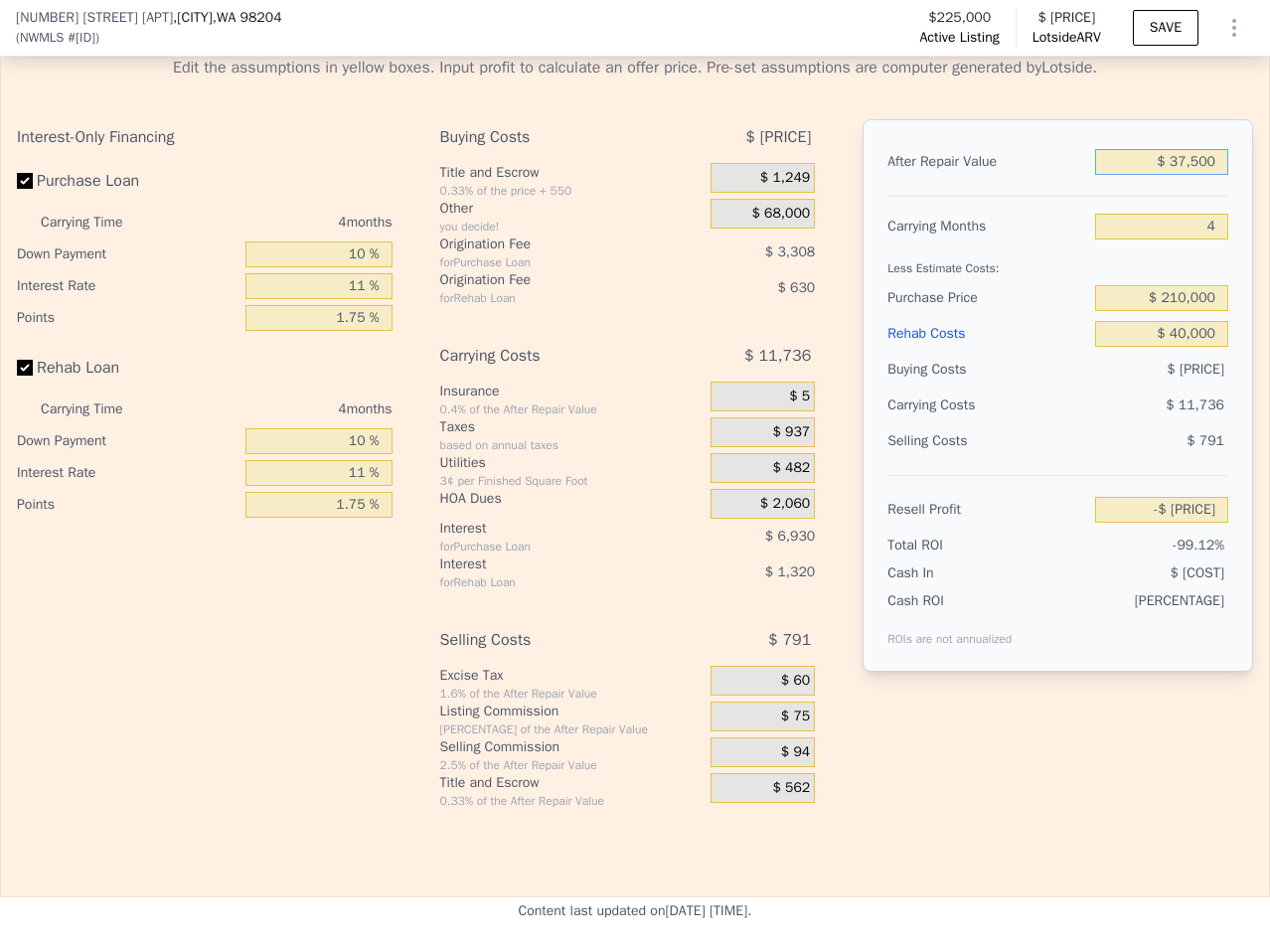 type on "-$ [PRICE]" 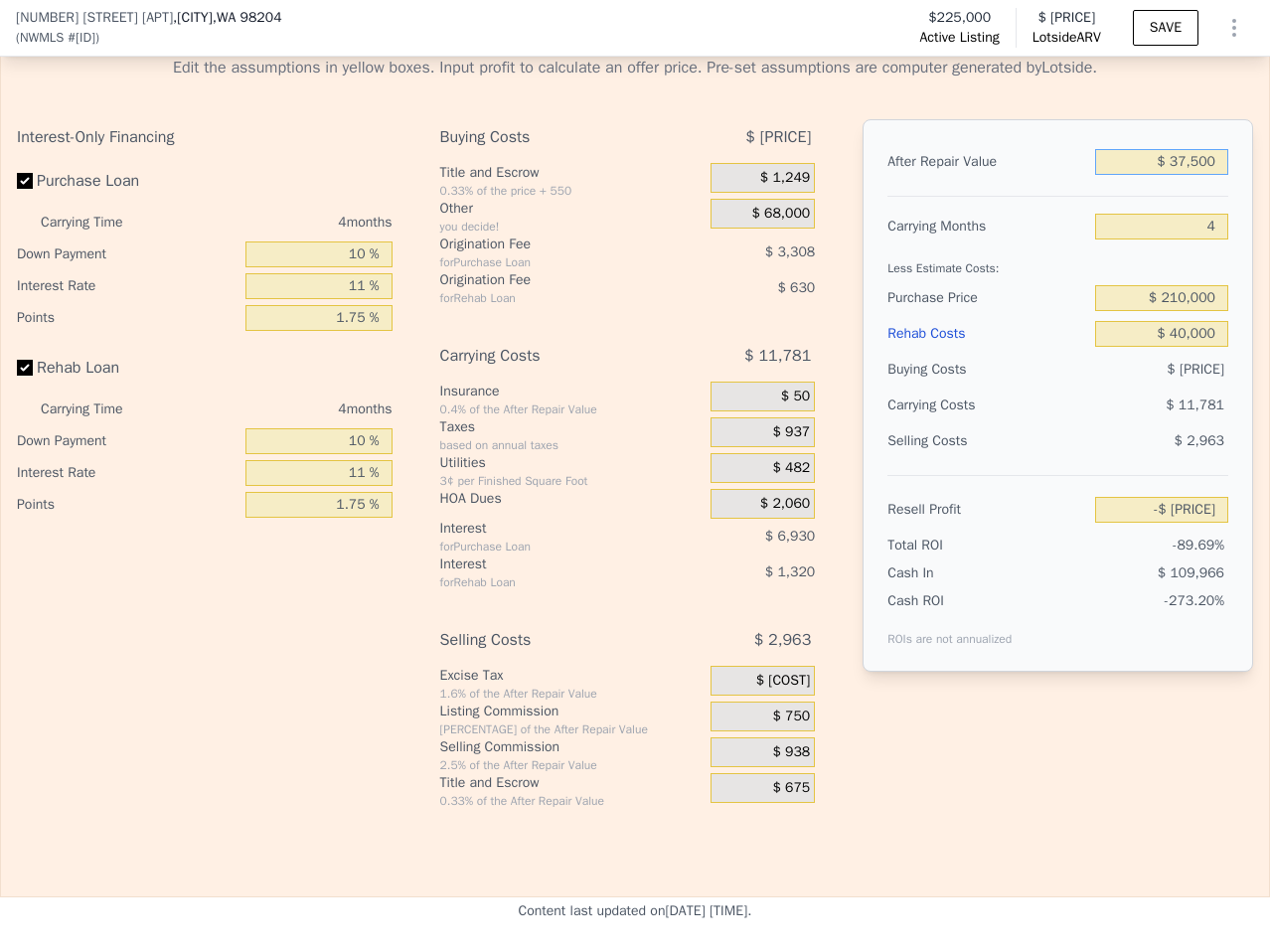 type on "$ 375,000" 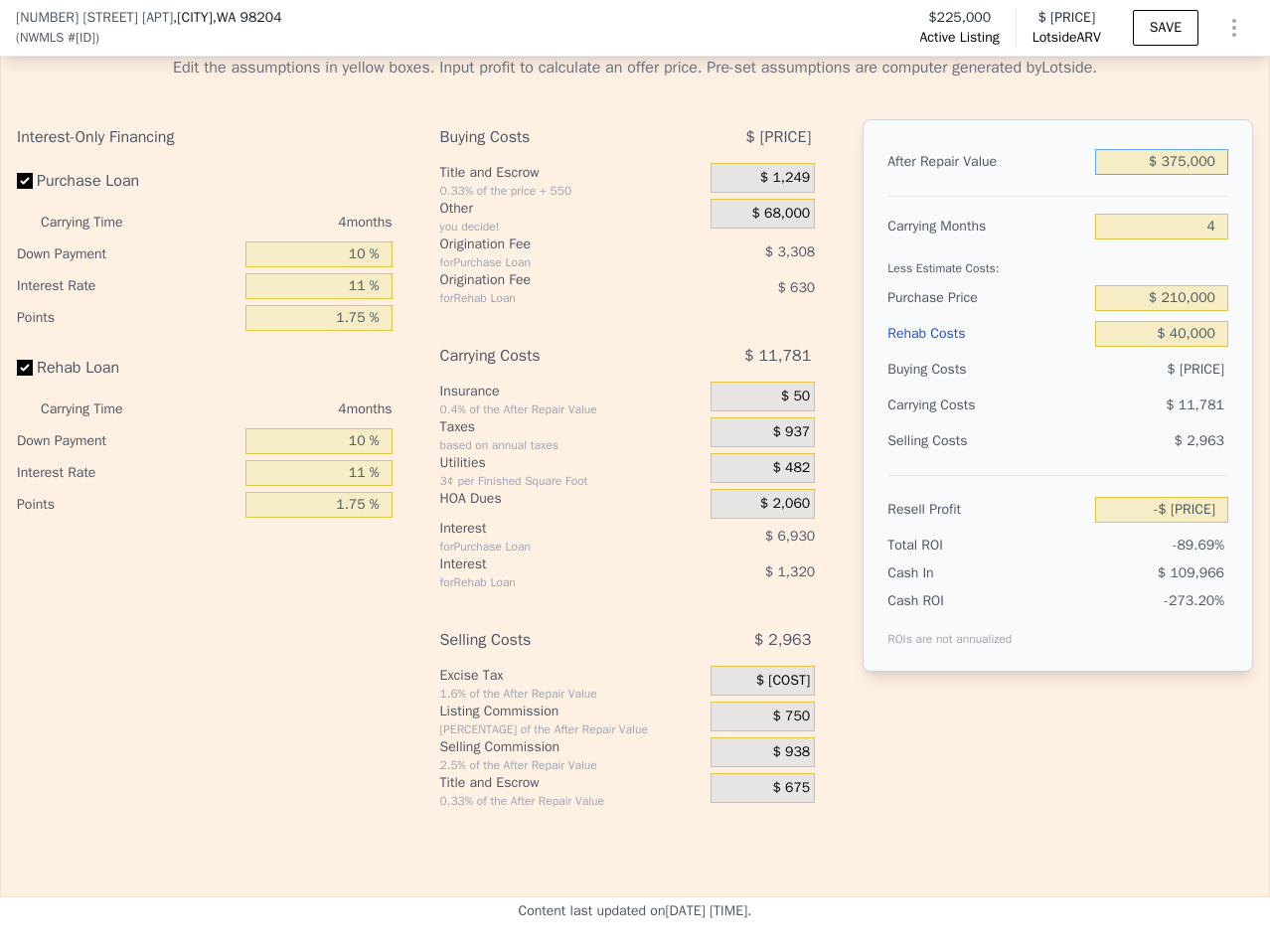 type on "$ 14,908" 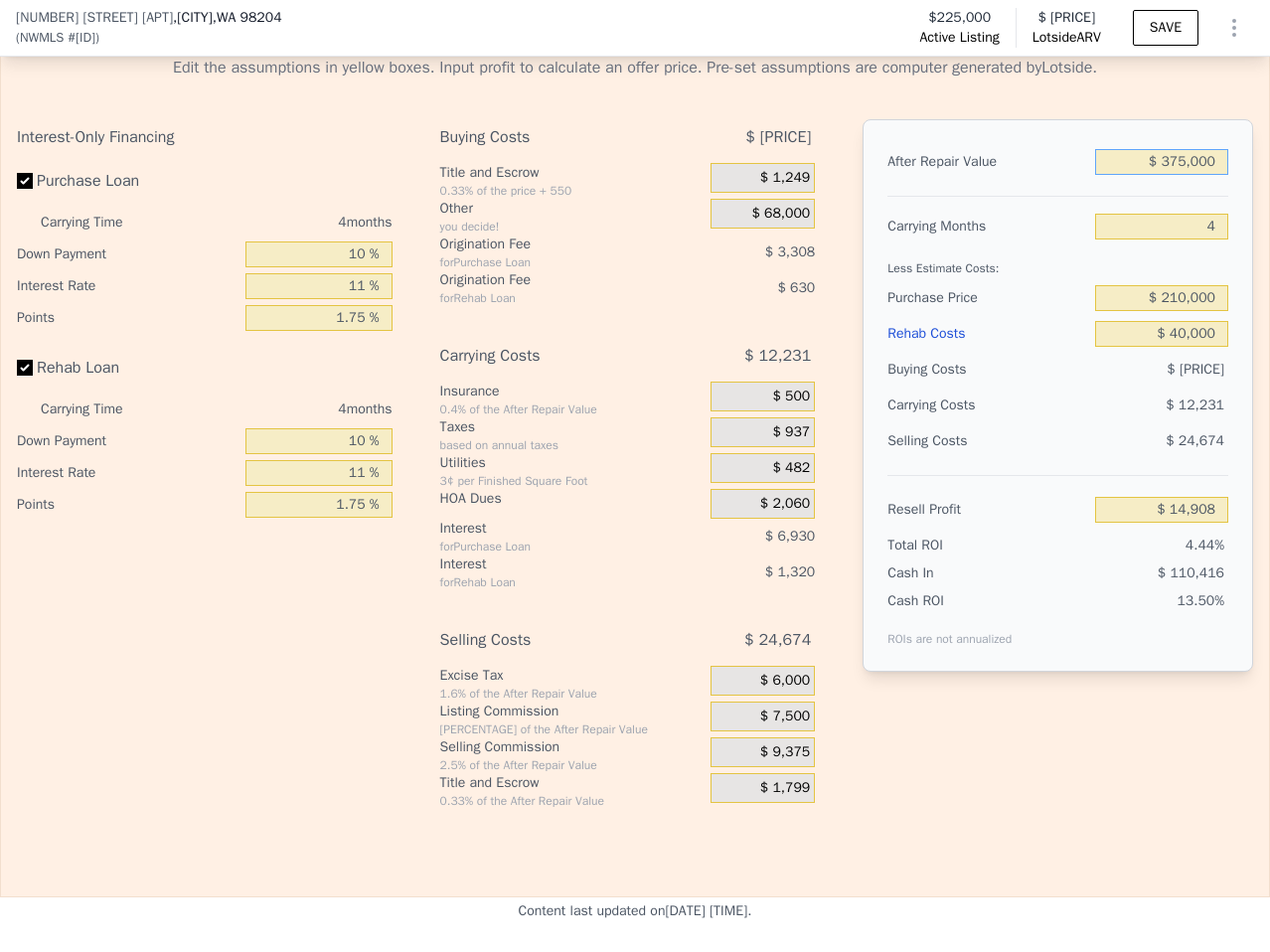 type on "$ 375,000" 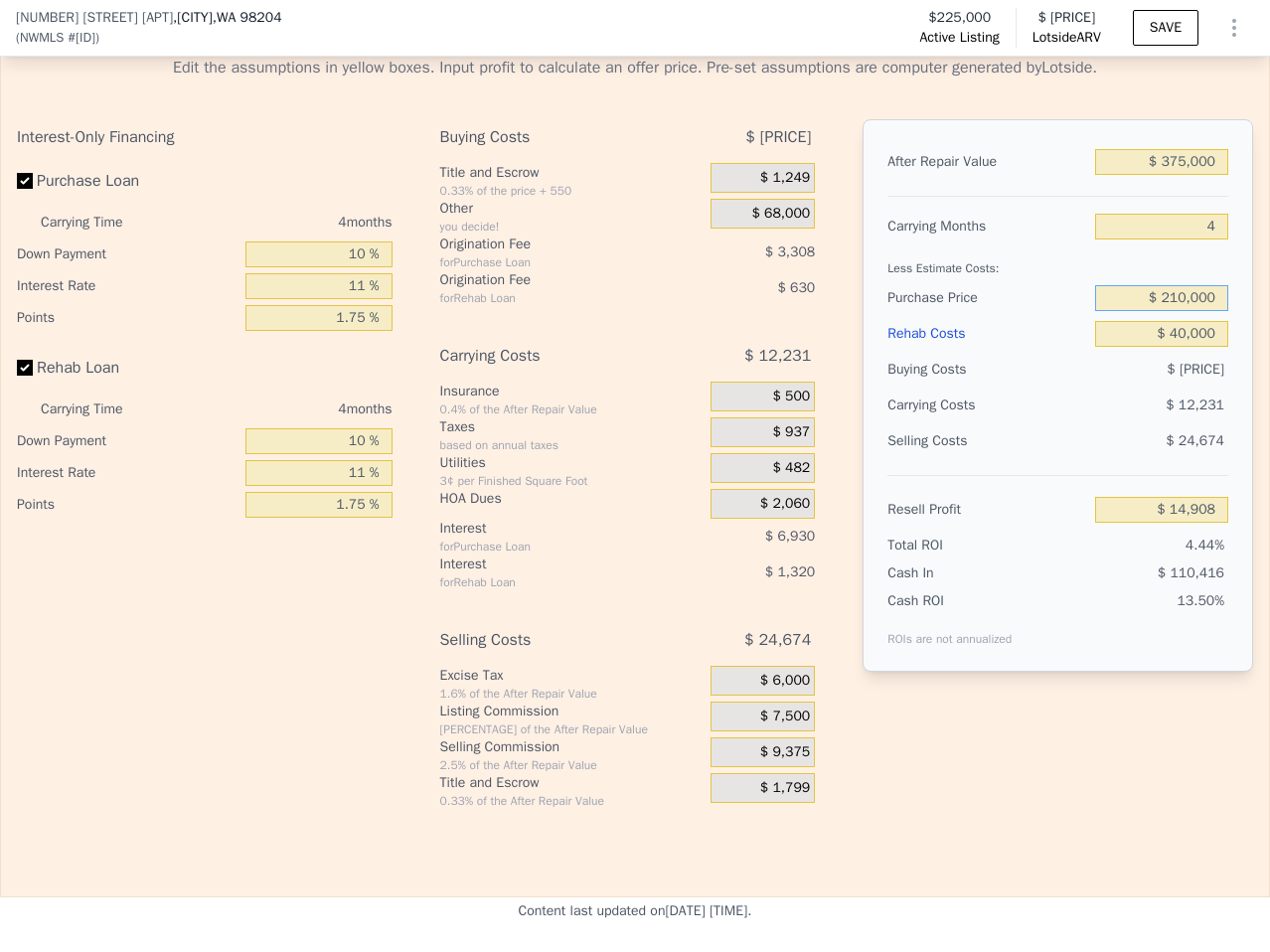 click on "$ 210,000" at bounding box center (1162, 298) 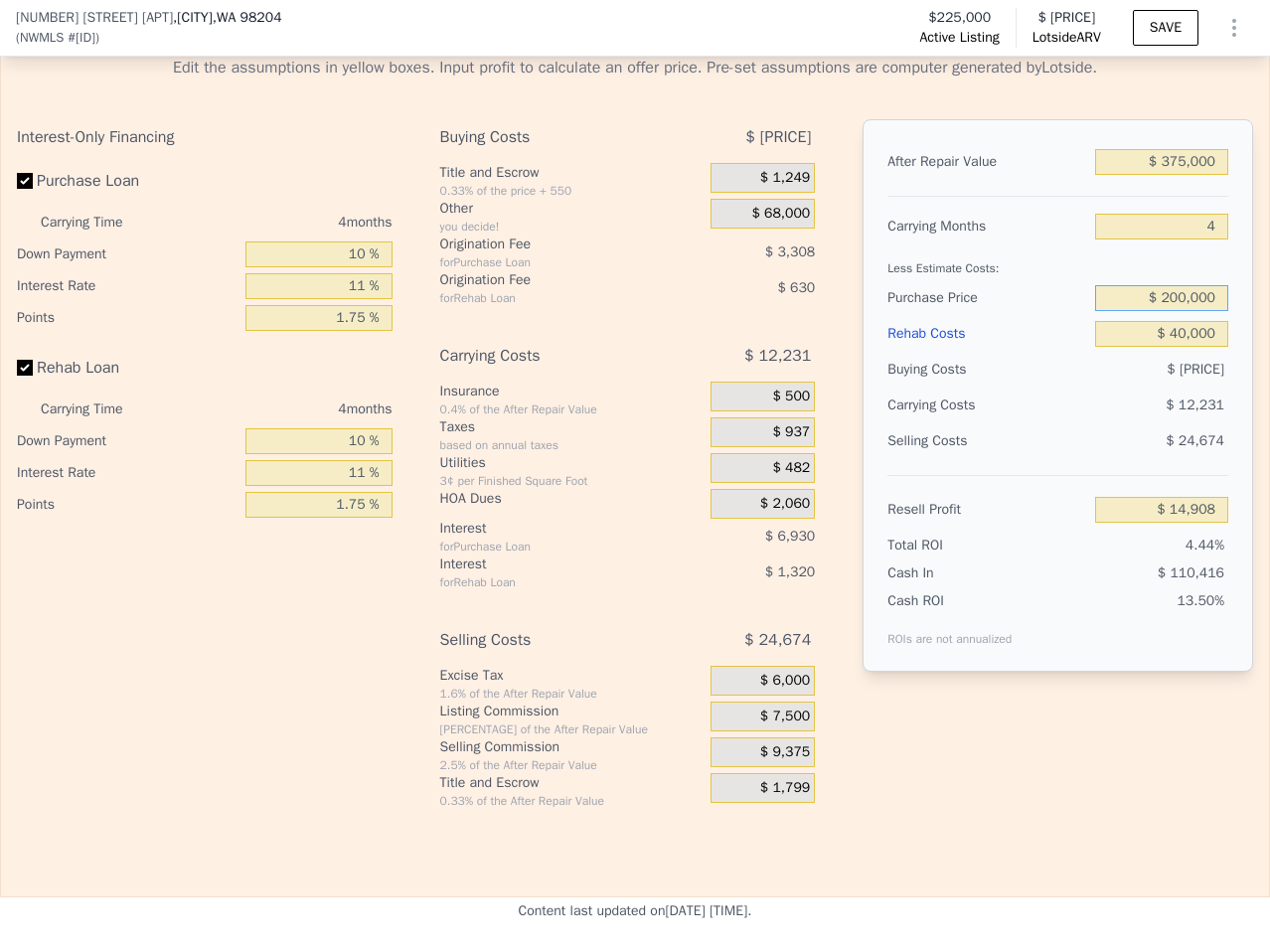 scroll, scrollTop: 3383, scrollLeft: 0, axis: vertical 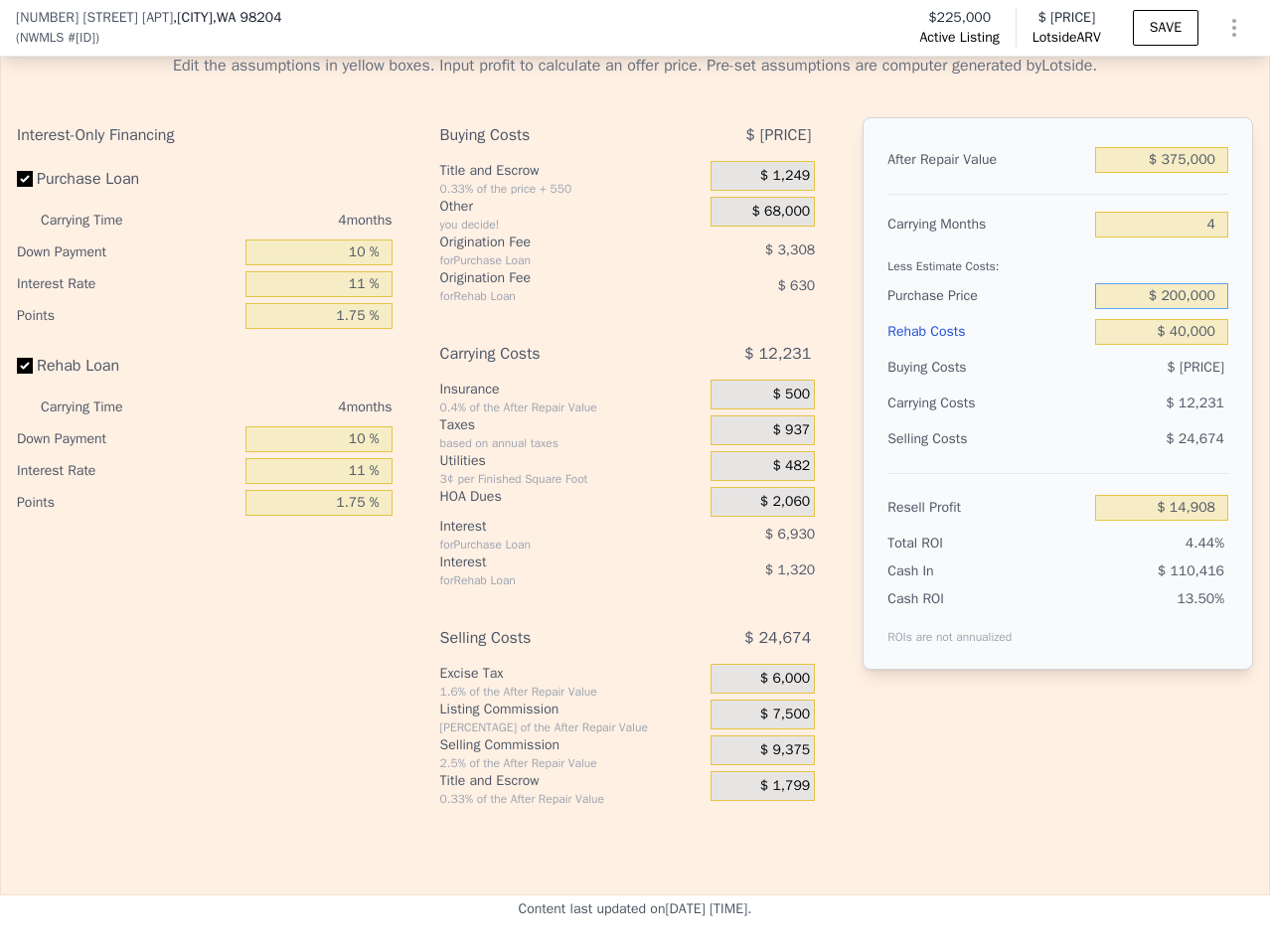 type on "$ 200,000" 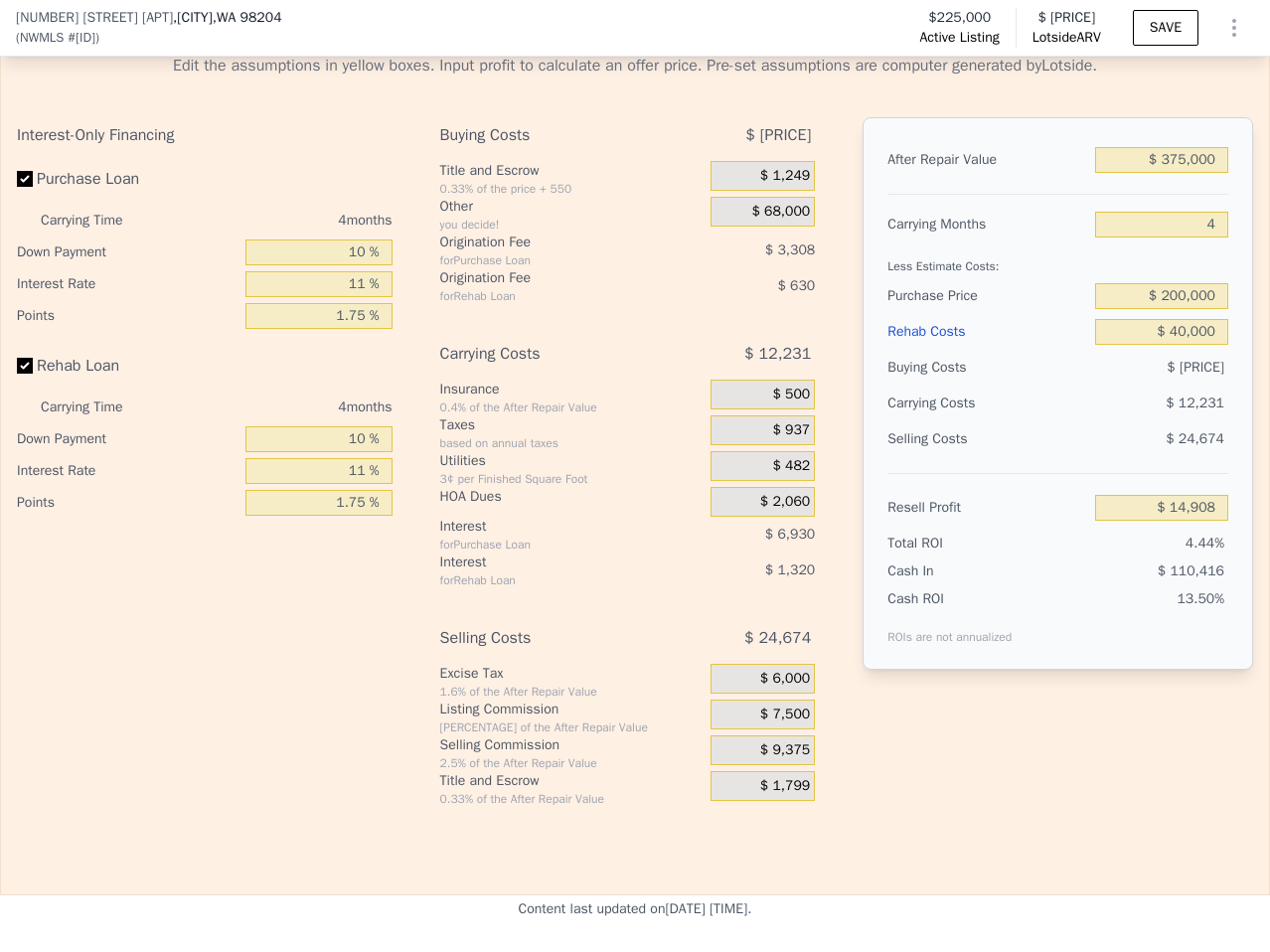 click on "$ 24,674" at bounding box center (1162, 439) 